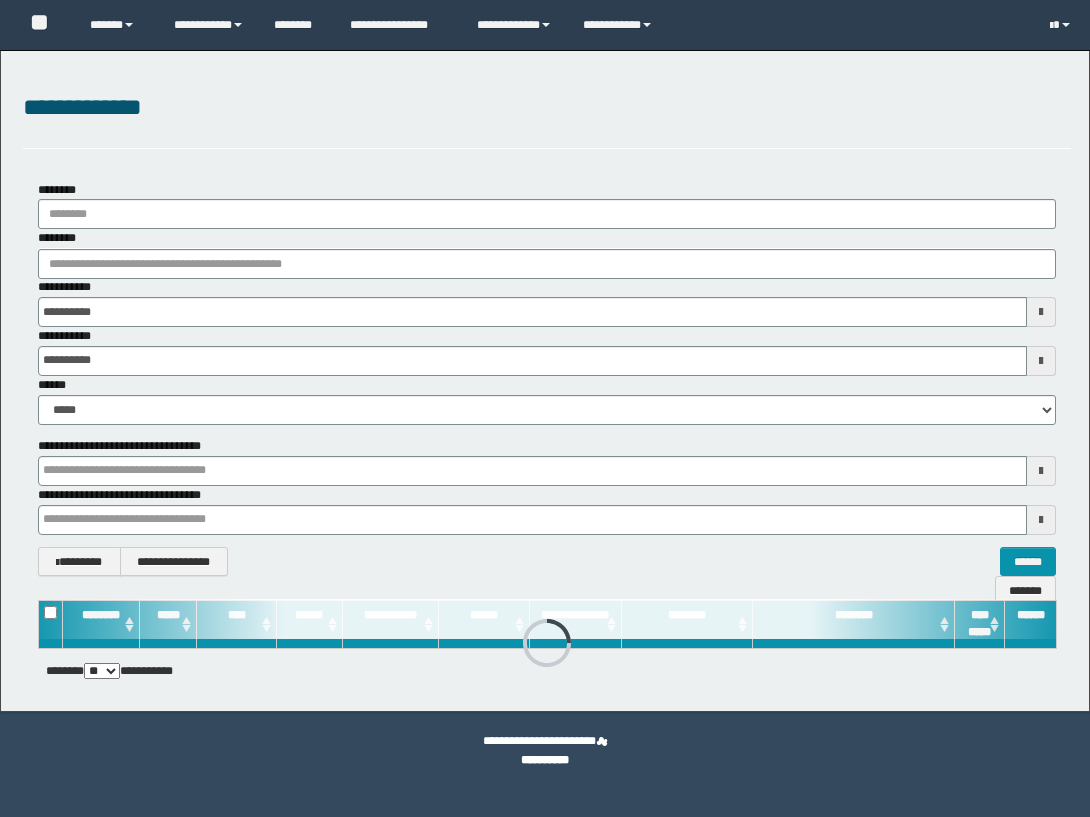 scroll, scrollTop: 0, scrollLeft: 0, axis: both 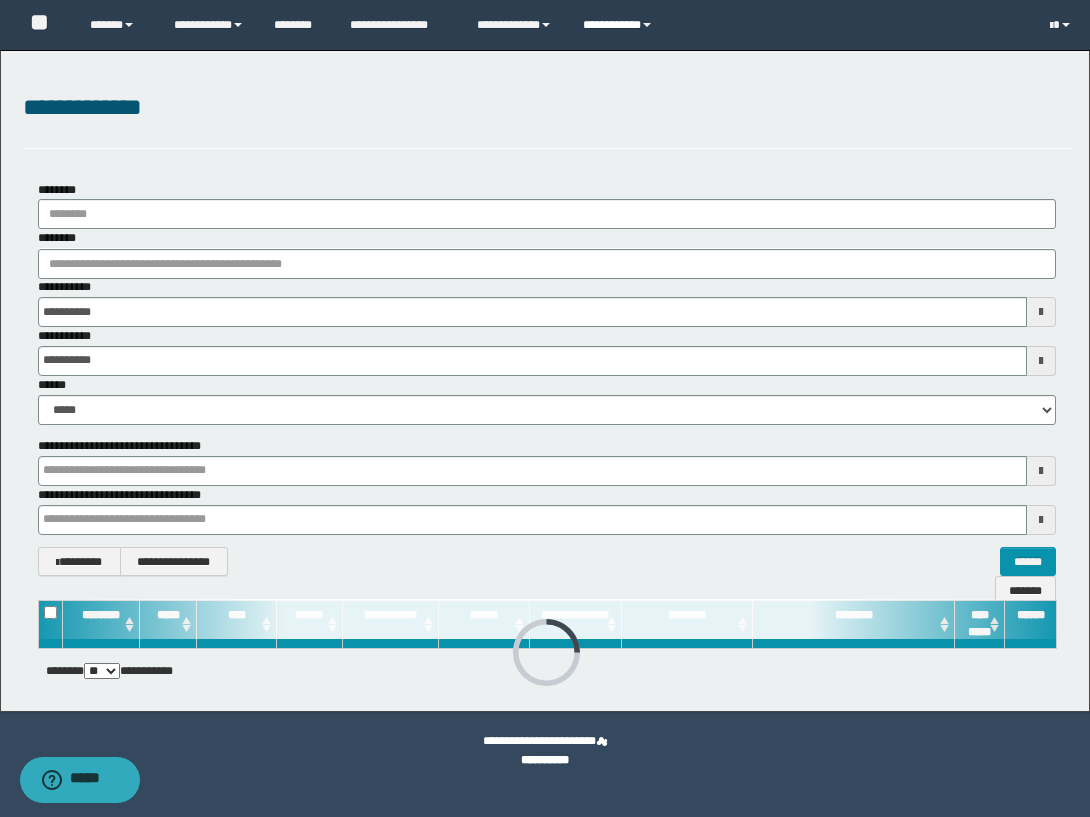 click on "**********" at bounding box center (620, 25) 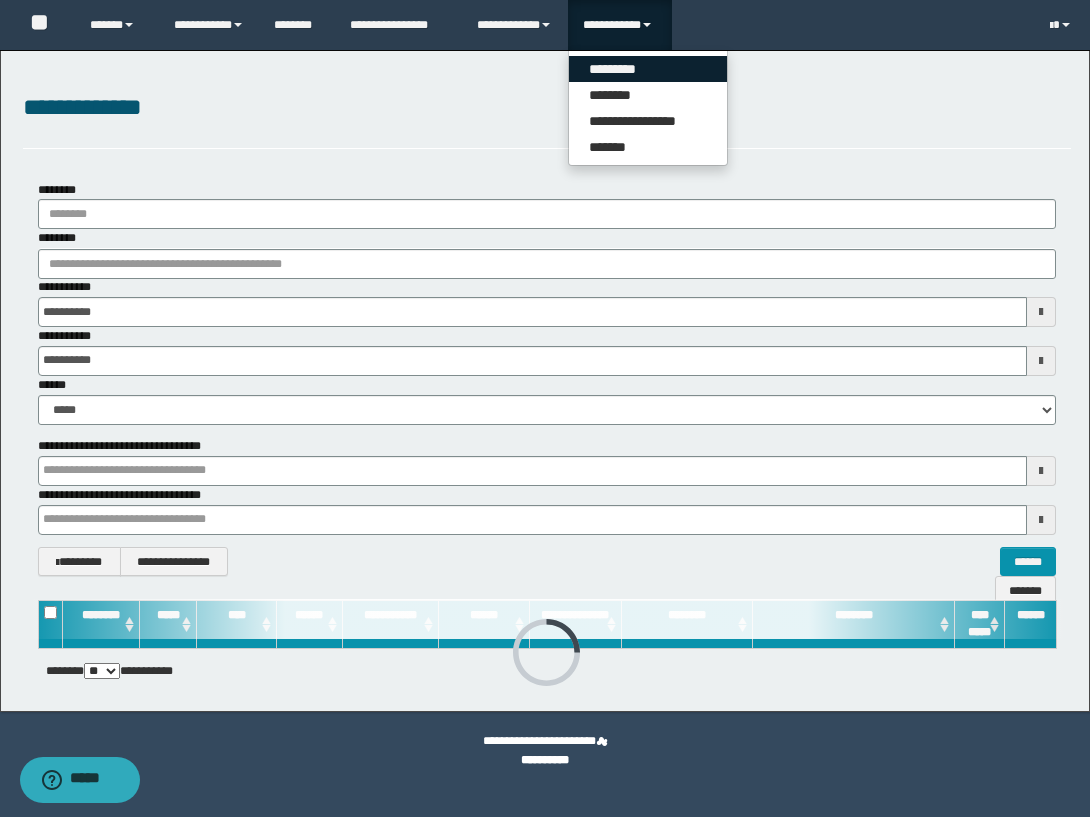 click on "*********" at bounding box center (648, 69) 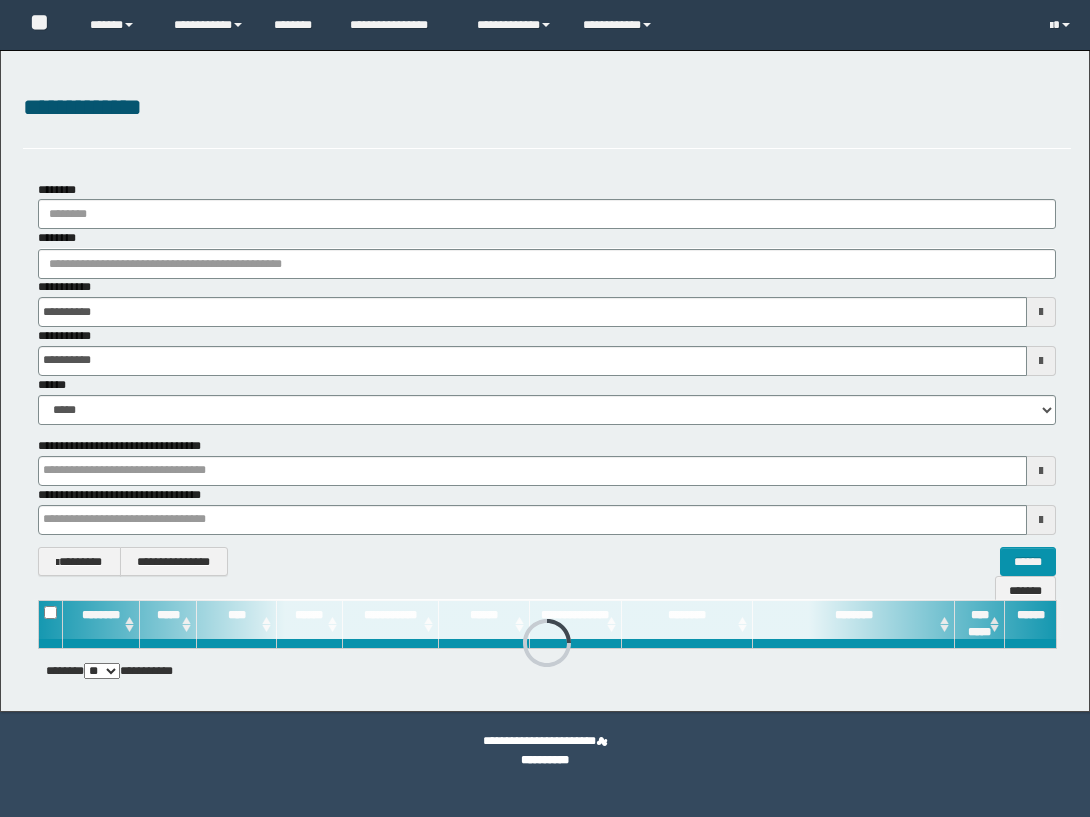 scroll, scrollTop: 0, scrollLeft: 0, axis: both 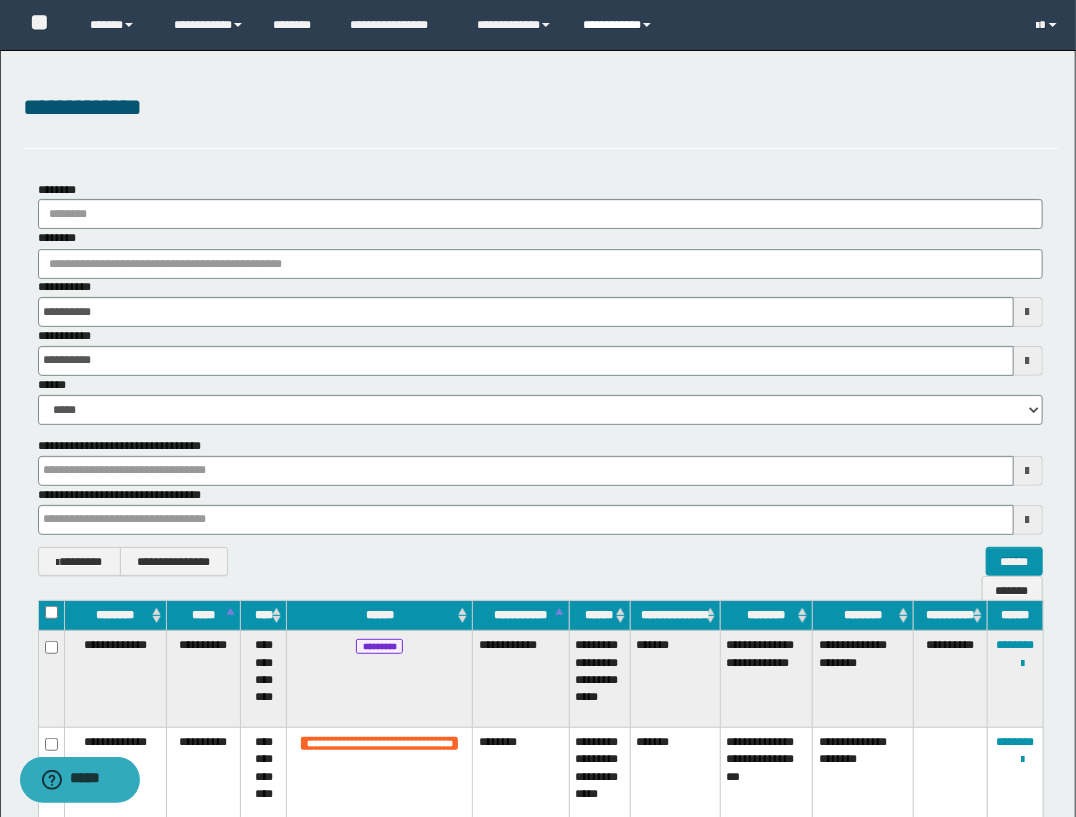 click on "**********" at bounding box center (620, 25) 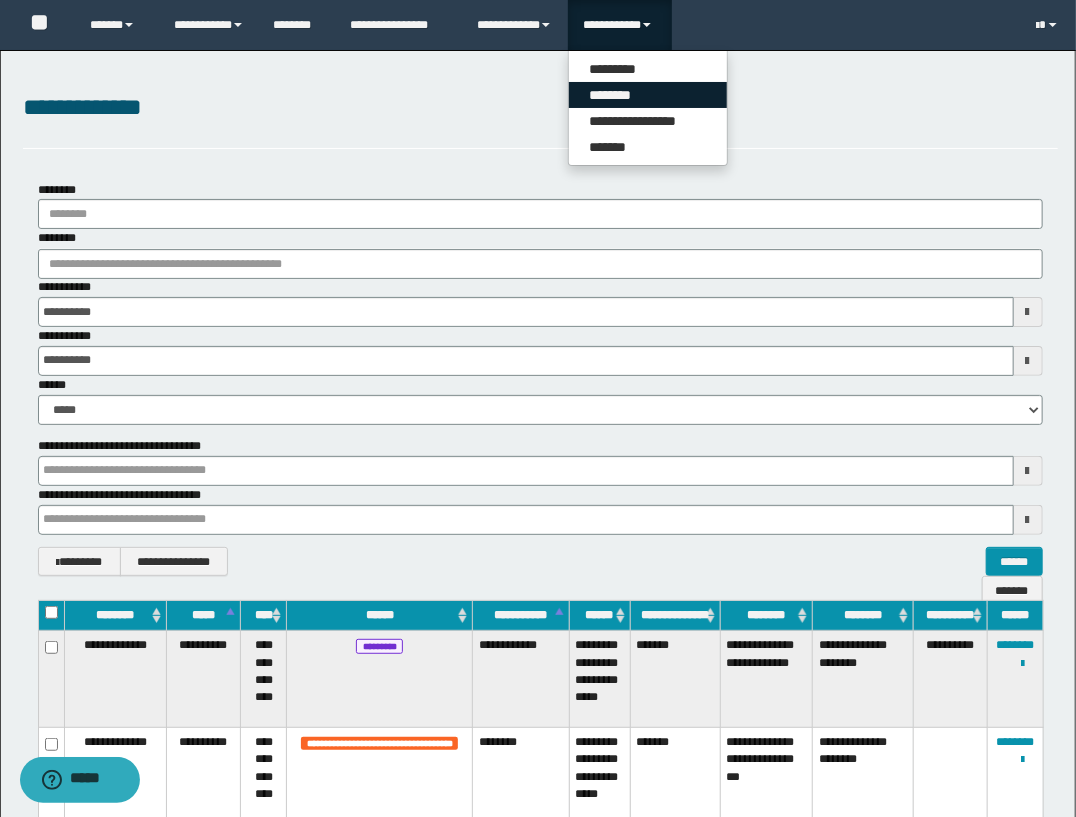 click on "********" at bounding box center (648, 95) 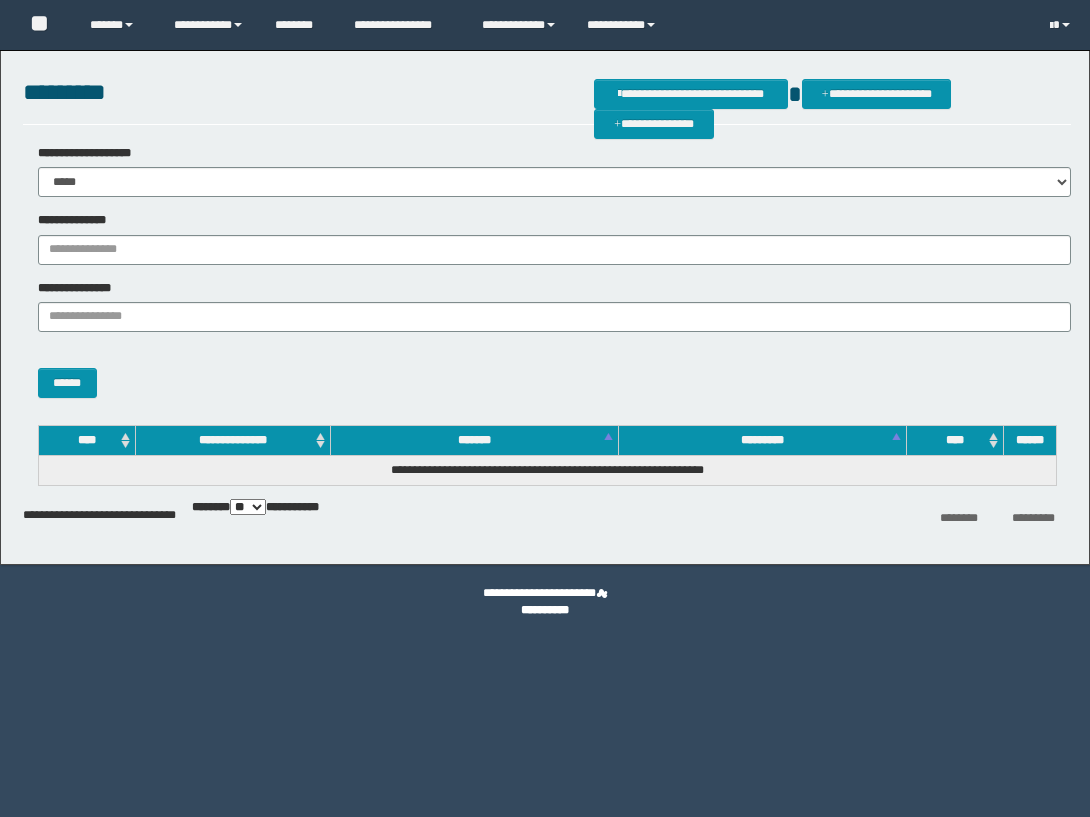 scroll, scrollTop: 0, scrollLeft: 0, axis: both 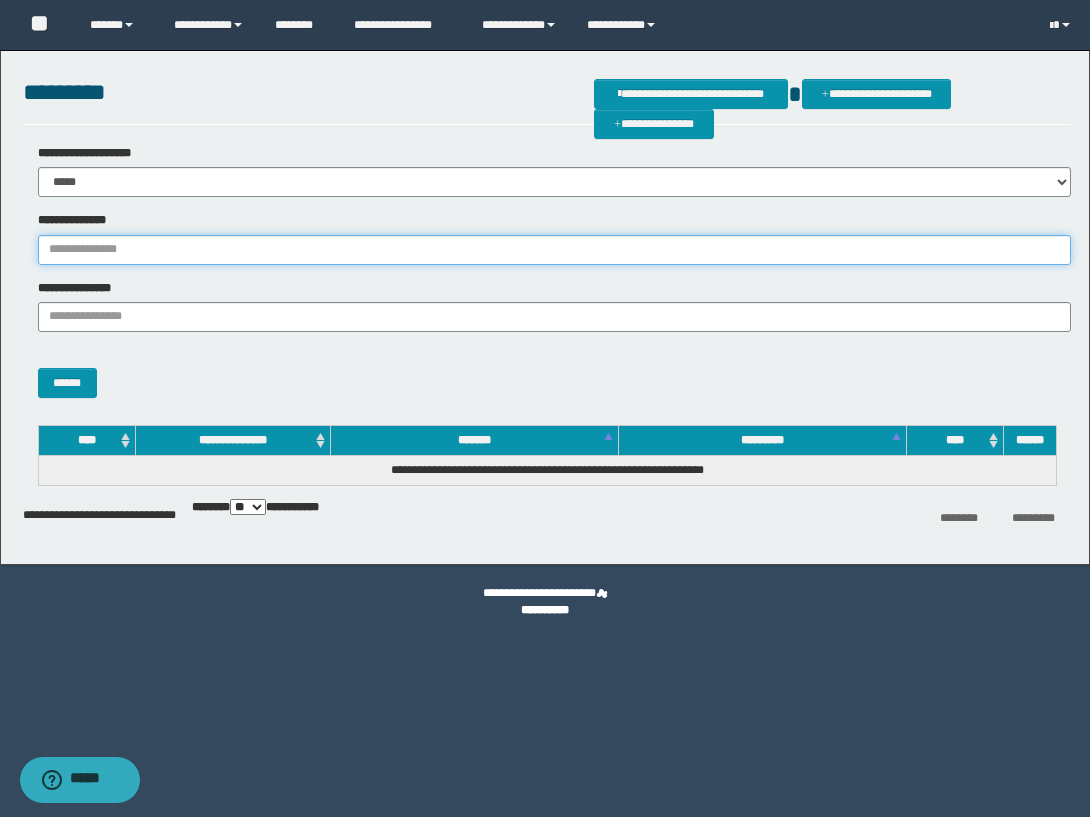 click on "**********" at bounding box center [555, 250] 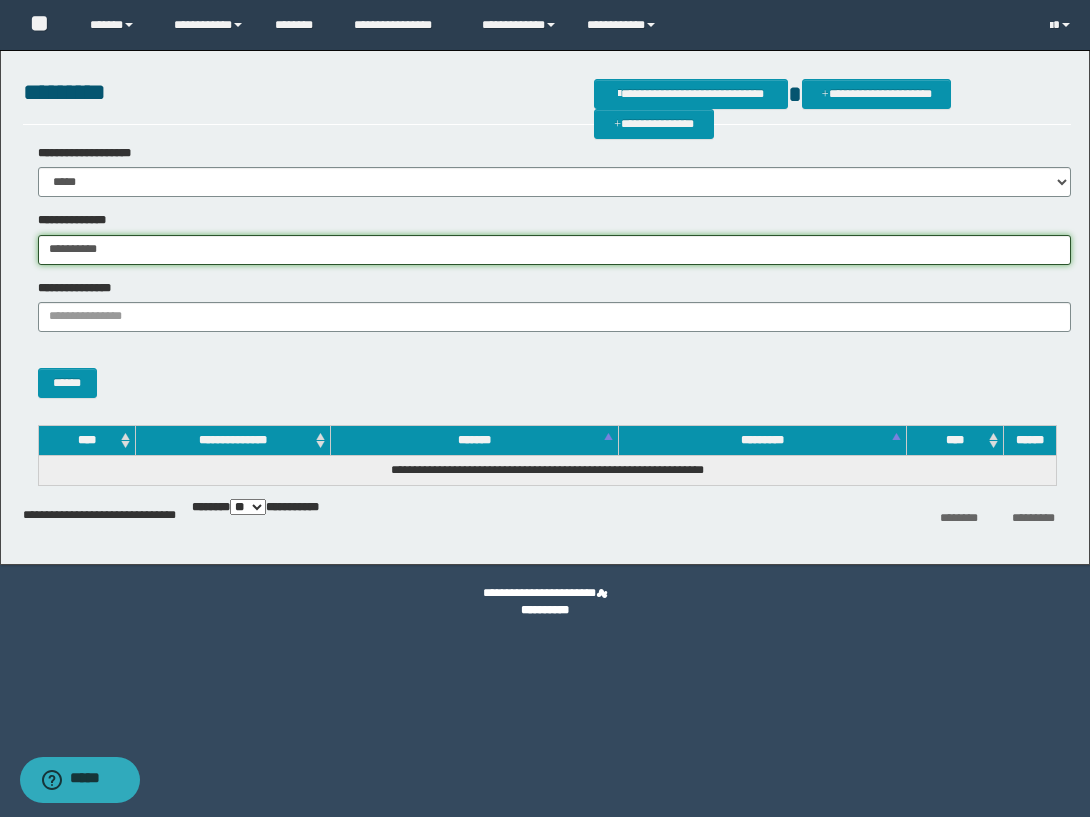 type on "**********" 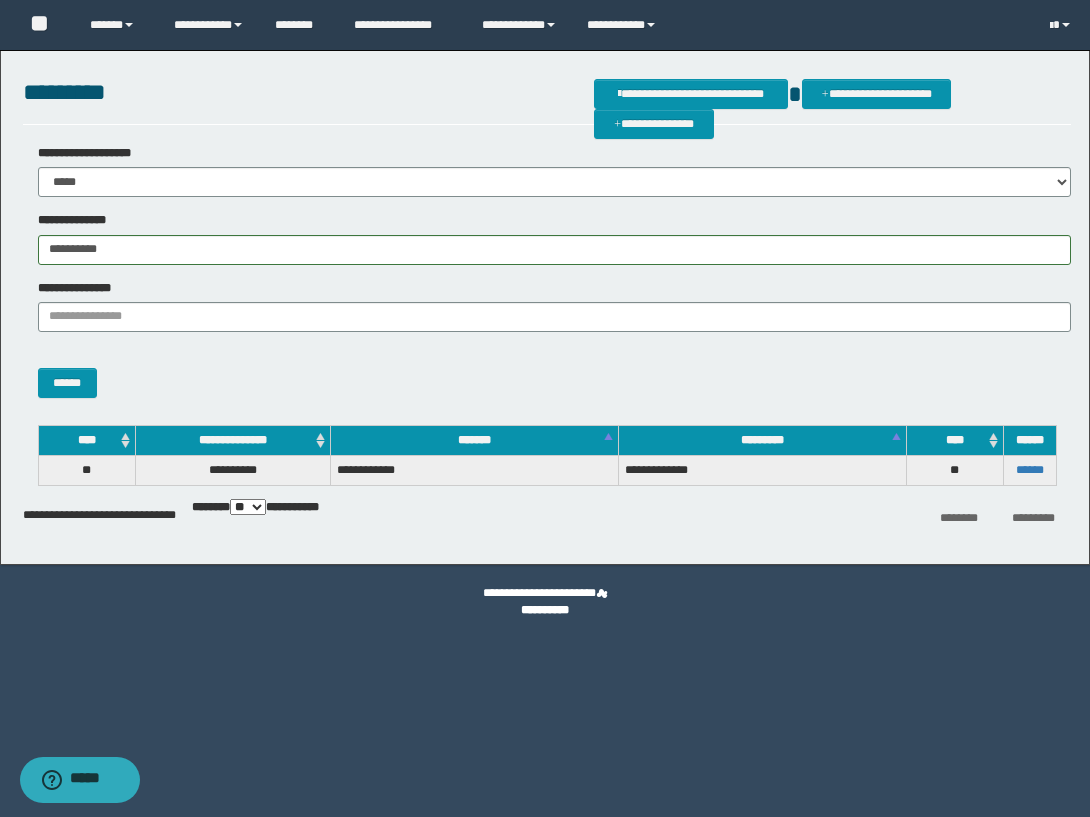 click on "******" at bounding box center (1030, 471) 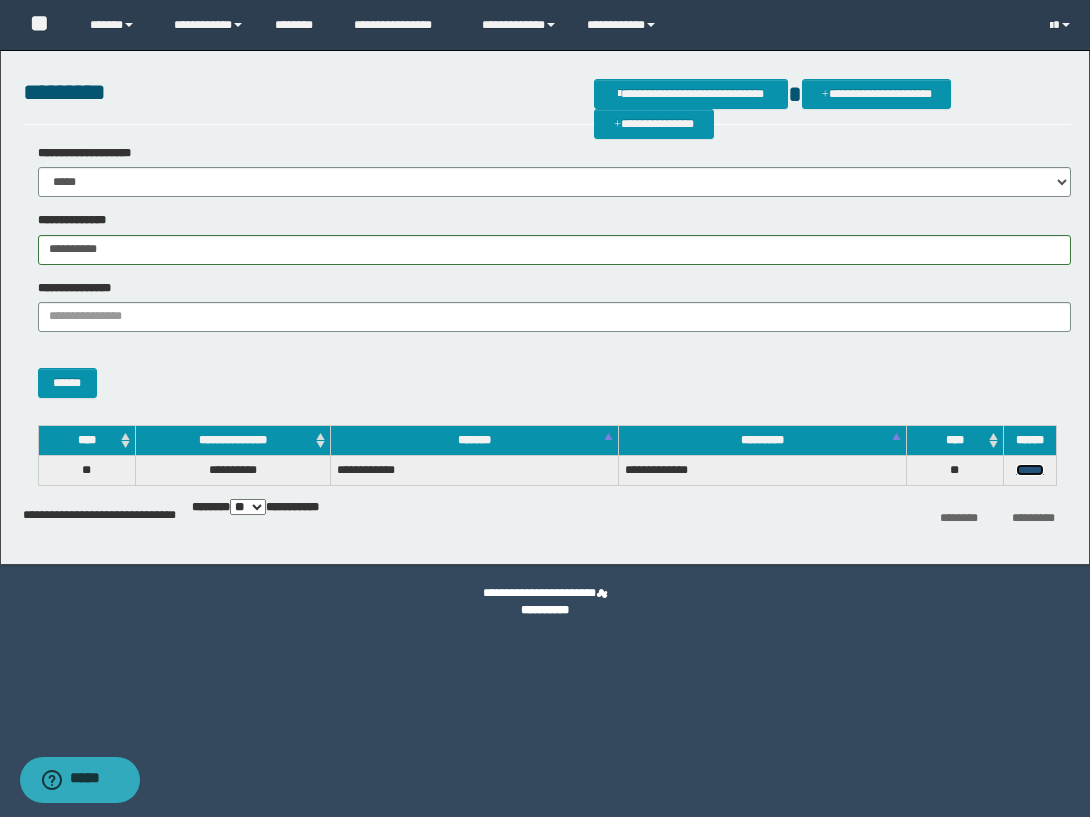 click on "******" at bounding box center [1030, 470] 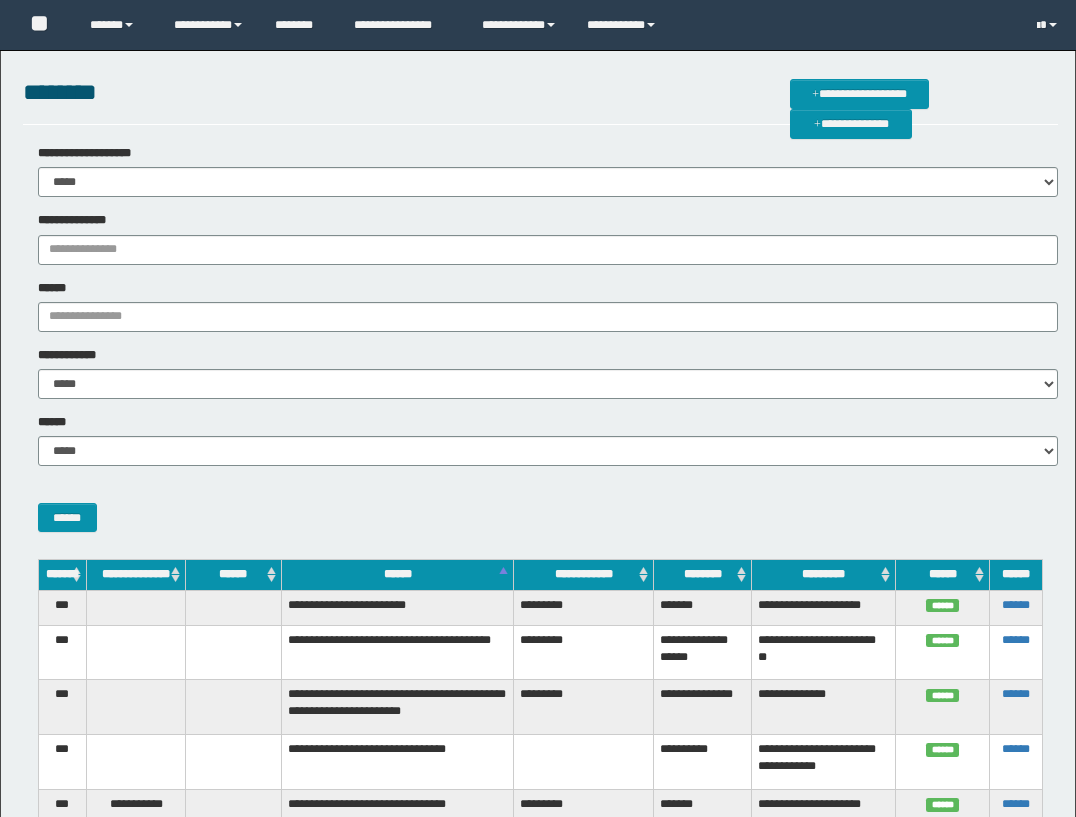 scroll, scrollTop: 0, scrollLeft: 0, axis: both 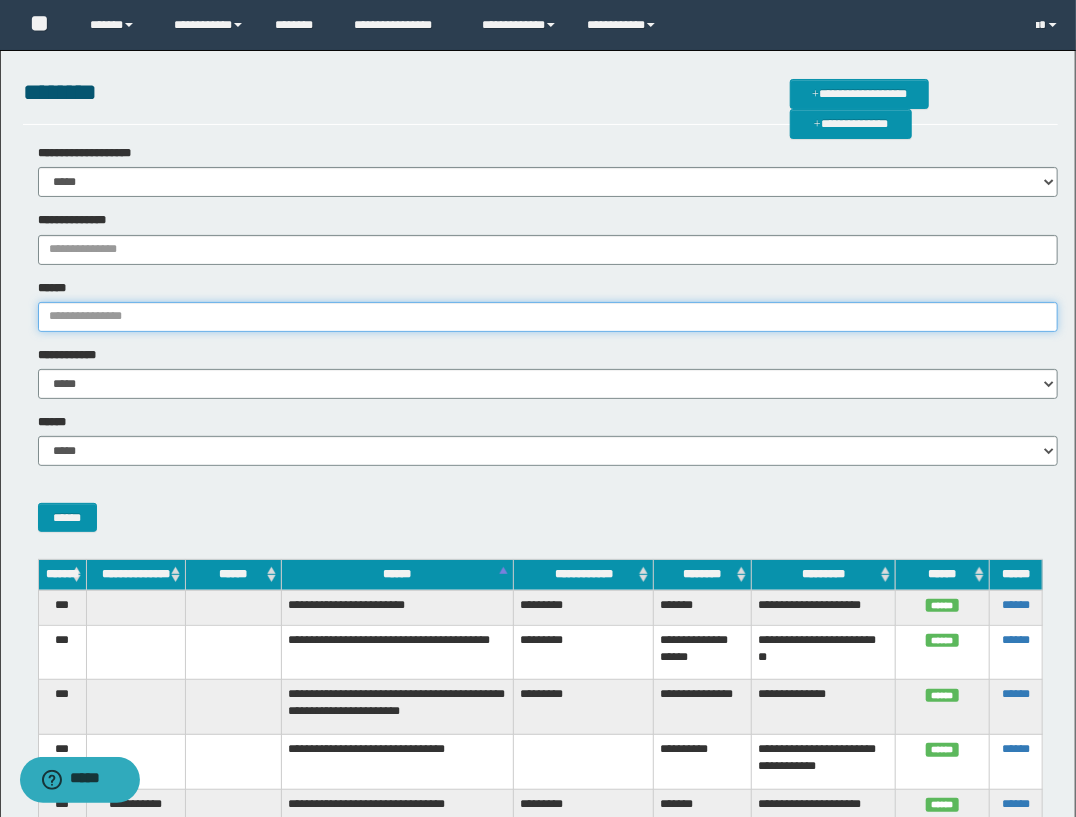click on "******" at bounding box center (548, 317) 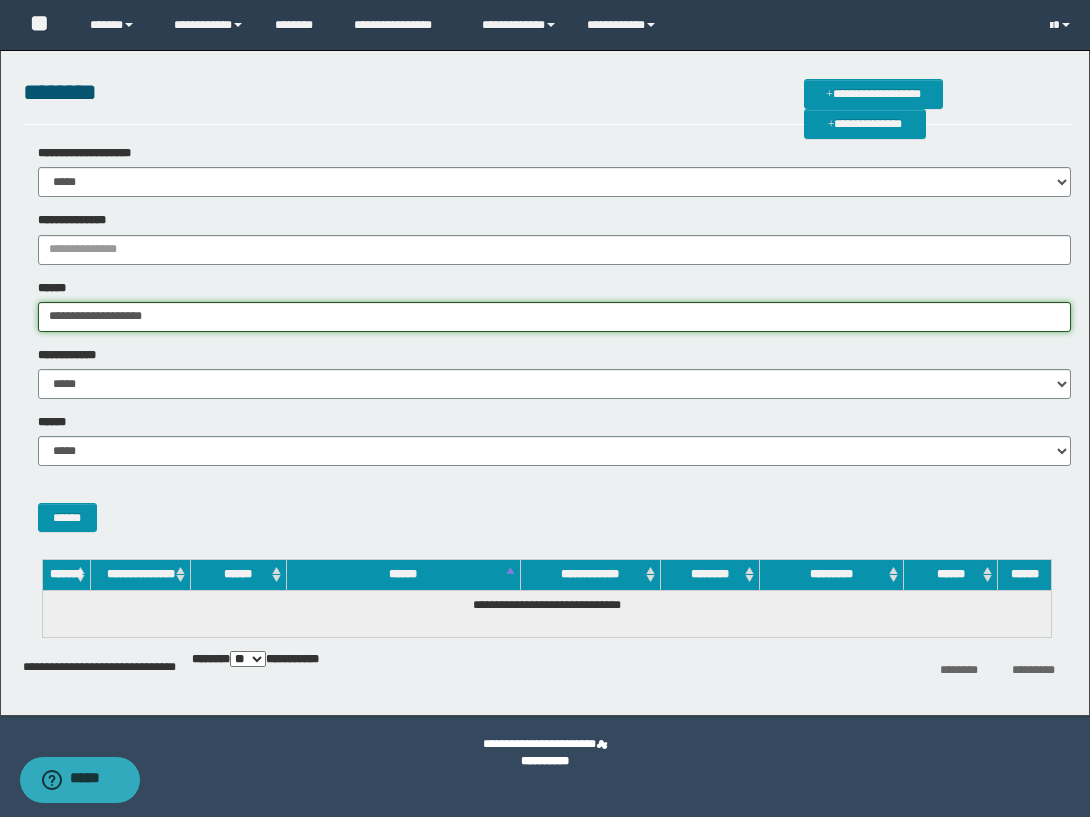 click on "**********" at bounding box center (555, 317) 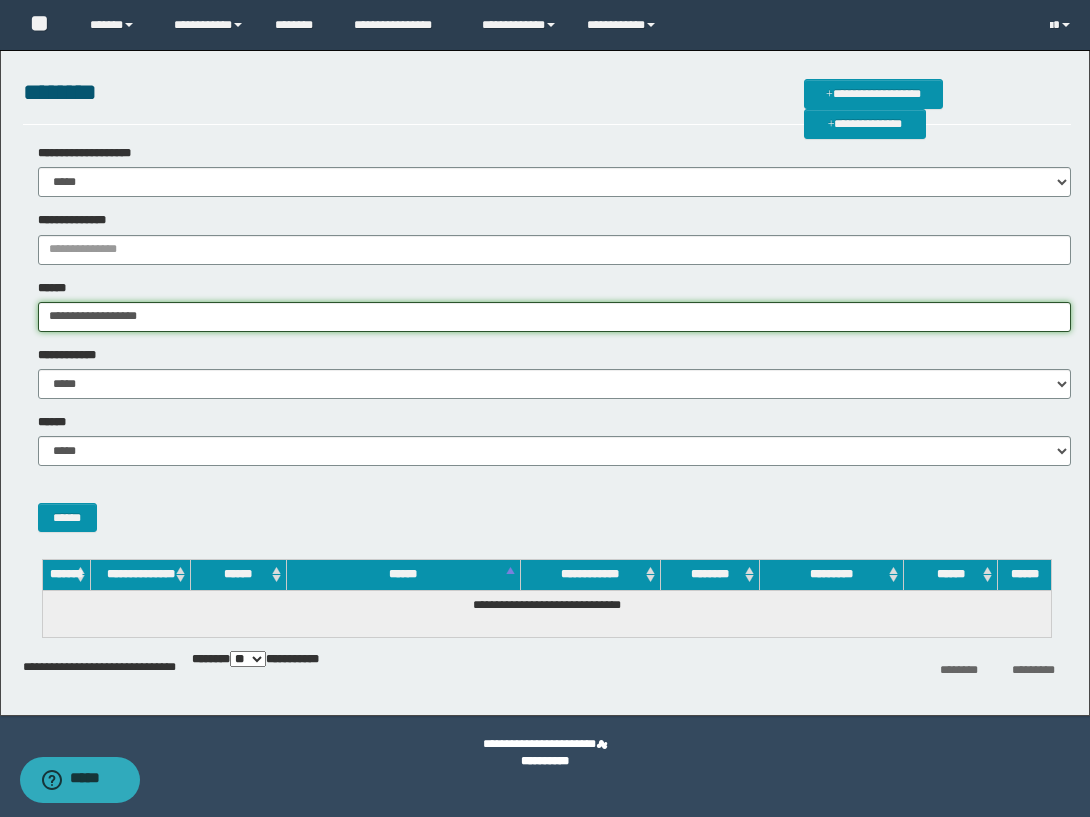 type on "**********" 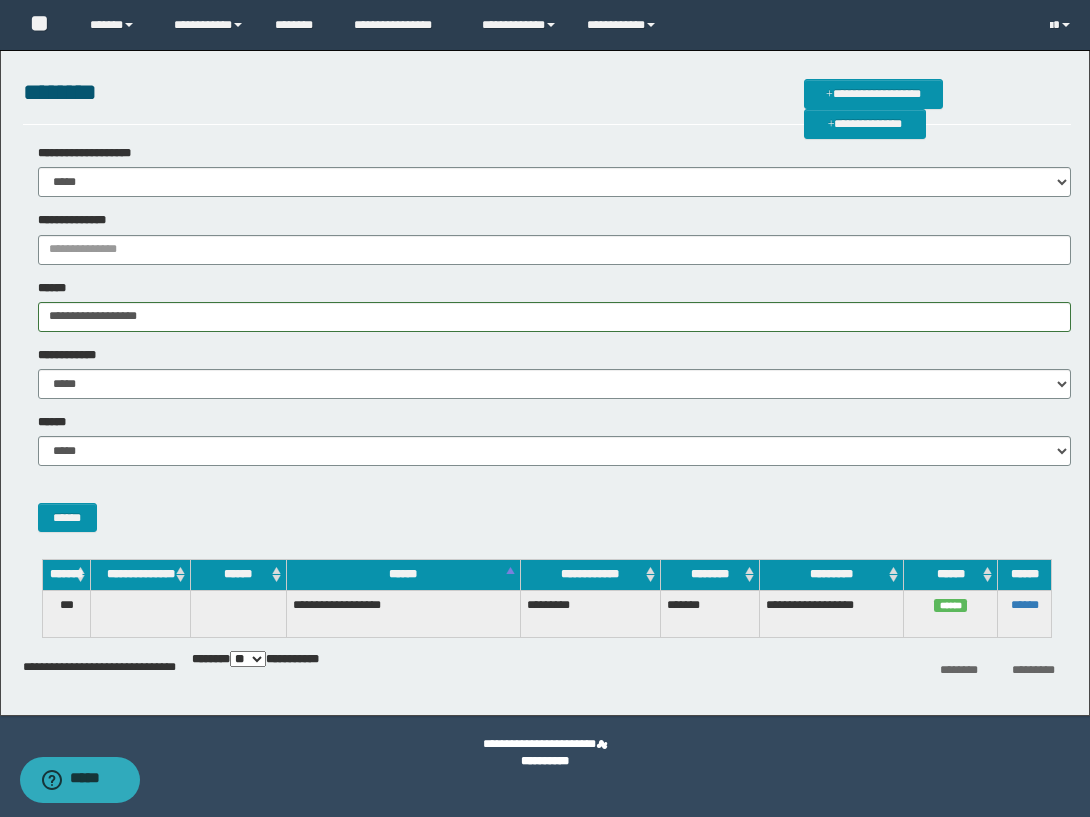 click on "******" at bounding box center [1024, 613] 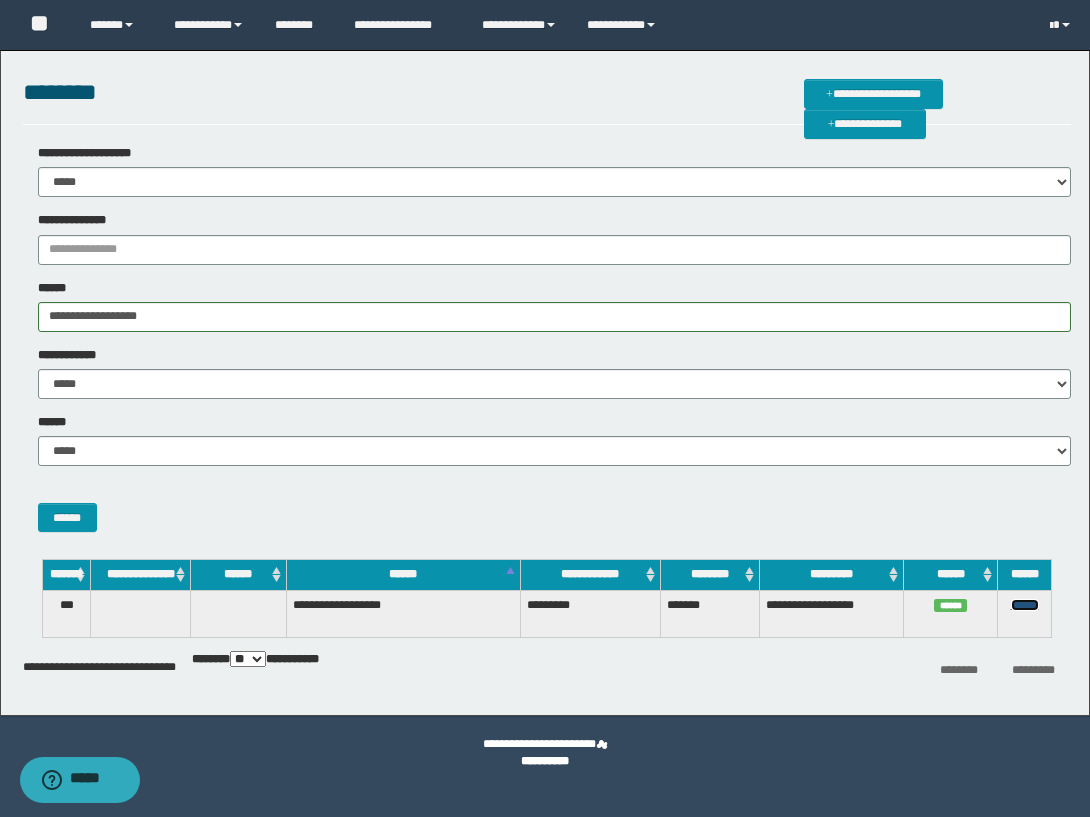 click on "******" at bounding box center [1025, 605] 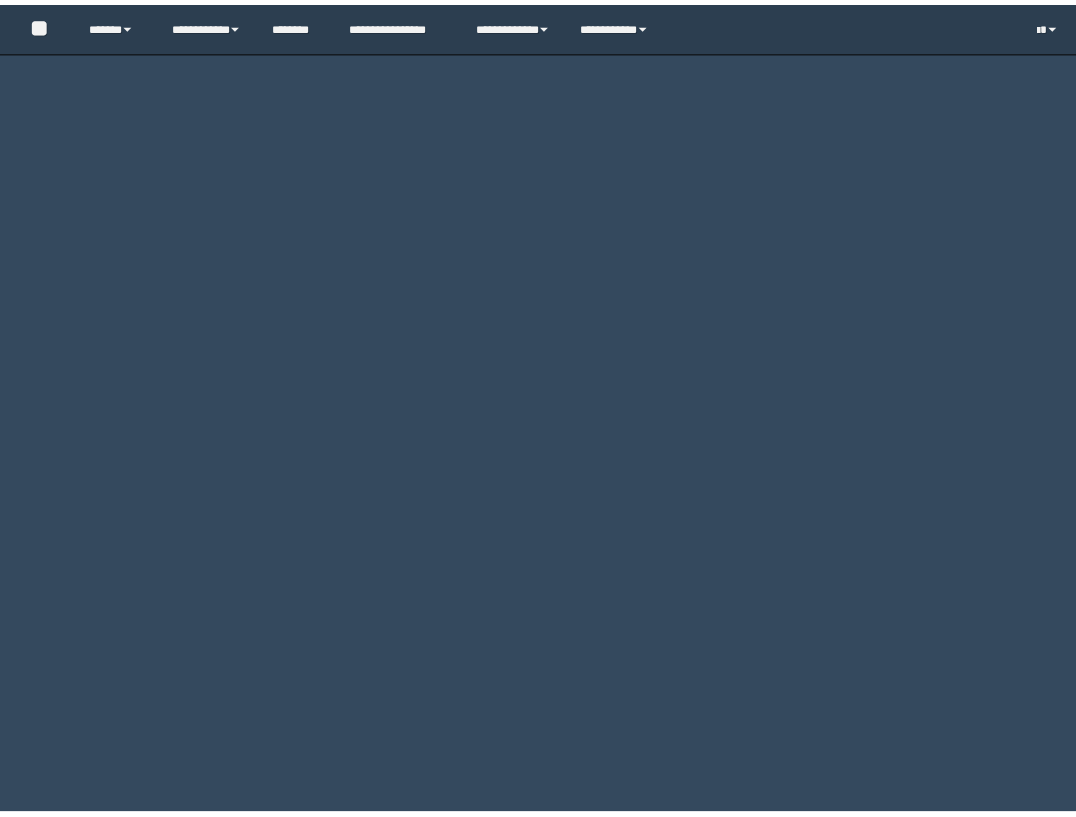 scroll, scrollTop: 0, scrollLeft: 0, axis: both 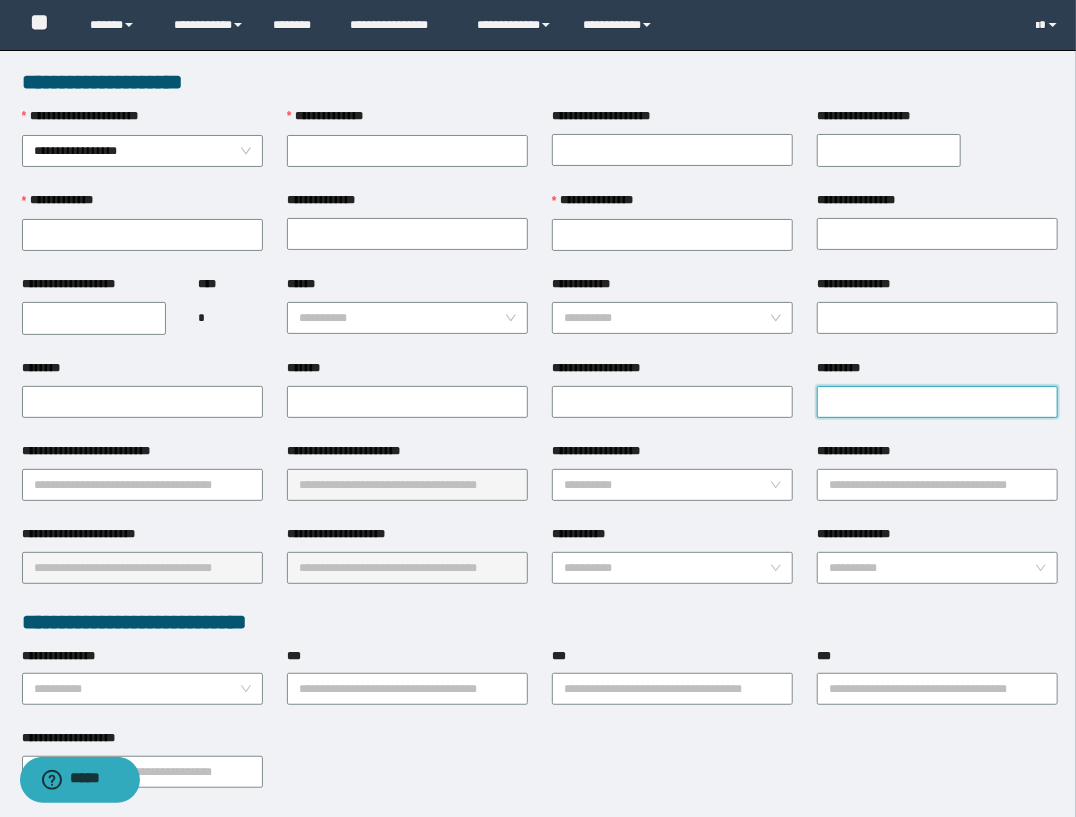 click on "*********" at bounding box center [937, 402] 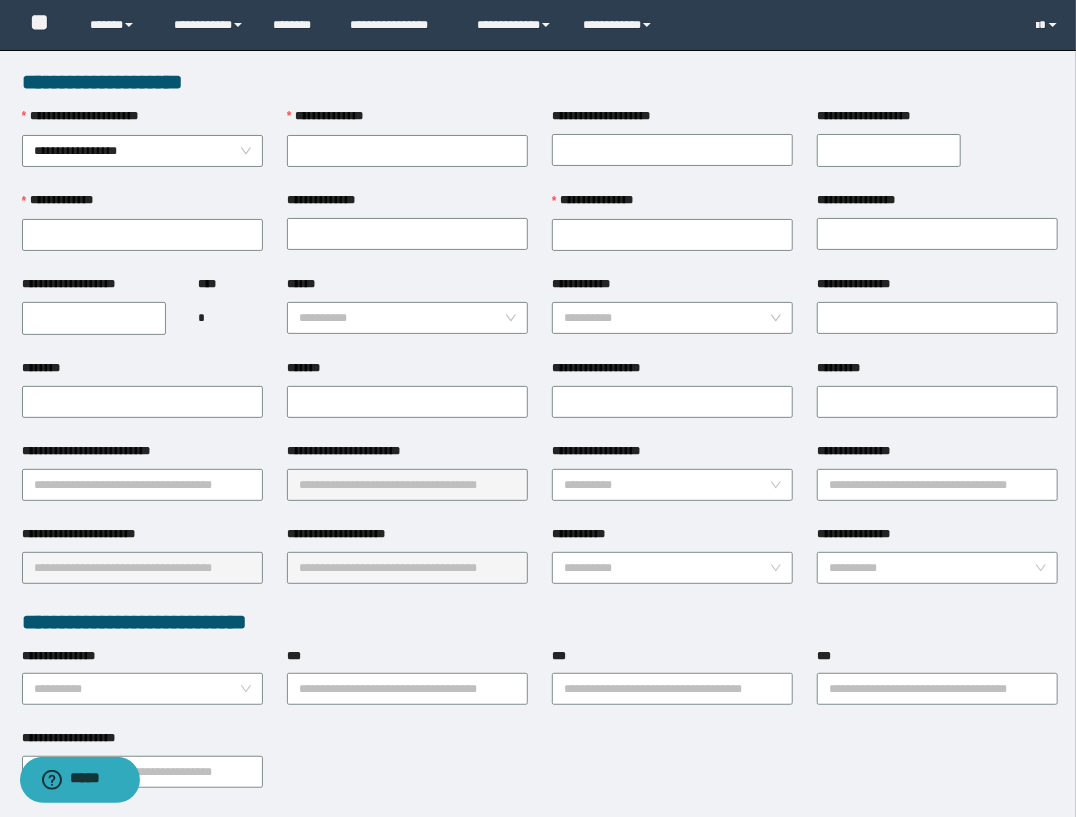 click on "**********" at bounding box center (672, 400) 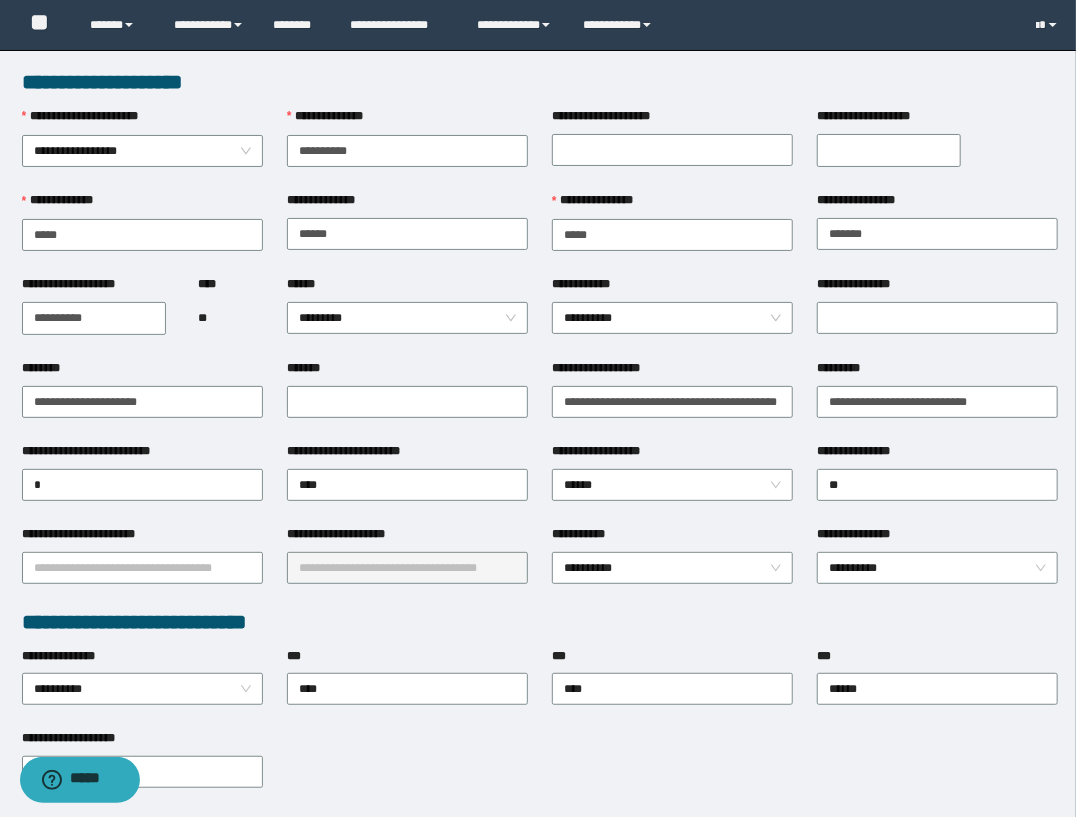 type on "**********" 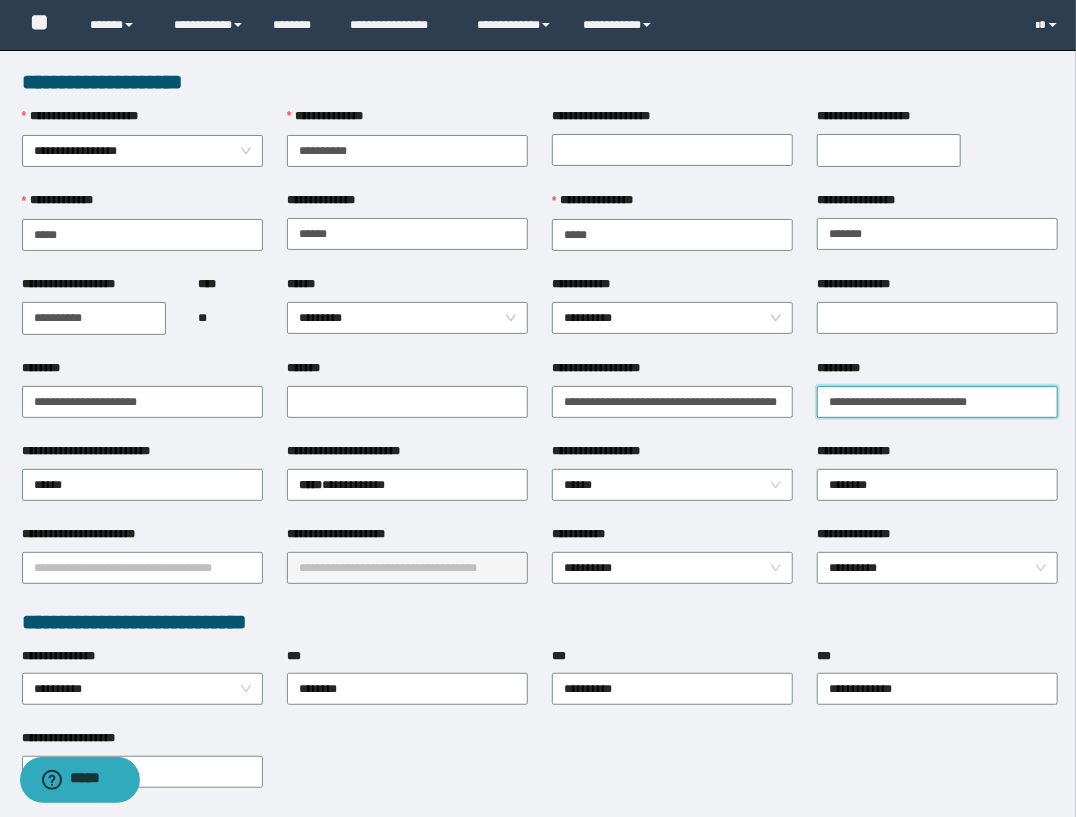 click on "**********" at bounding box center [937, 402] 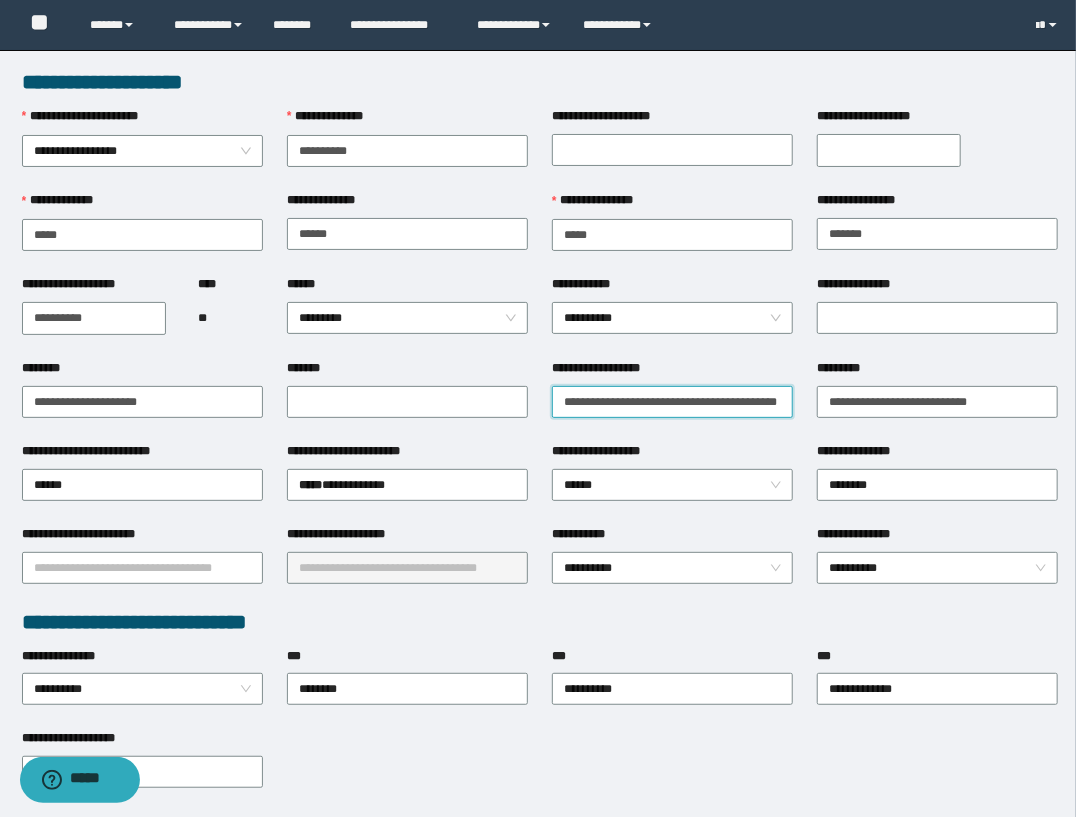 click on "**********" at bounding box center (672, 402) 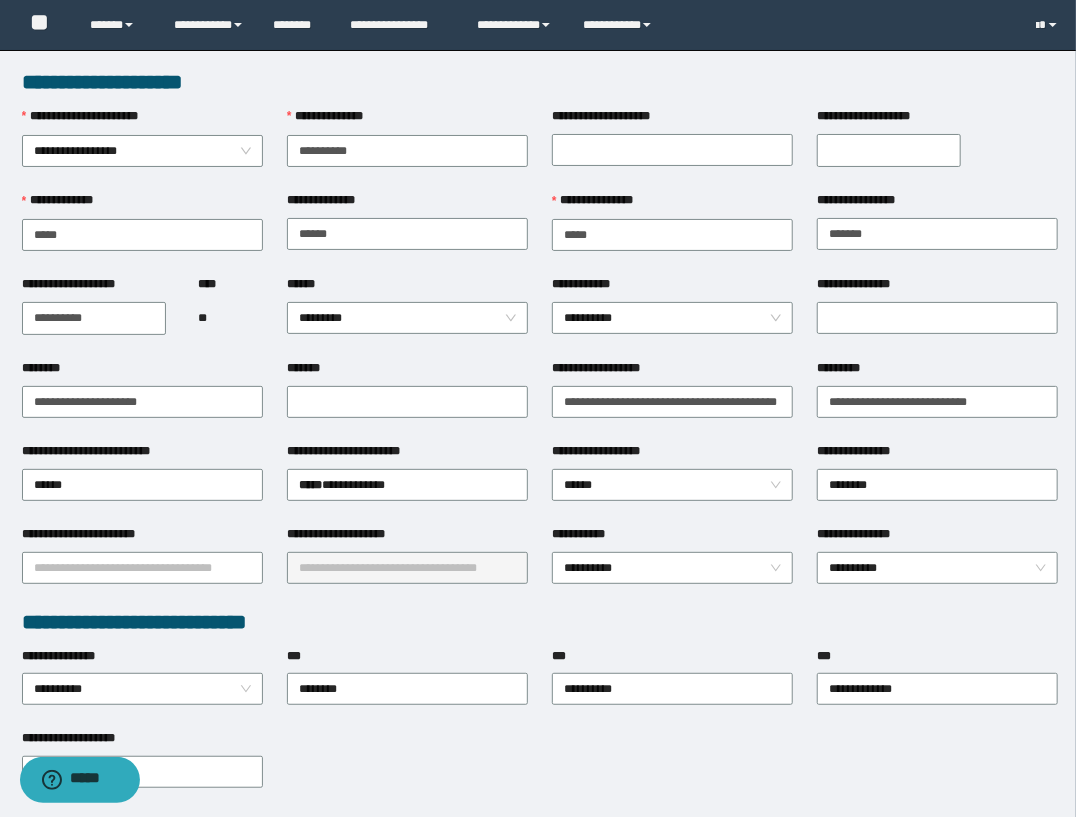 click on "**********" at bounding box center [142, 400] 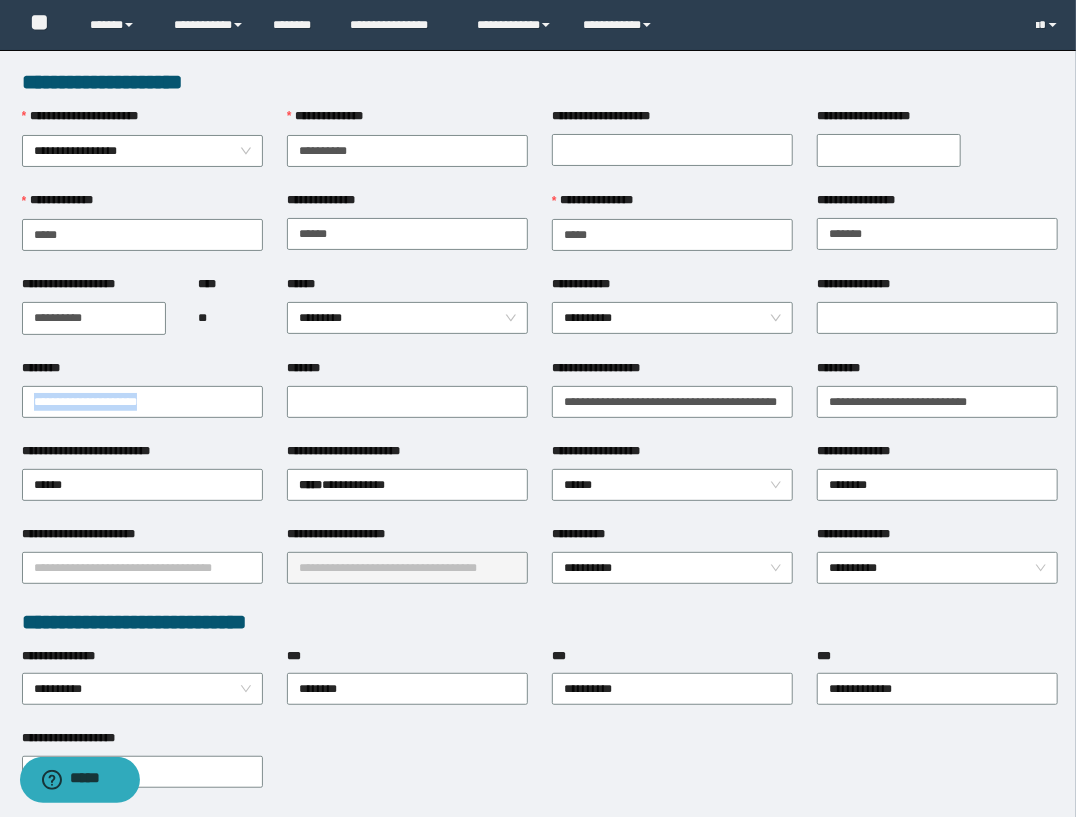 click on "**********" at bounding box center (142, 400) 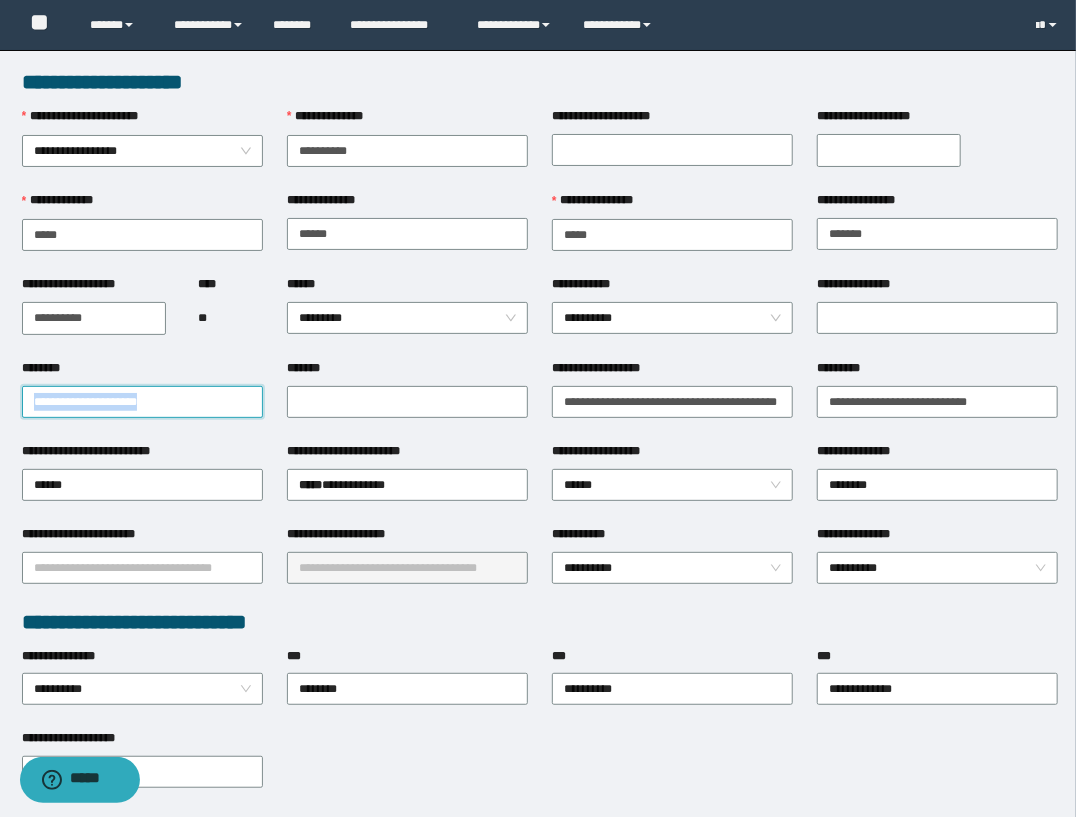 click on "**********" at bounding box center (142, 402) 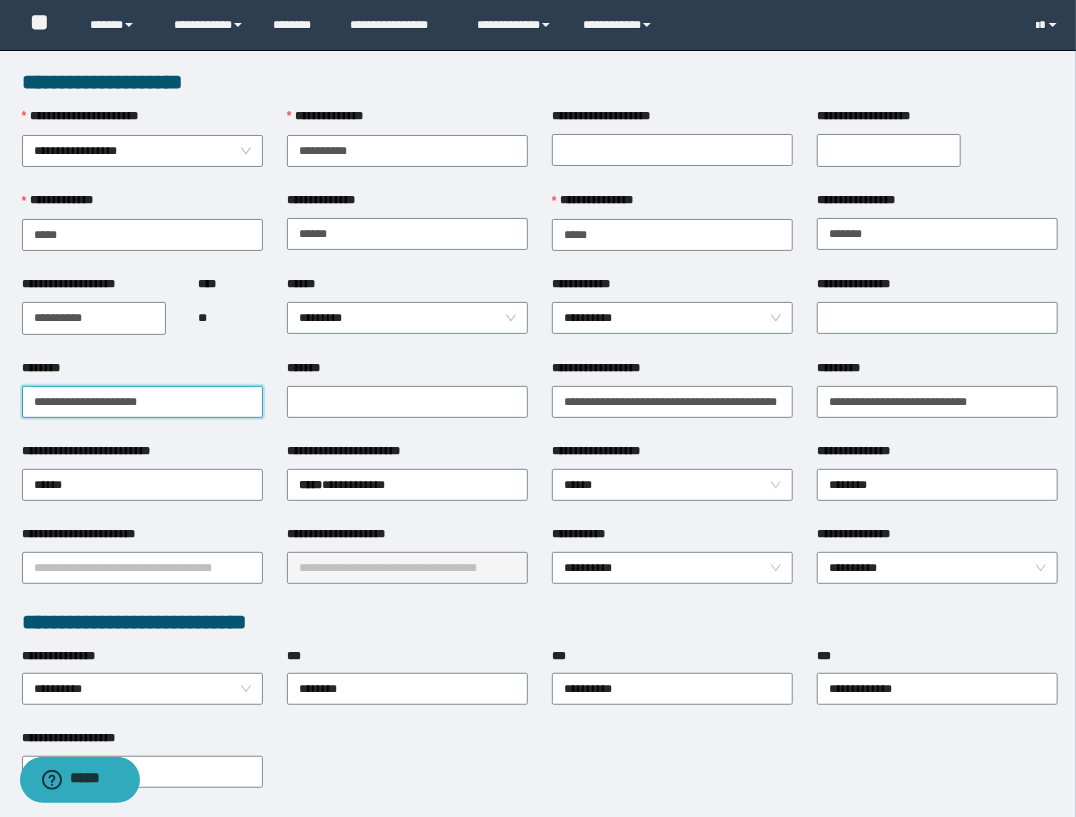 click on "**********" at bounding box center [142, 402] 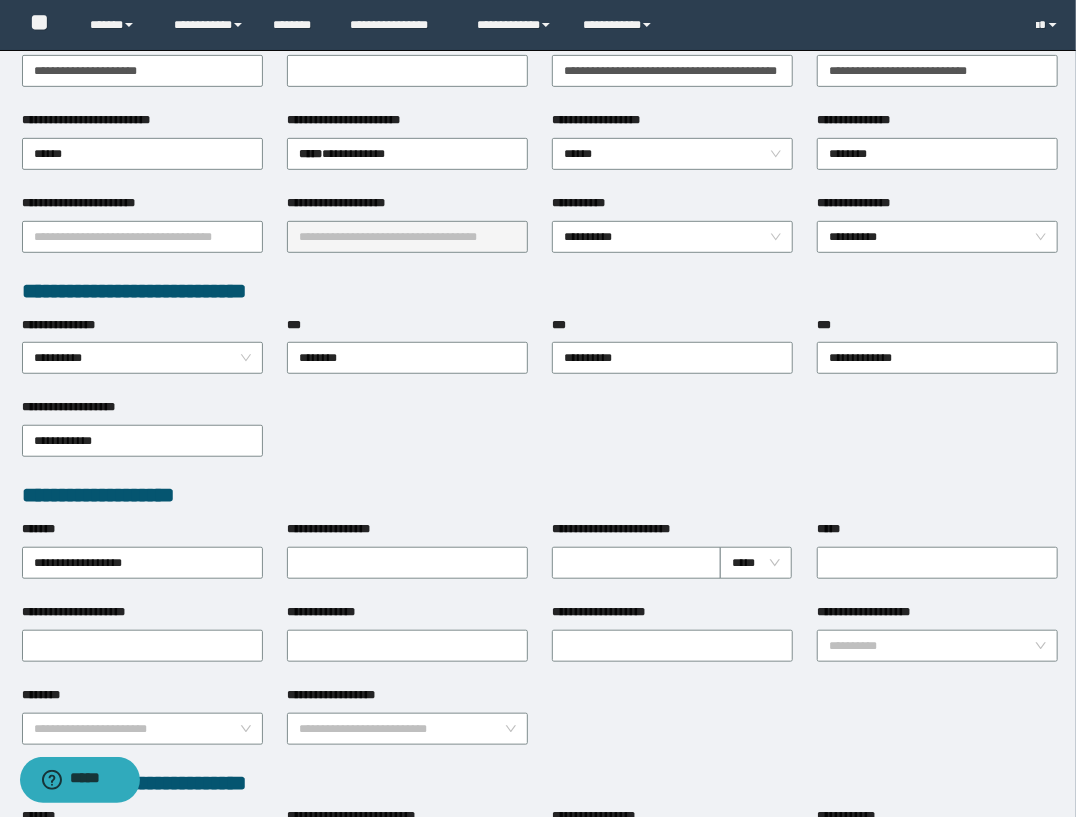 scroll, scrollTop: 363, scrollLeft: 0, axis: vertical 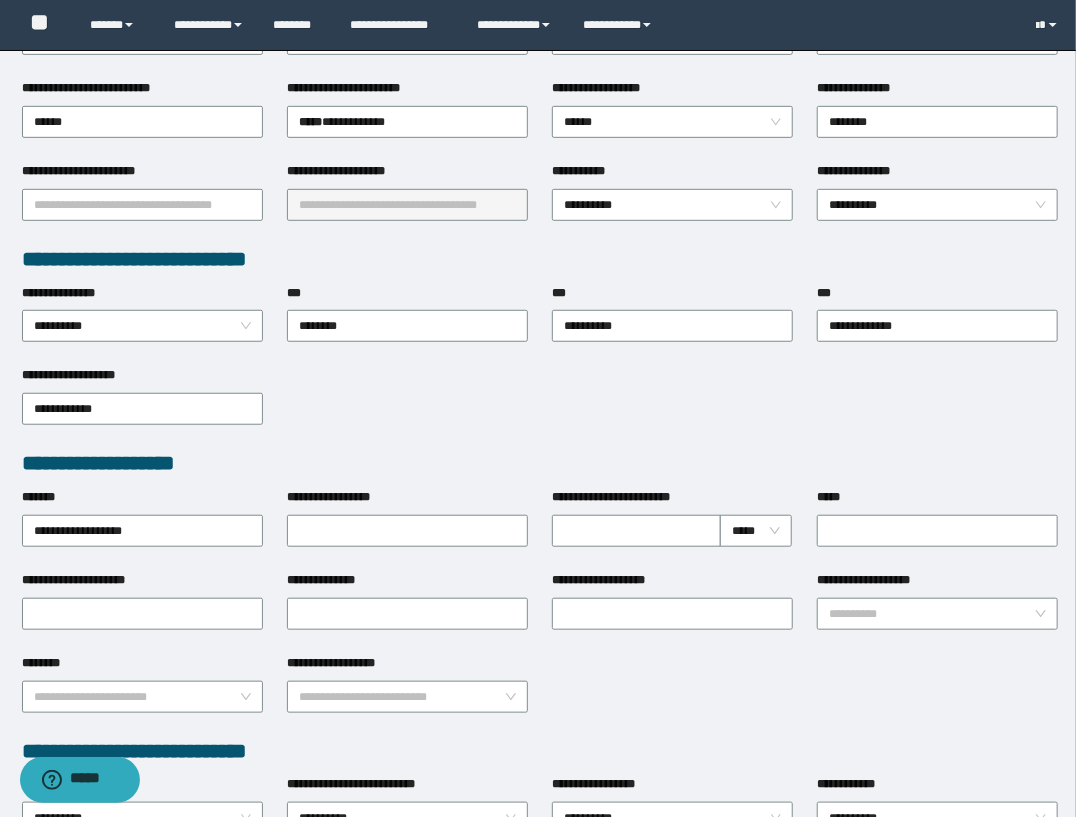 click on "**********" at bounding box center [540, 695] 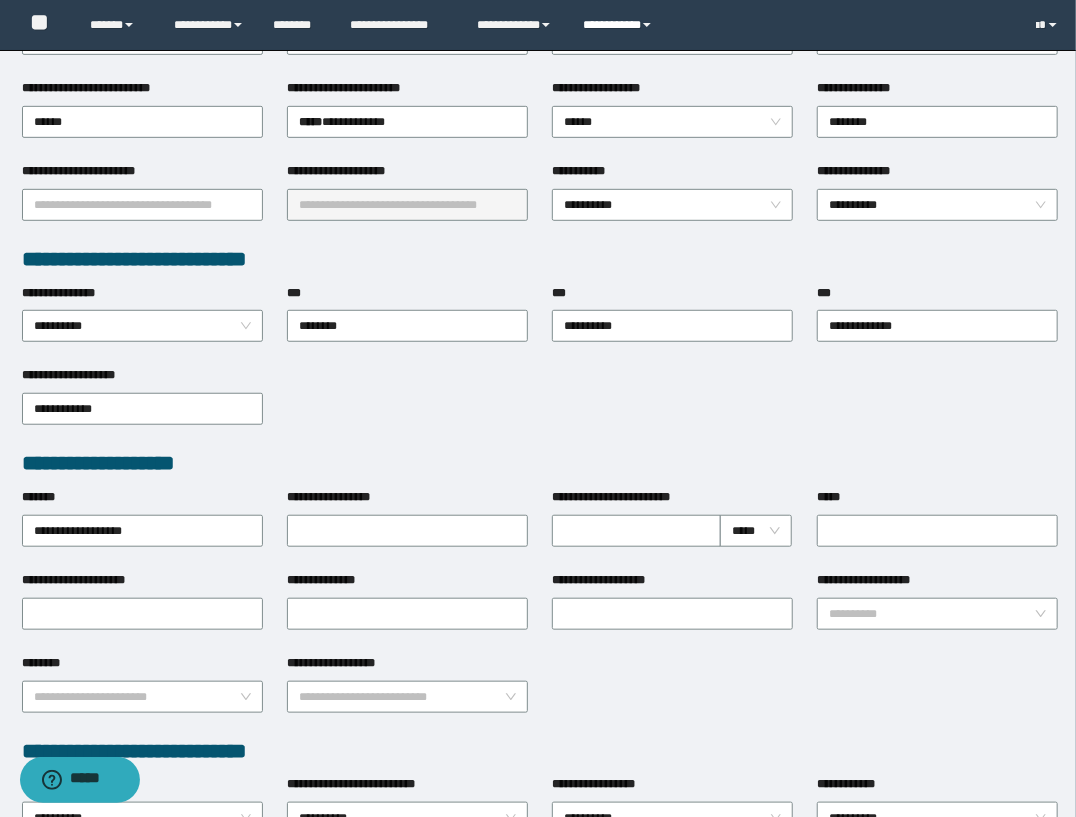 click on "**********" at bounding box center [620, 25] 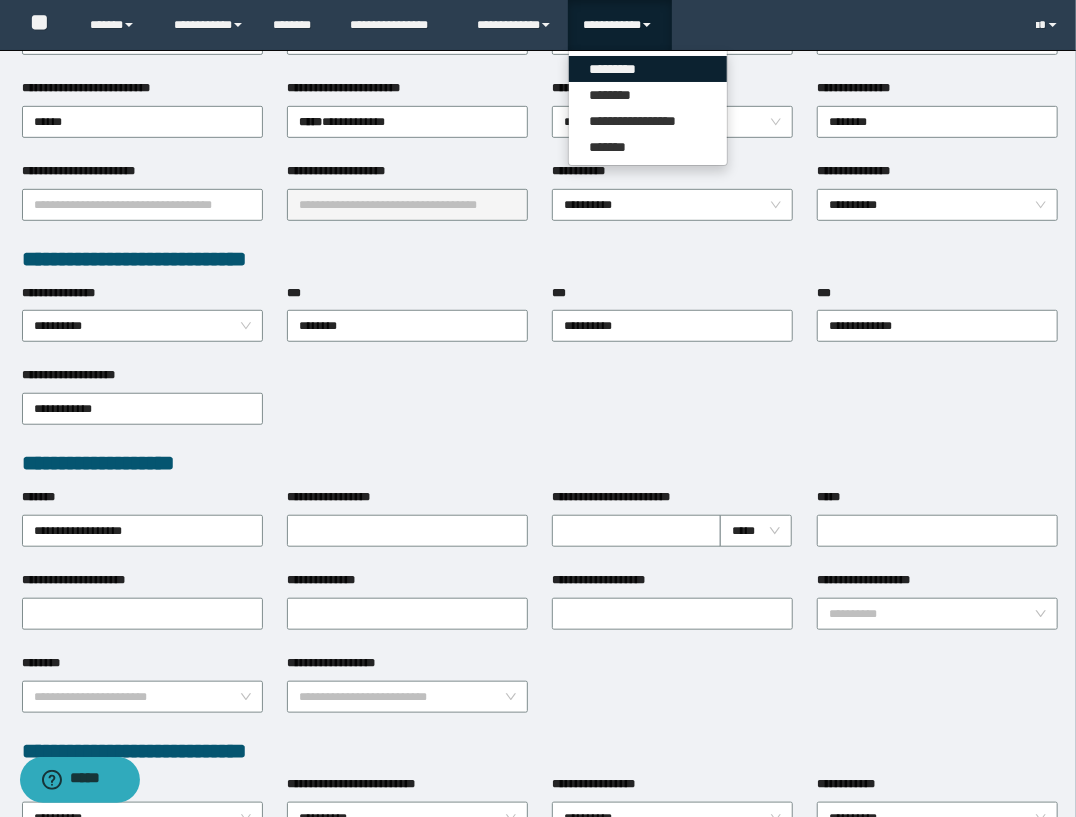 click on "*********" at bounding box center [648, 69] 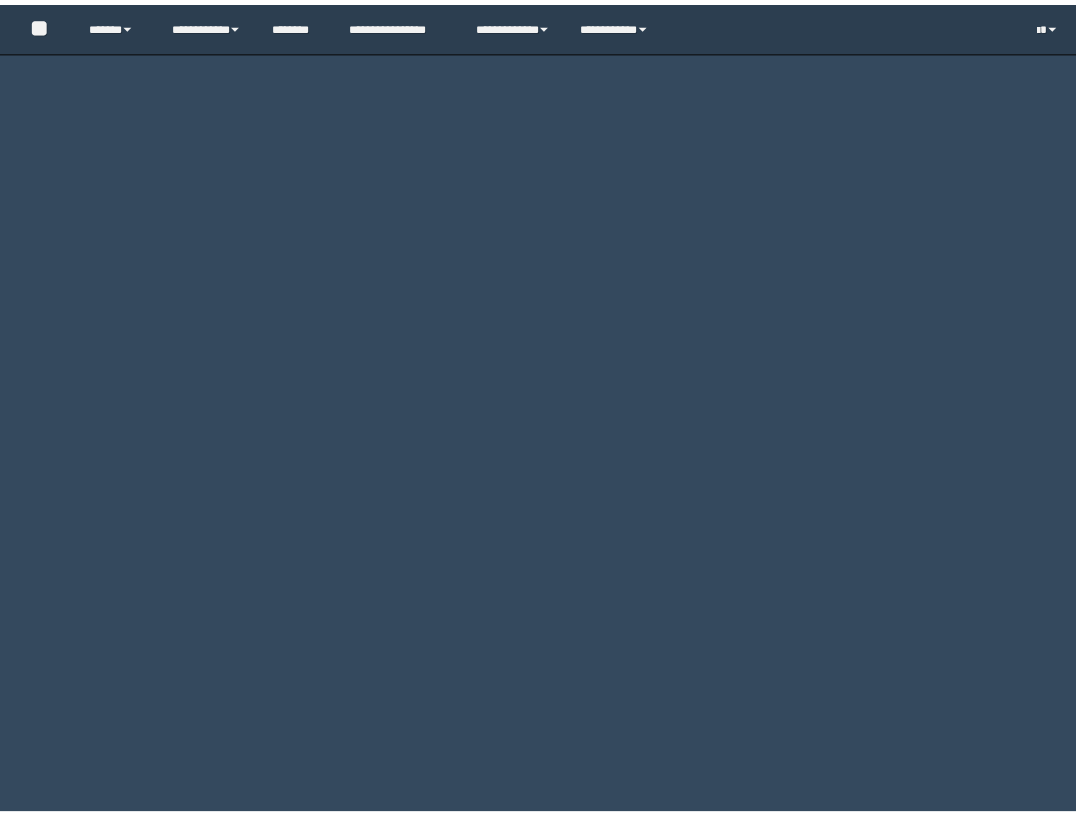 scroll, scrollTop: 0, scrollLeft: 0, axis: both 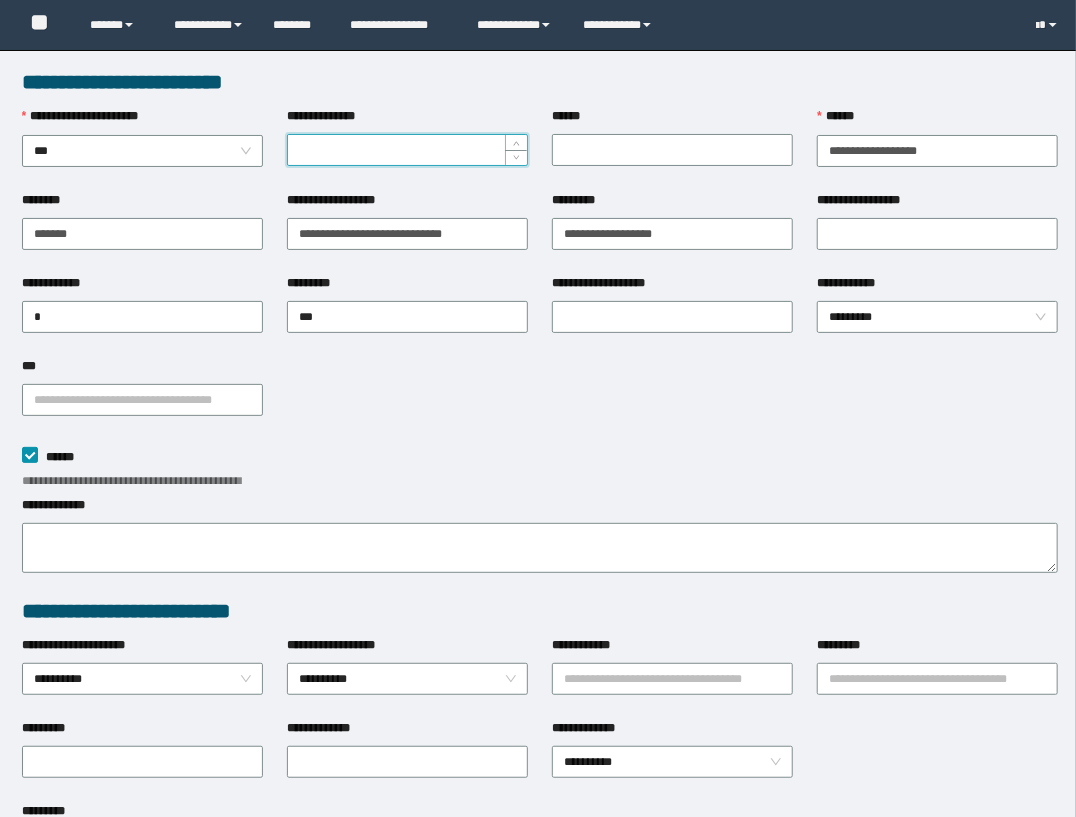 type on "**********" 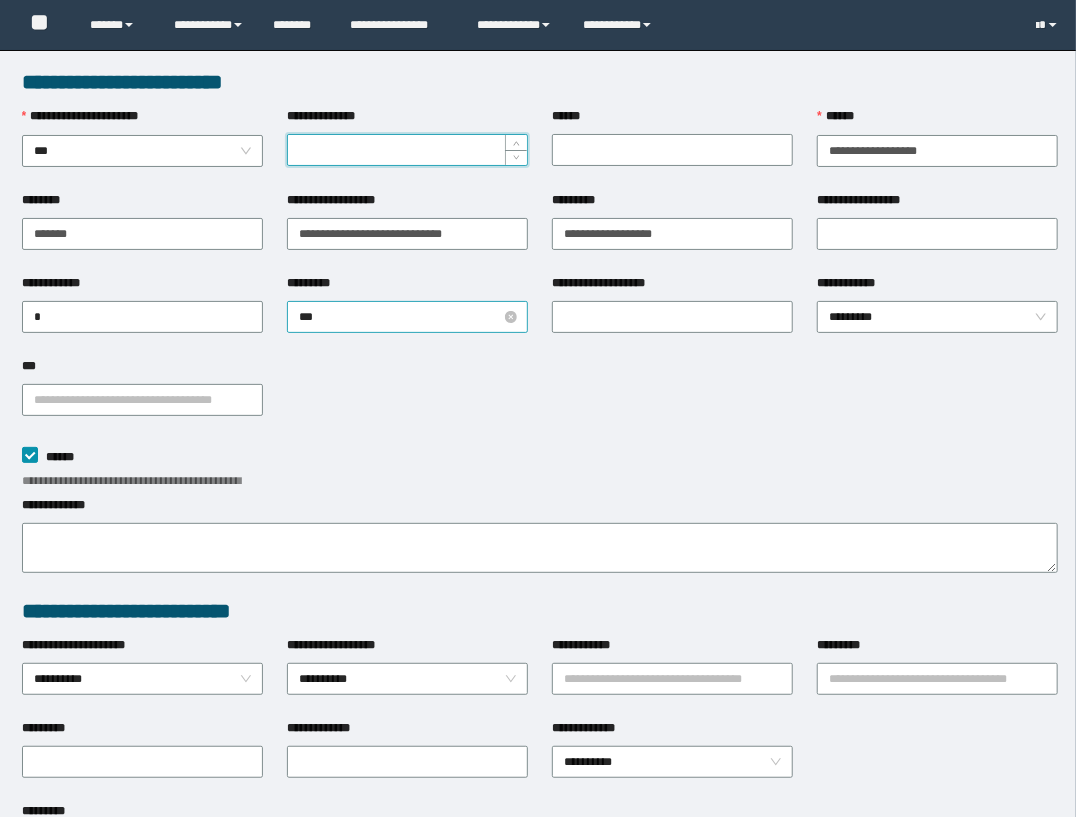 scroll, scrollTop: 0, scrollLeft: 0, axis: both 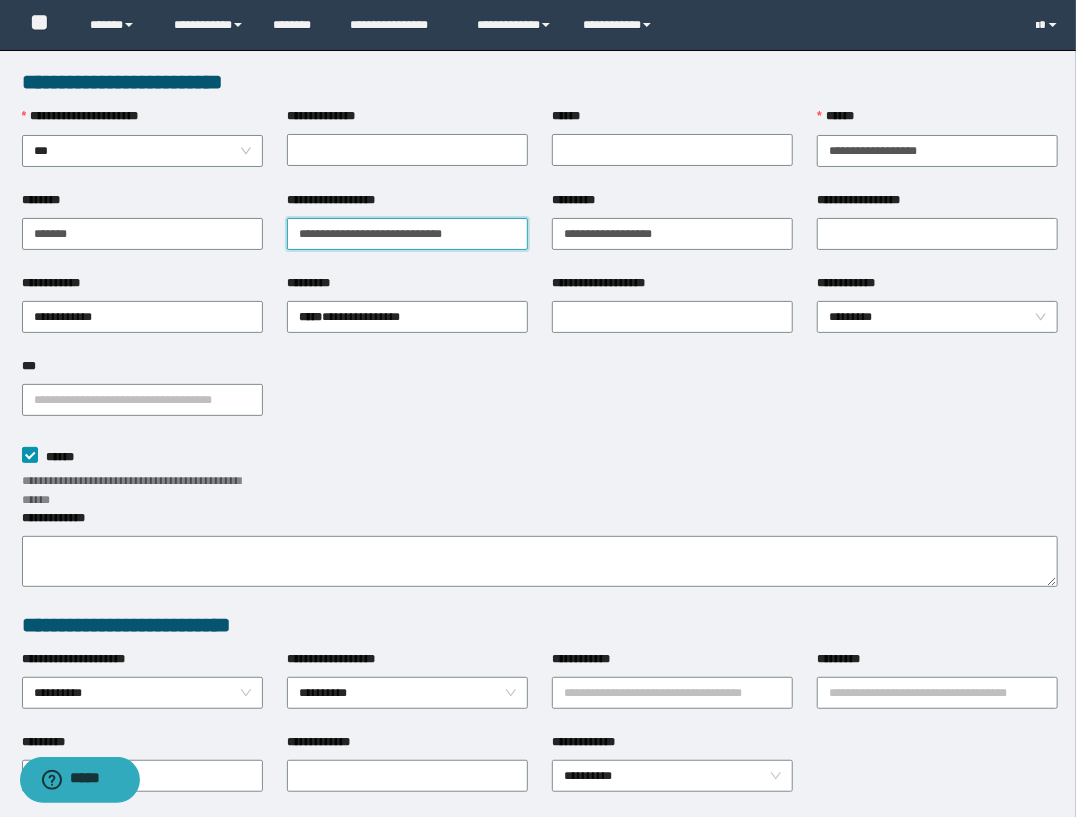 click on "**********" at bounding box center [407, 234] 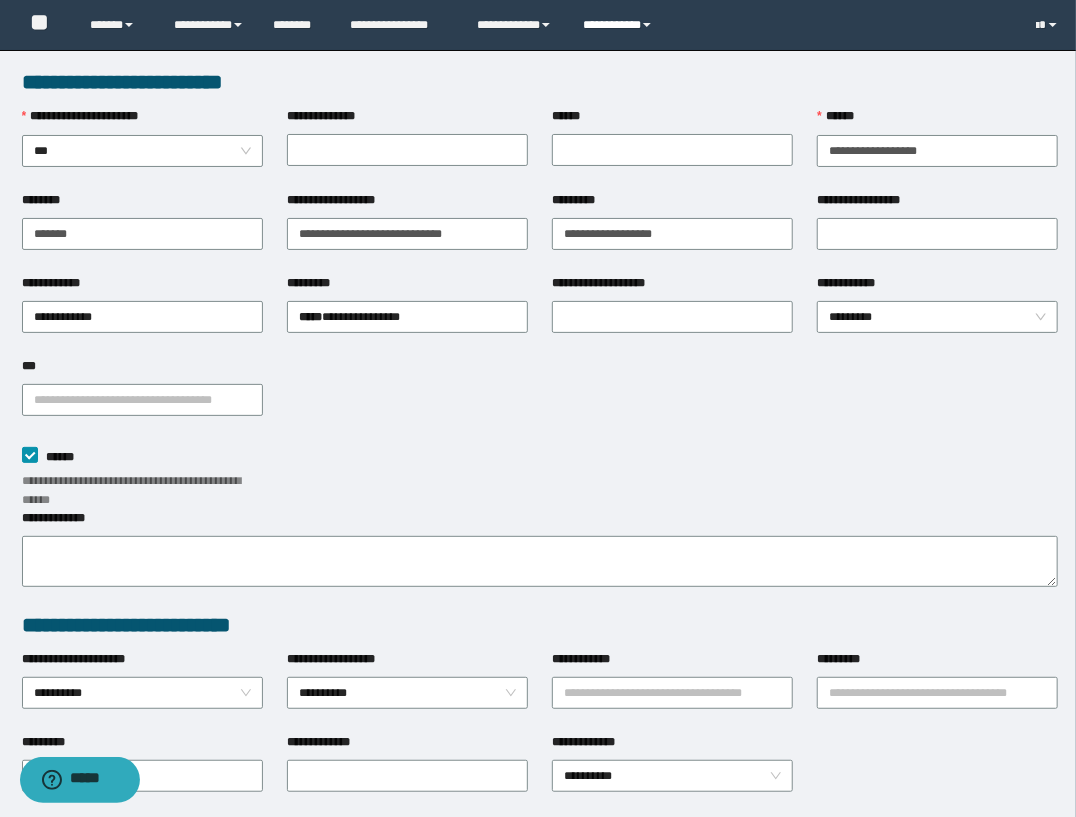 click on "**********" at bounding box center (620, 25) 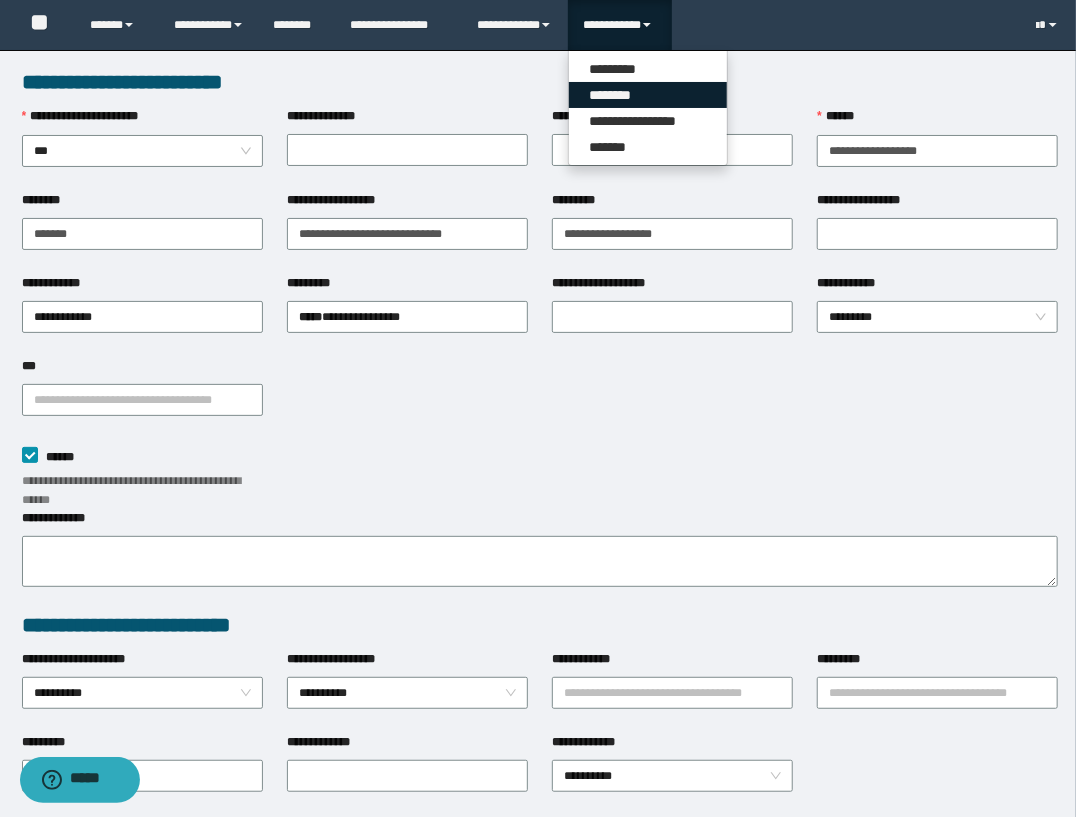 click on "********" at bounding box center (648, 95) 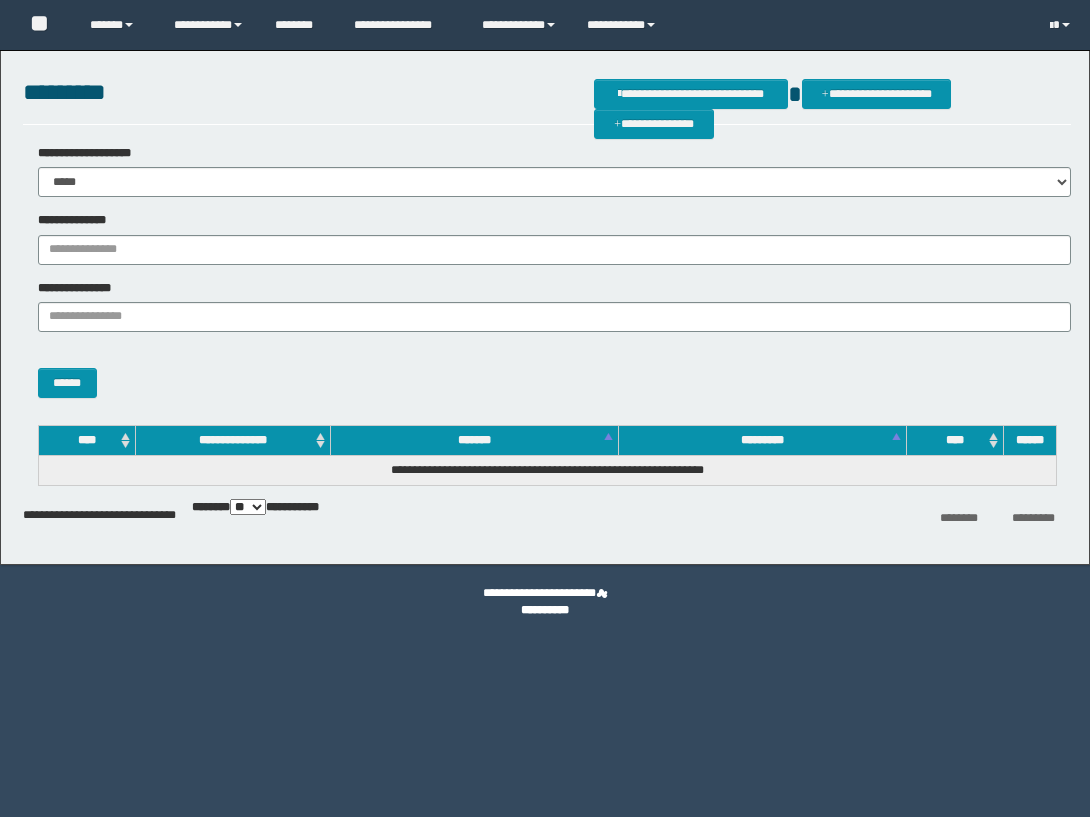 scroll, scrollTop: 0, scrollLeft: 0, axis: both 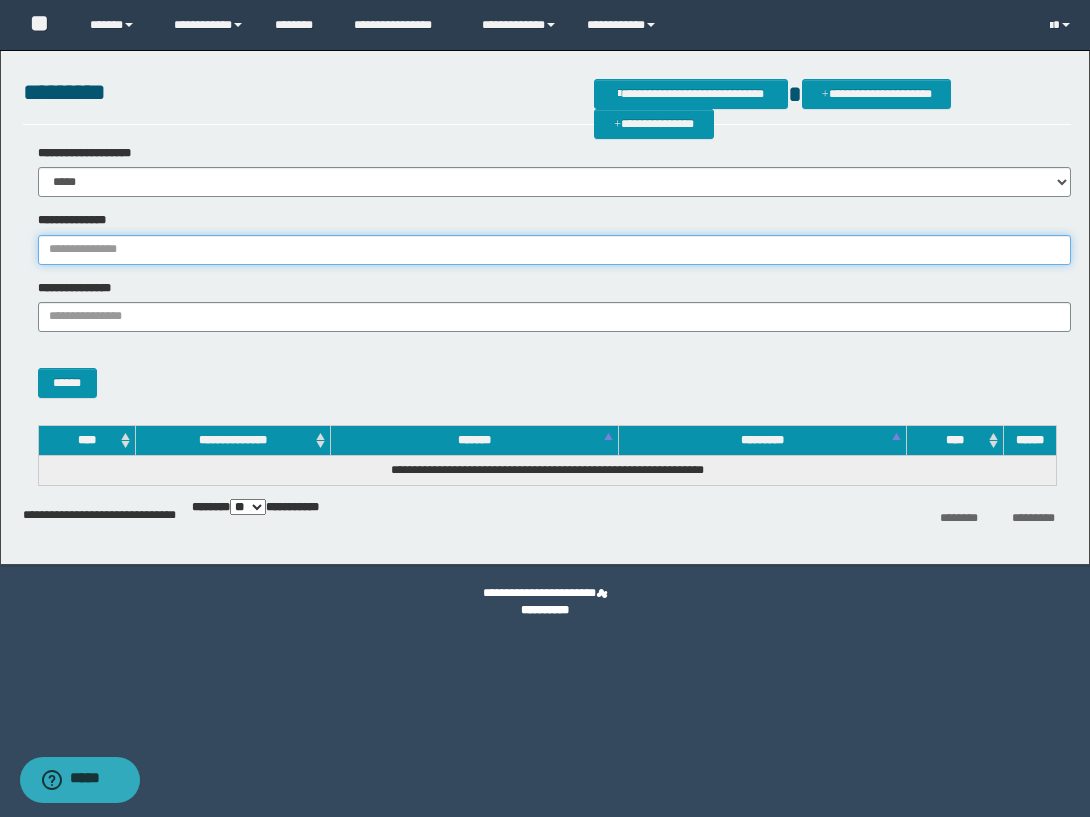 click on "**********" at bounding box center [555, 250] 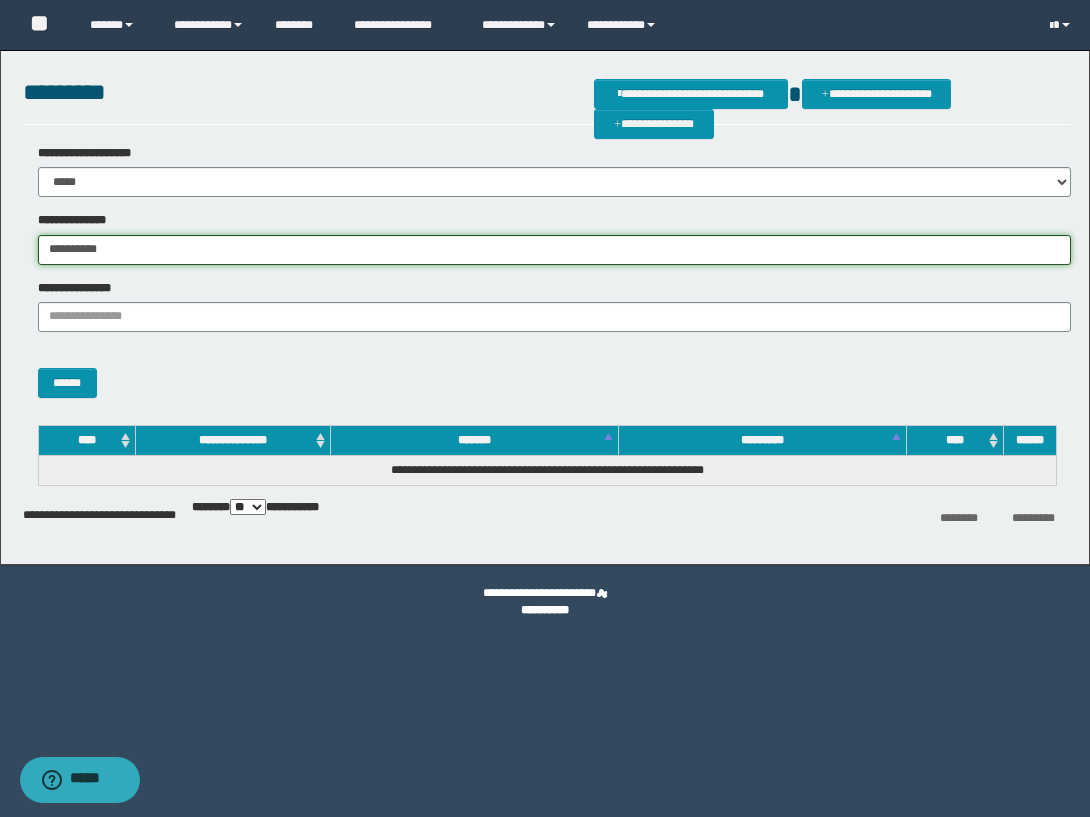 type on "**********" 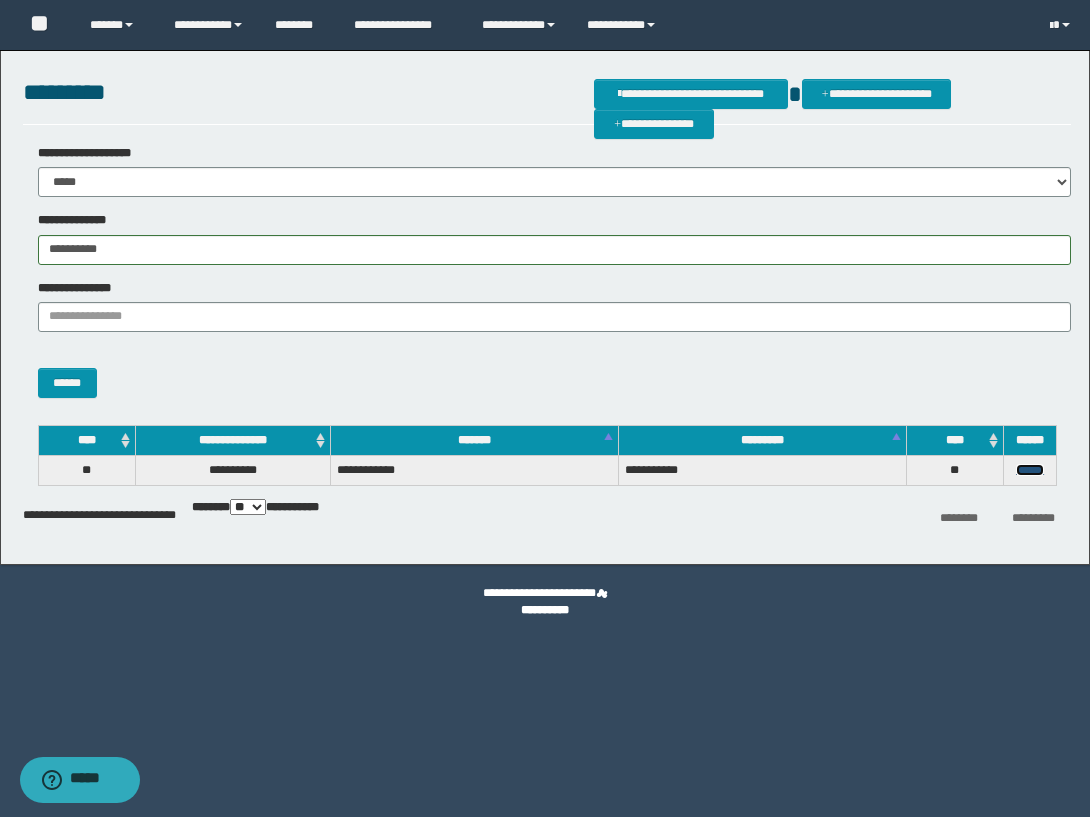 click on "******" at bounding box center [1030, 470] 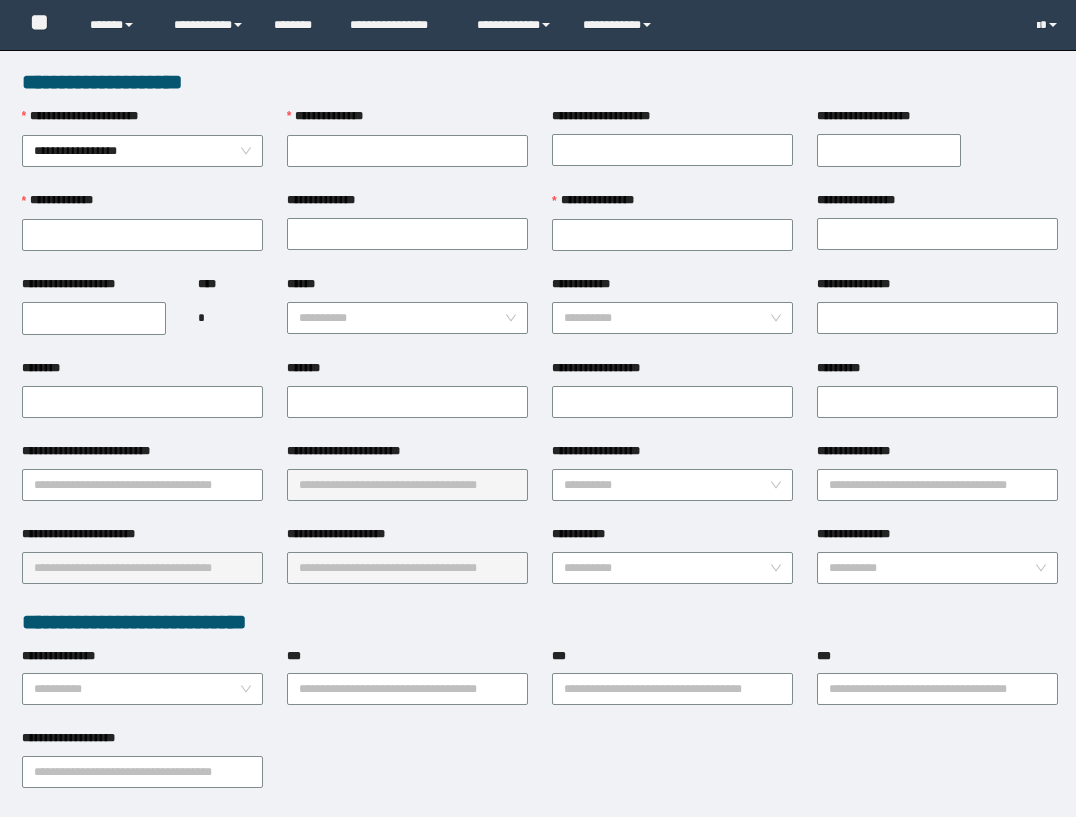 scroll, scrollTop: 0, scrollLeft: 0, axis: both 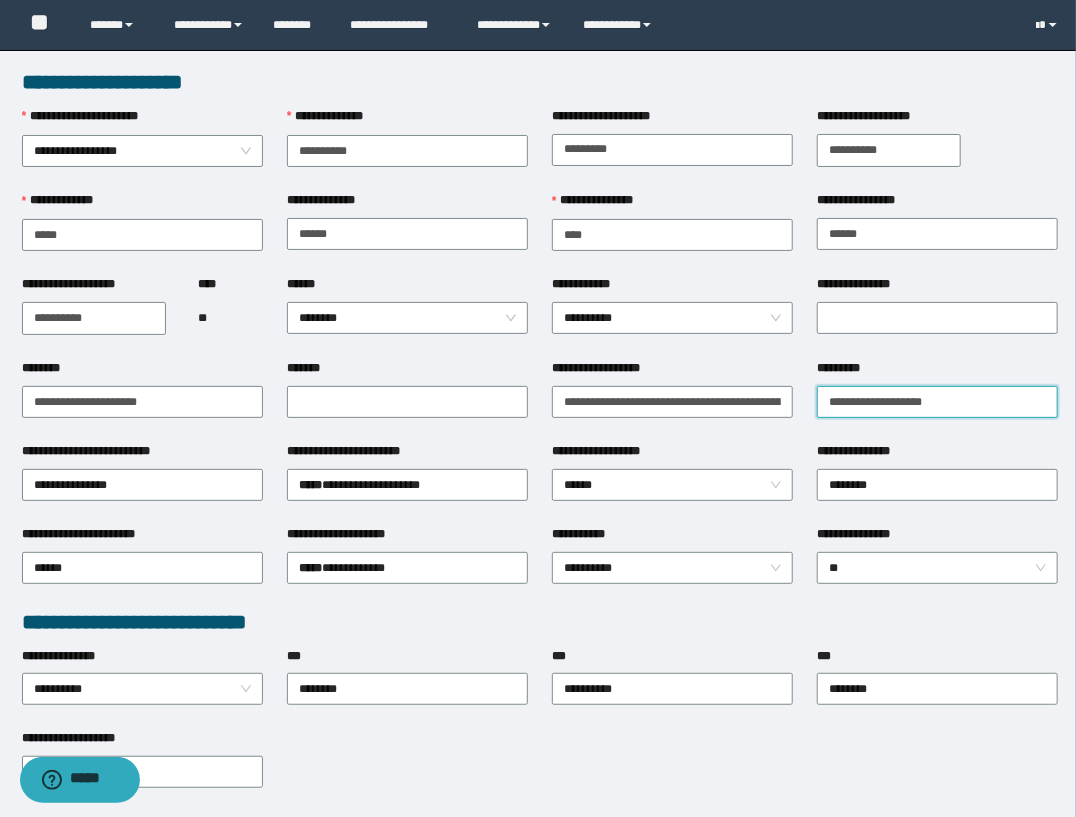 click on "*********" at bounding box center [937, 402] 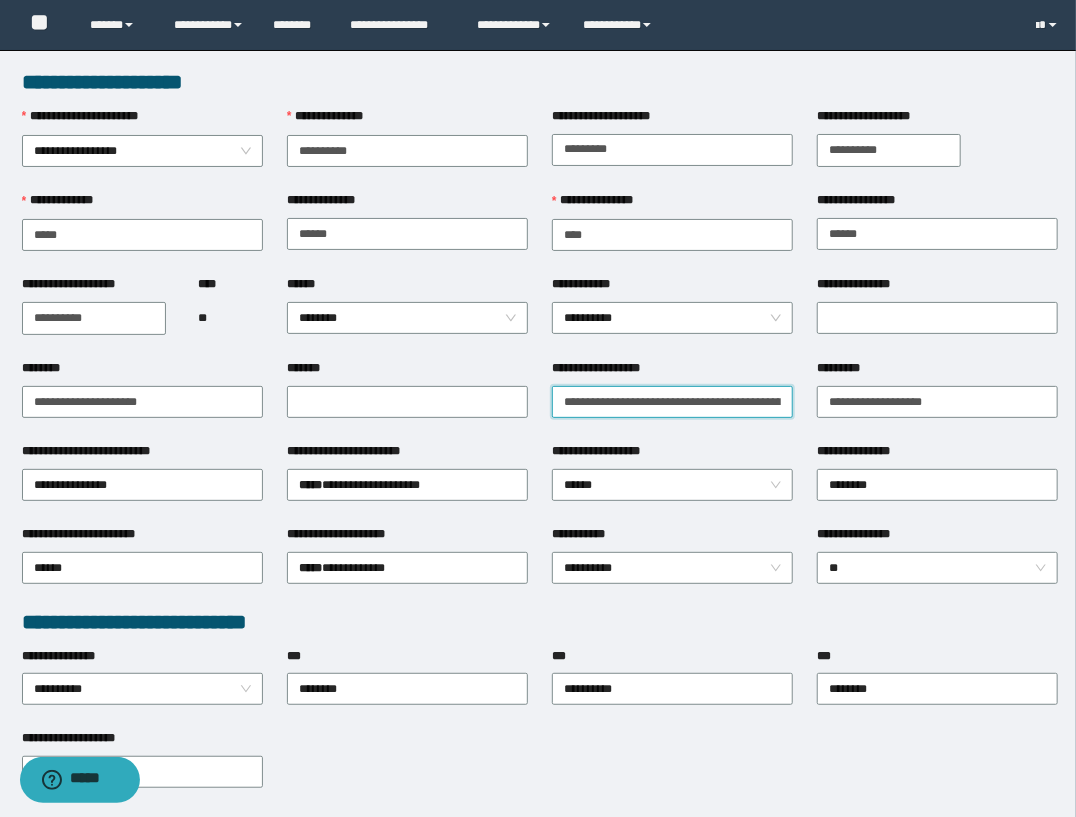 click on "**********" at bounding box center (672, 402) 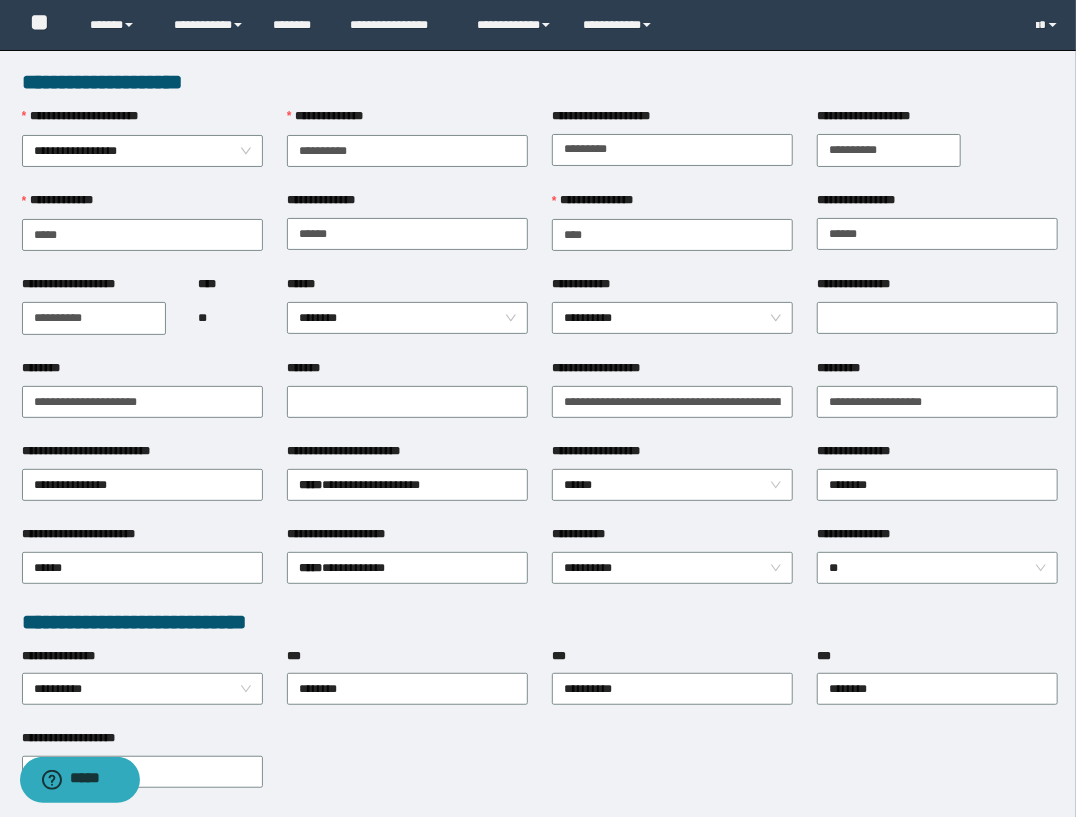 click on "********" at bounding box center [142, 400] 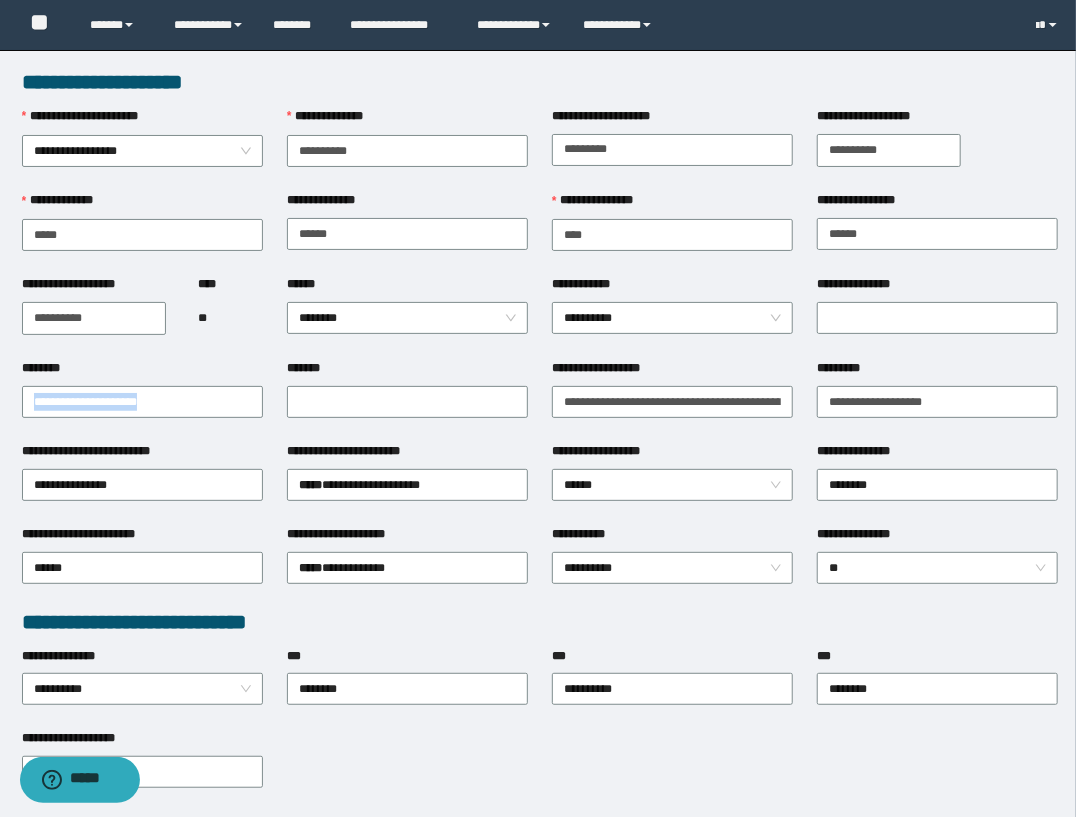 click on "********" at bounding box center [142, 400] 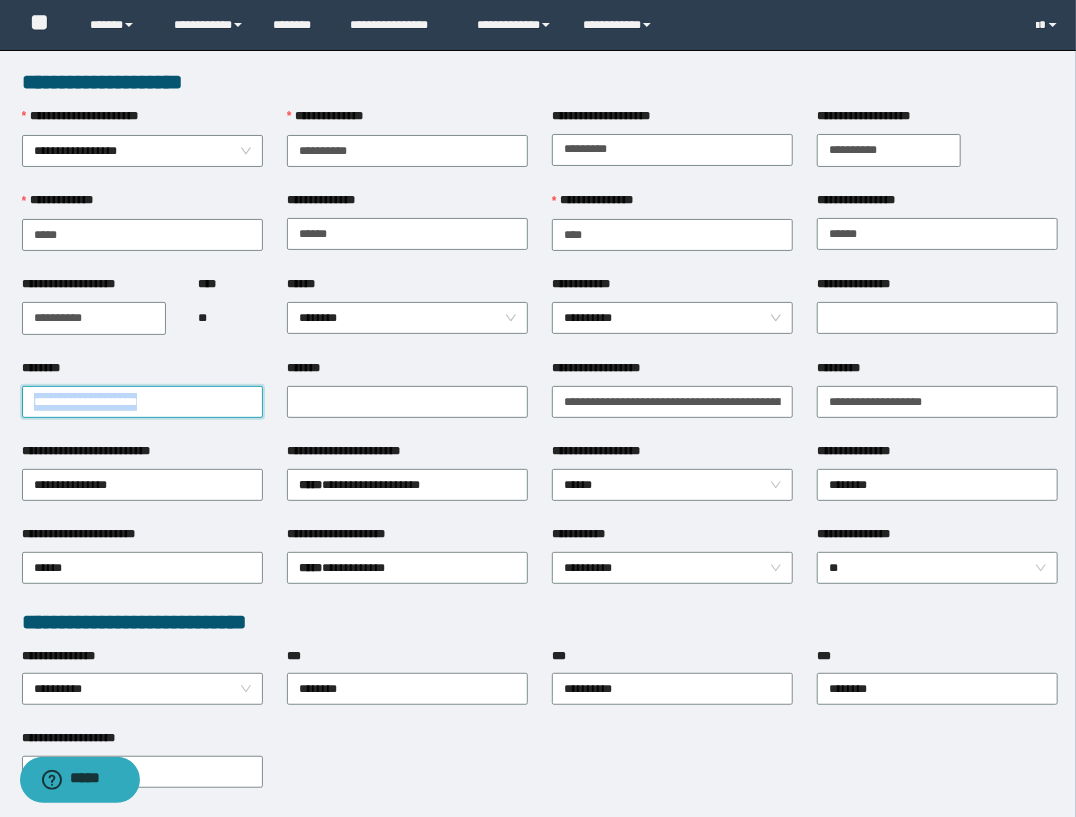 click on "********" at bounding box center [142, 402] 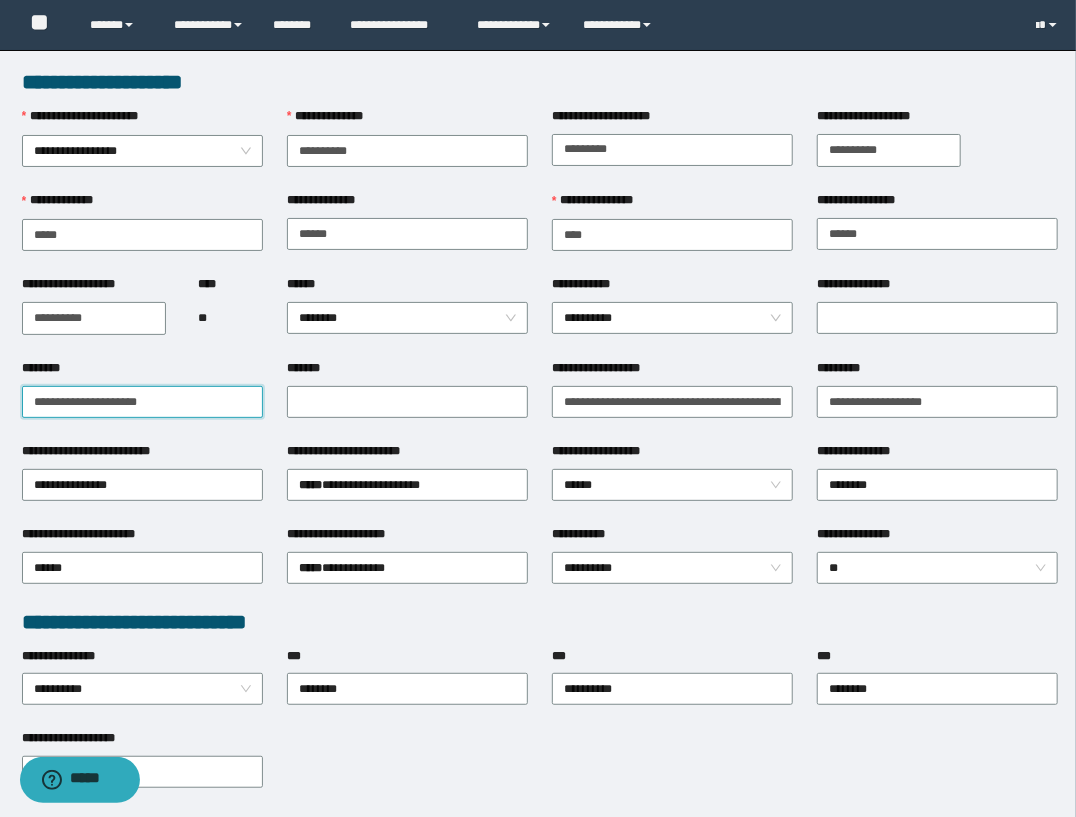 type on "**********" 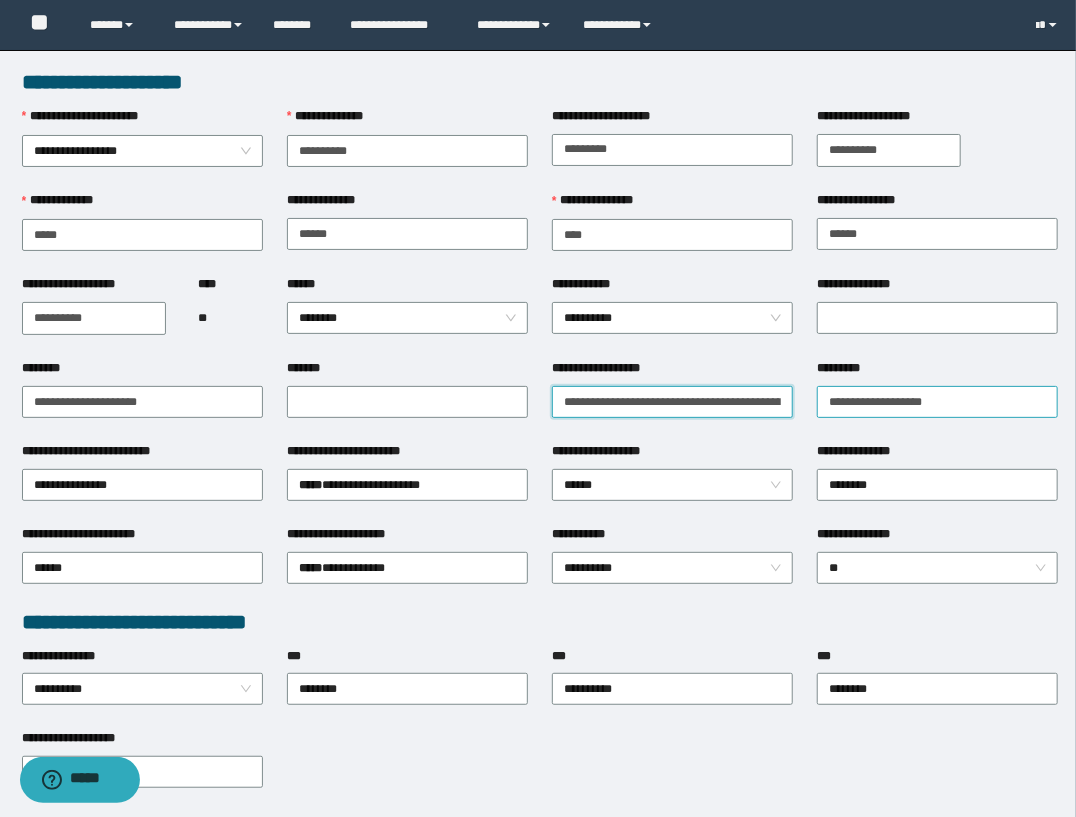 scroll, scrollTop: 0, scrollLeft: 53, axis: horizontal 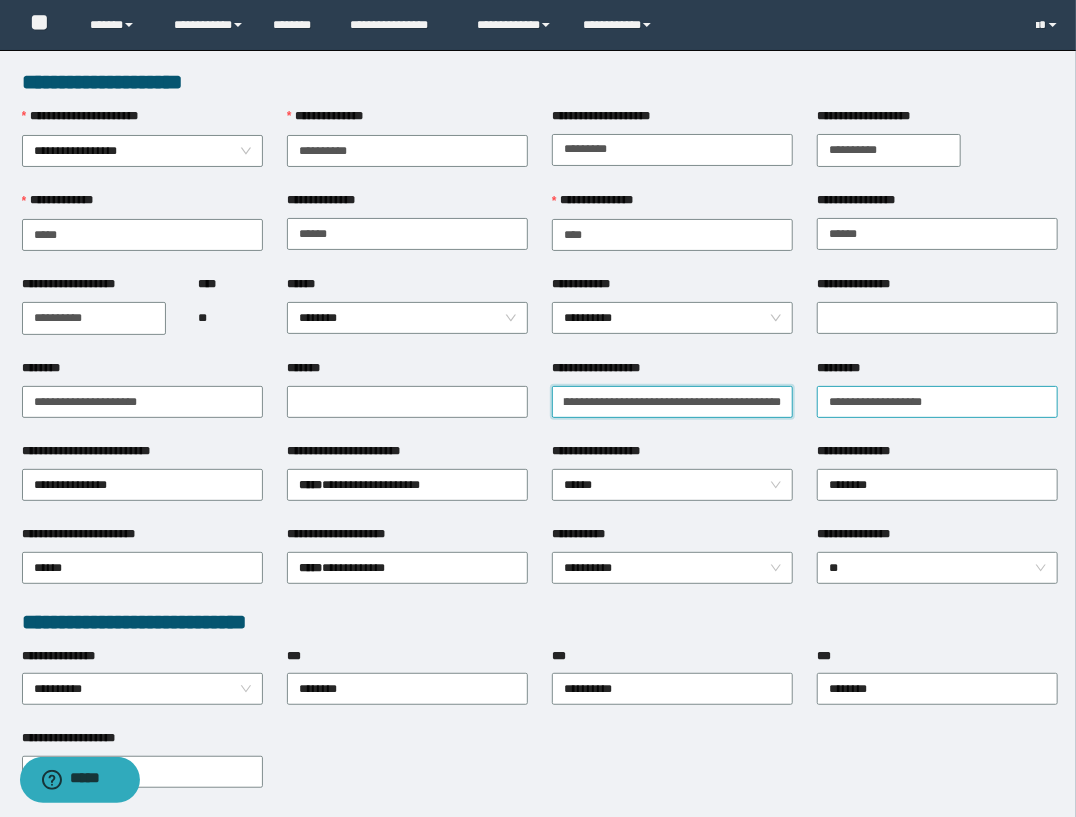 drag, startPoint x: 658, startPoint y: 387, endPoint x: 861, endPoint y: 397, distance: 203.24615 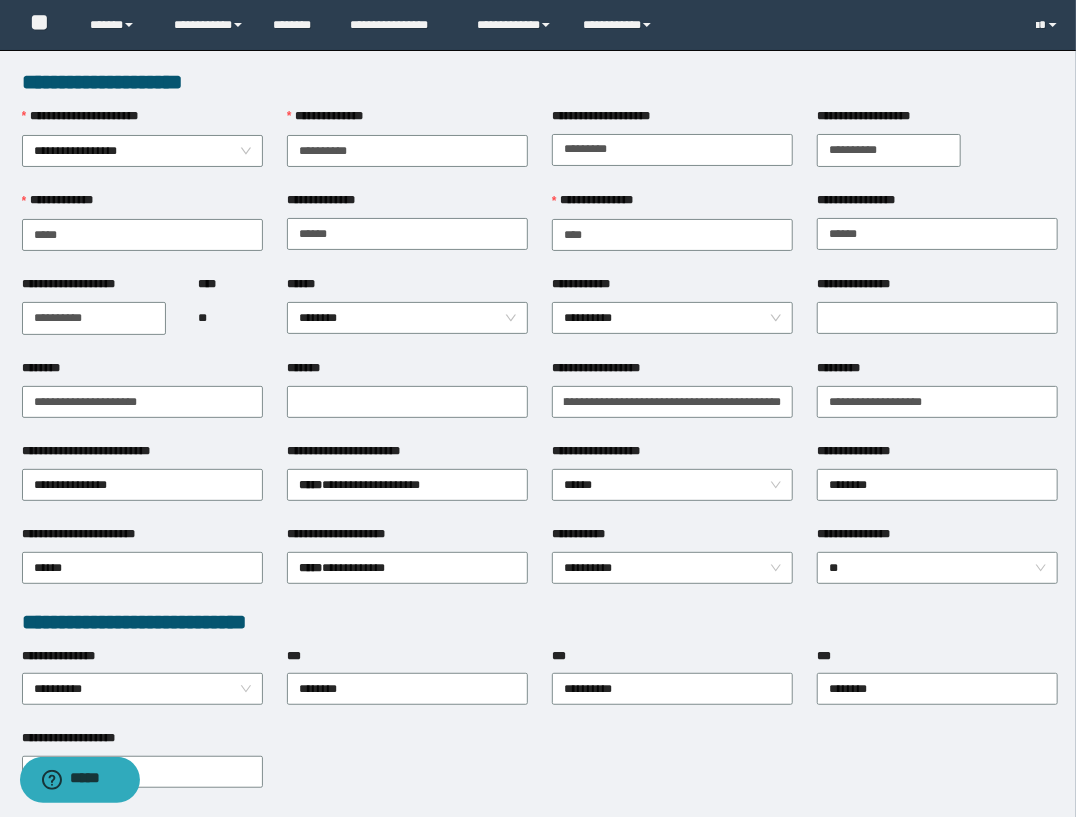 scroll, scrollTop: 0, scrollLeft: 0, axis: both 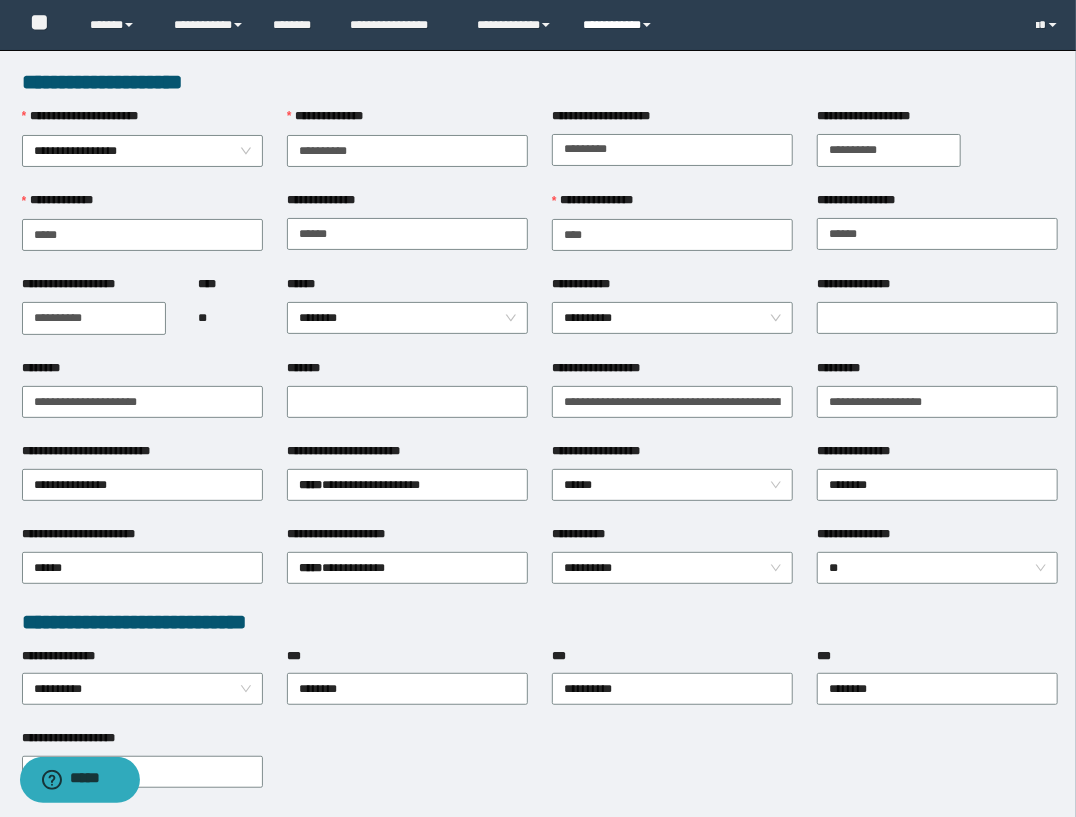click on "**********" at bounding box center (620, 25) 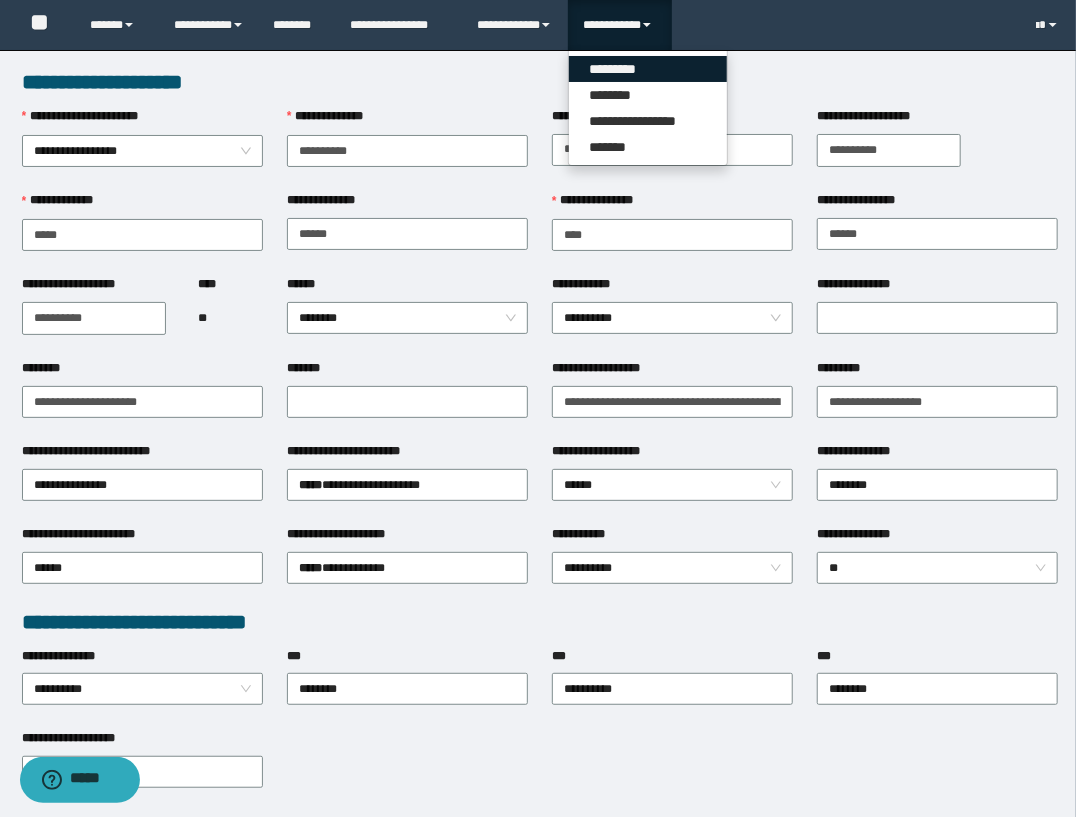 click on "*********" at bounding box center [648, 69] 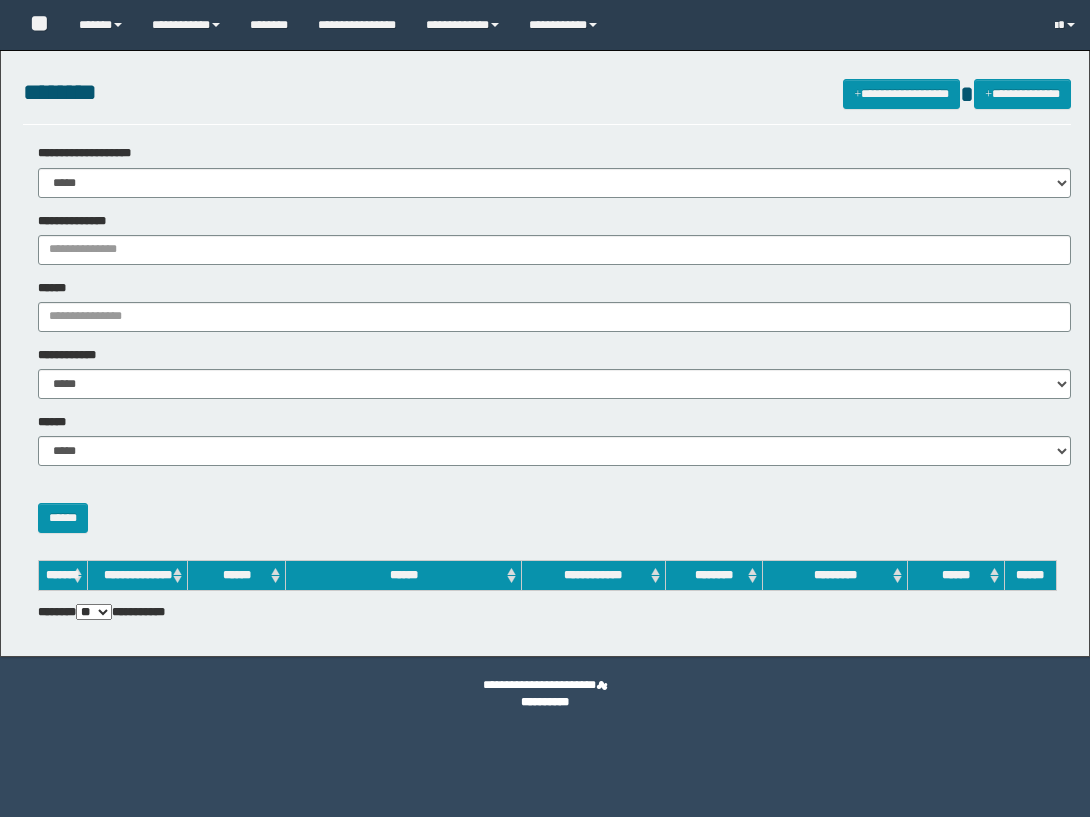 scroll, scrollTop: 0, scrollLeft: 0, axis: both 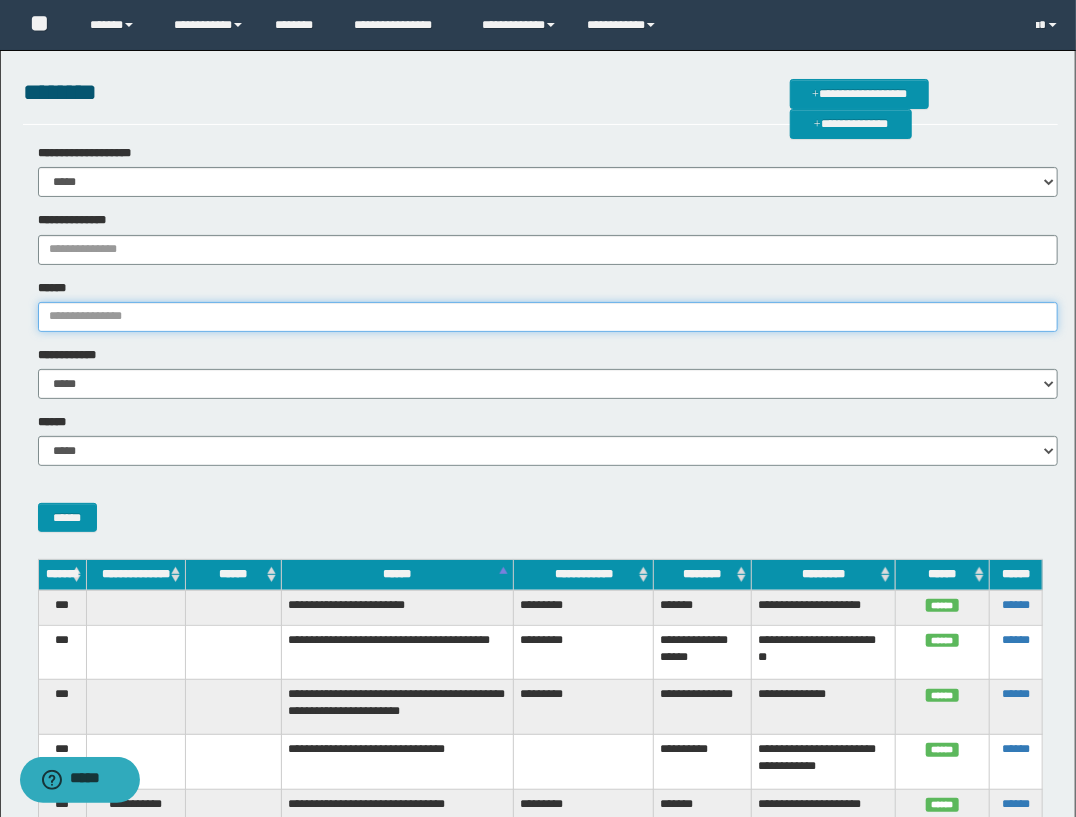 click on "******" at bounding box center [548, 317] 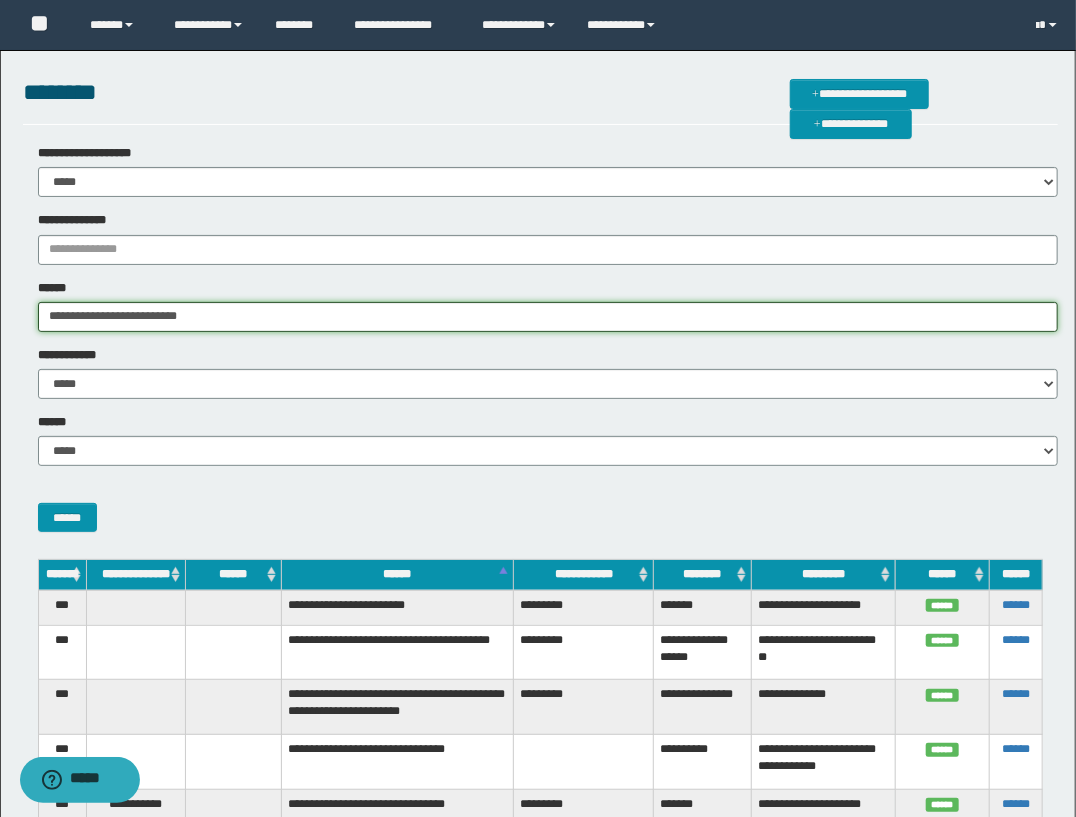 type on "**********" 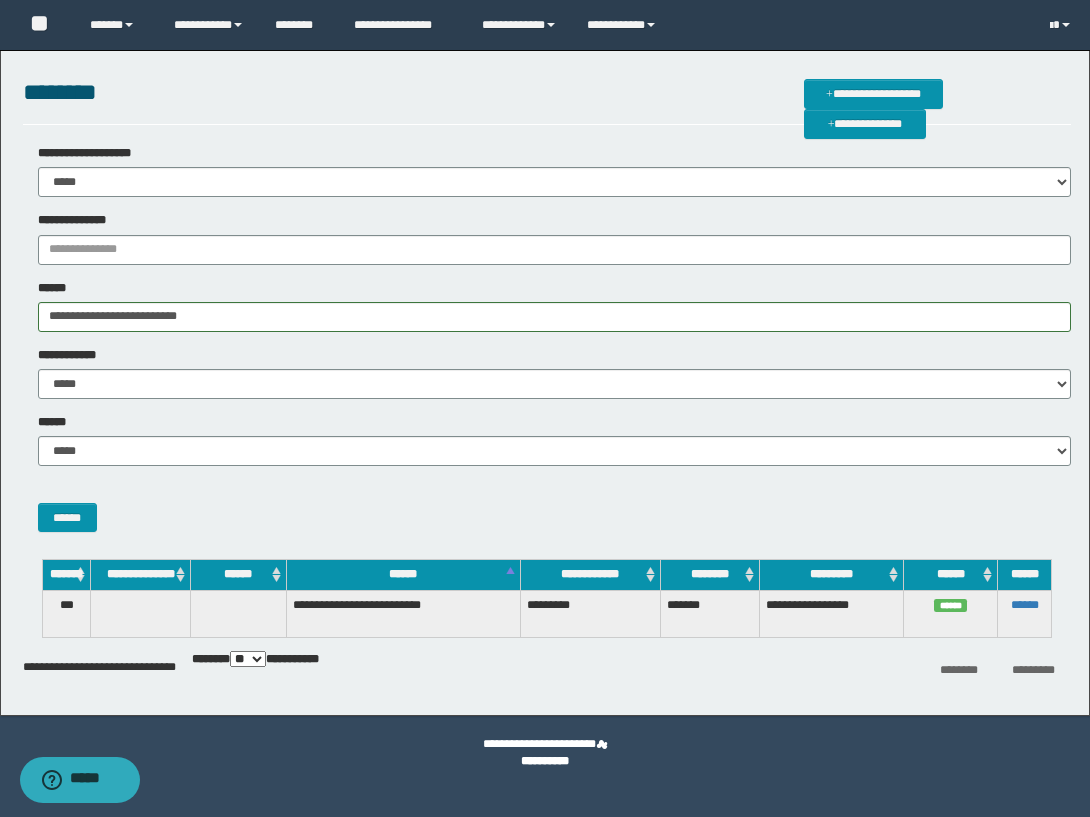 click on "******" at bounding box center (1024, 613) 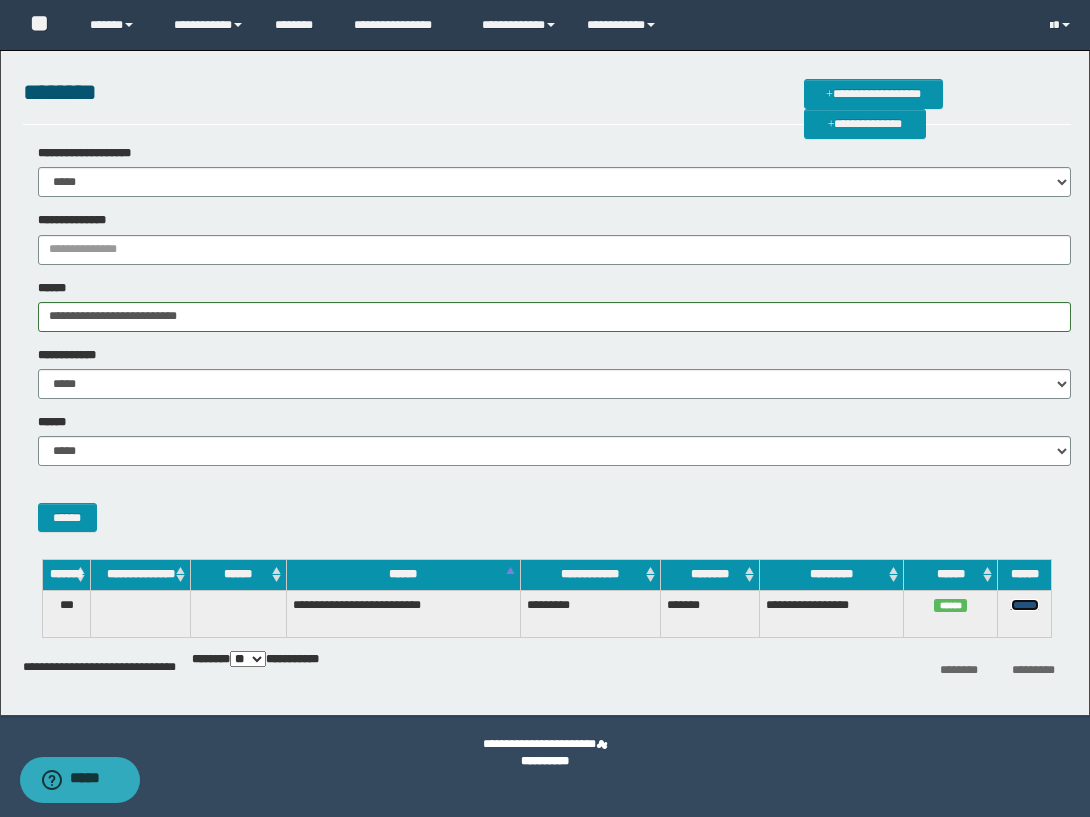 click on "******" at bounding box center [1025, 605] 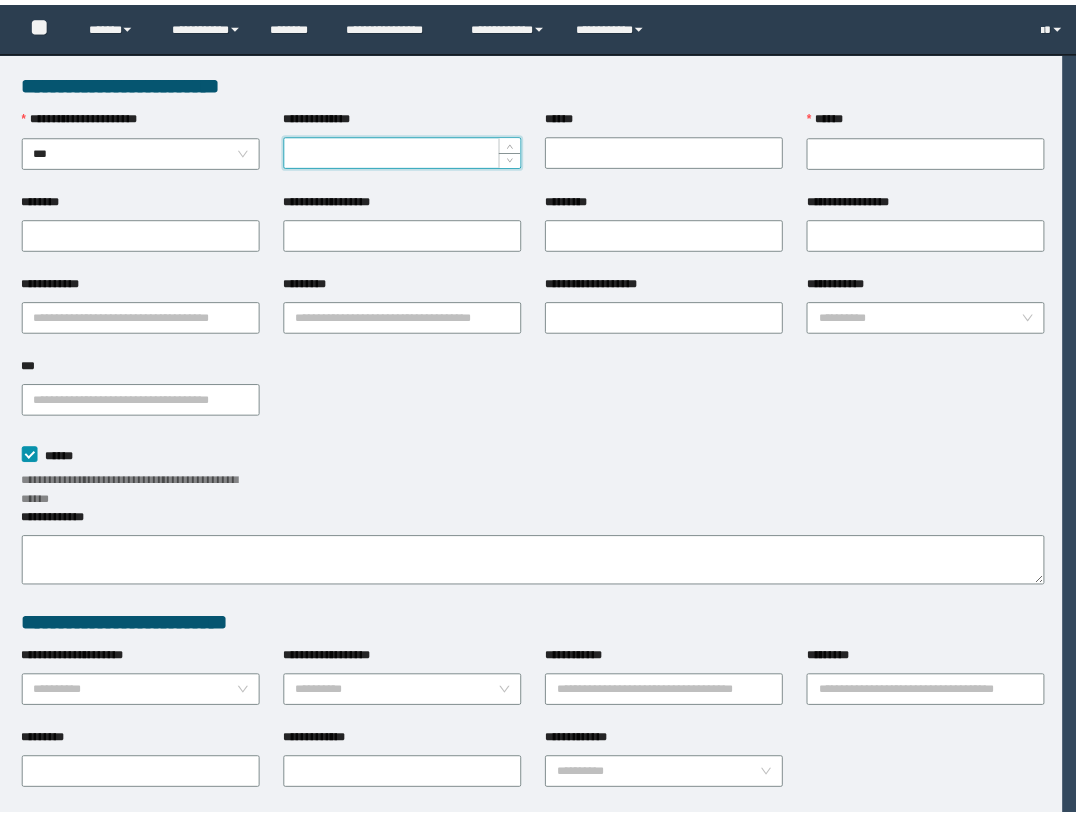 scroll, scrollTop: 0, scrollLeft: 0, axis: both 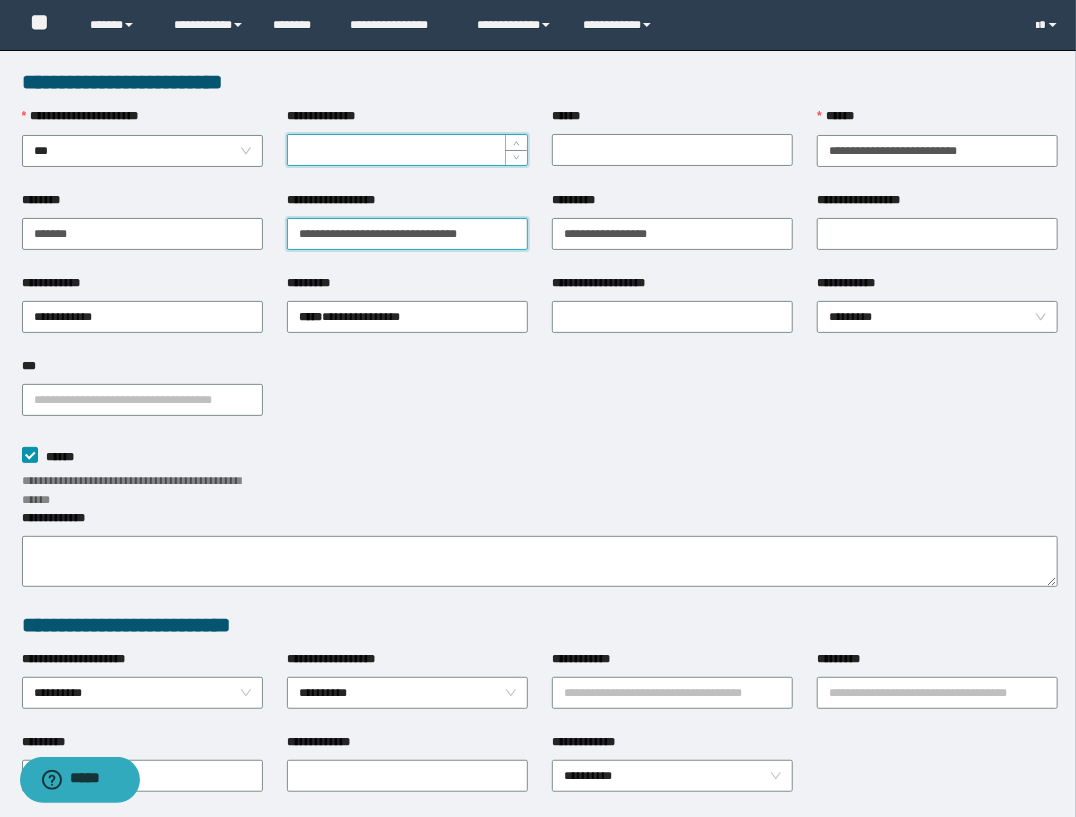 click on "**********" at bounding box center [407, 234] 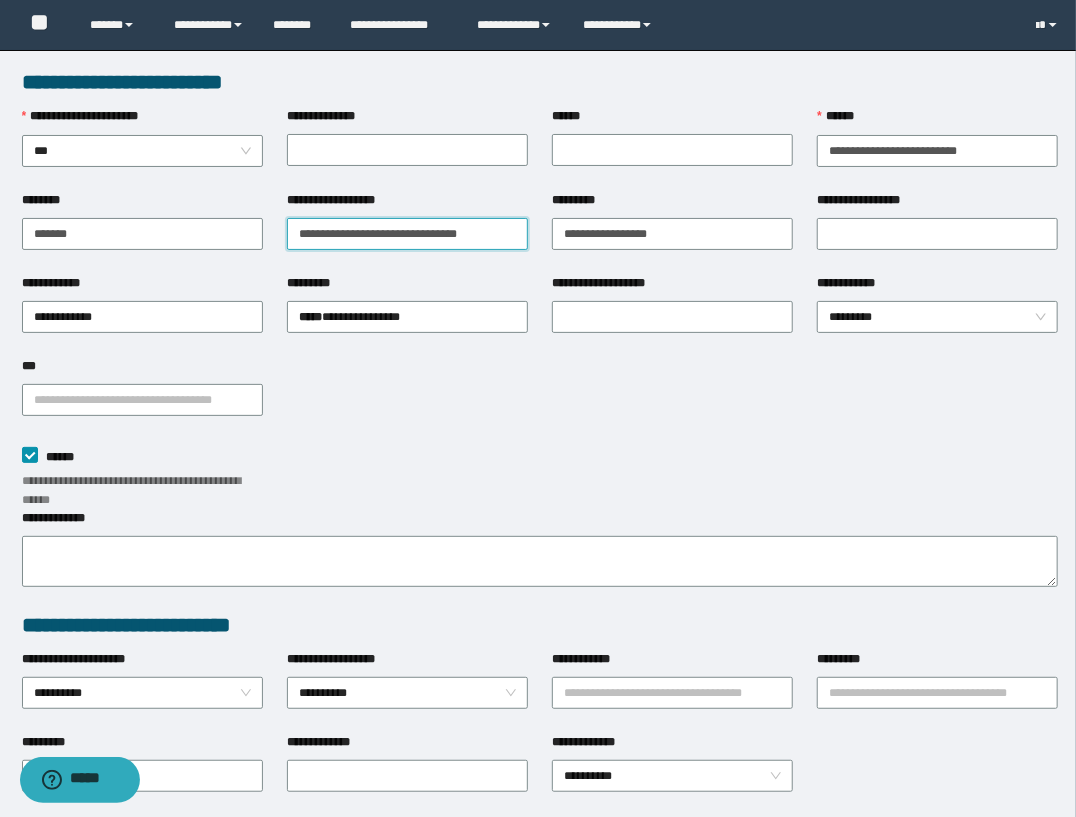 click on "**********" at bounding box center [407, 234] 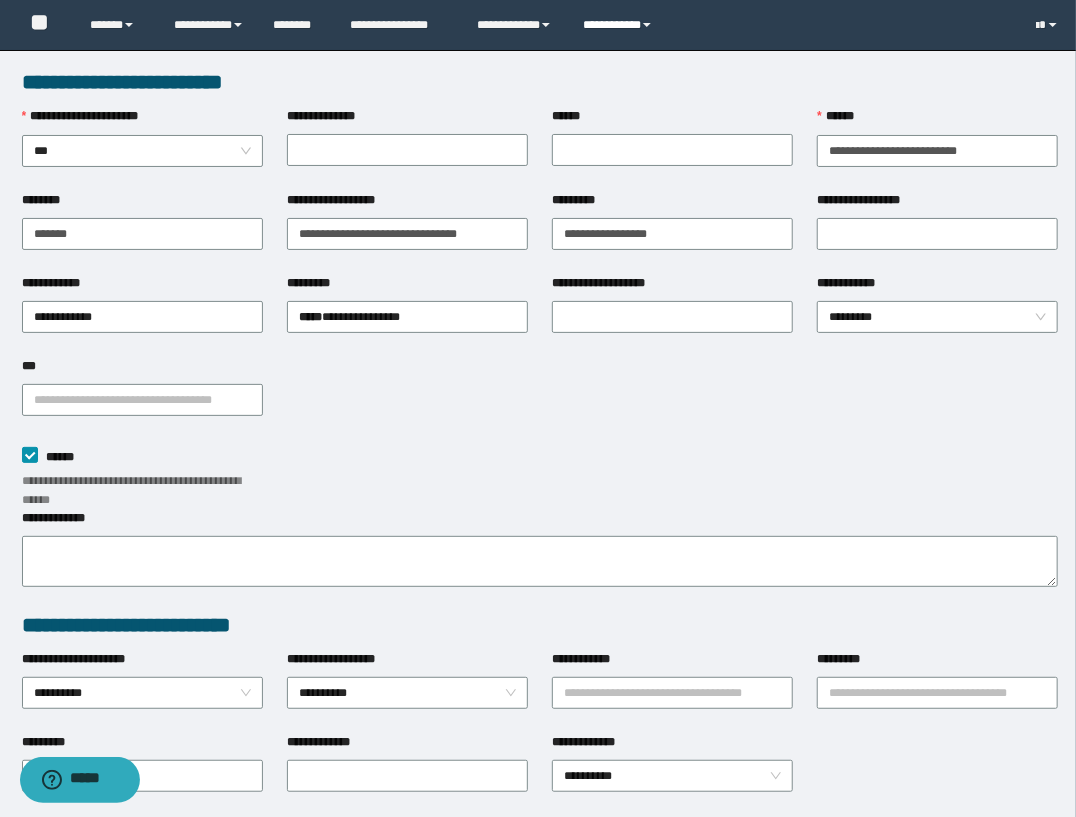 click on "**********" at bounding box center (620, 25) 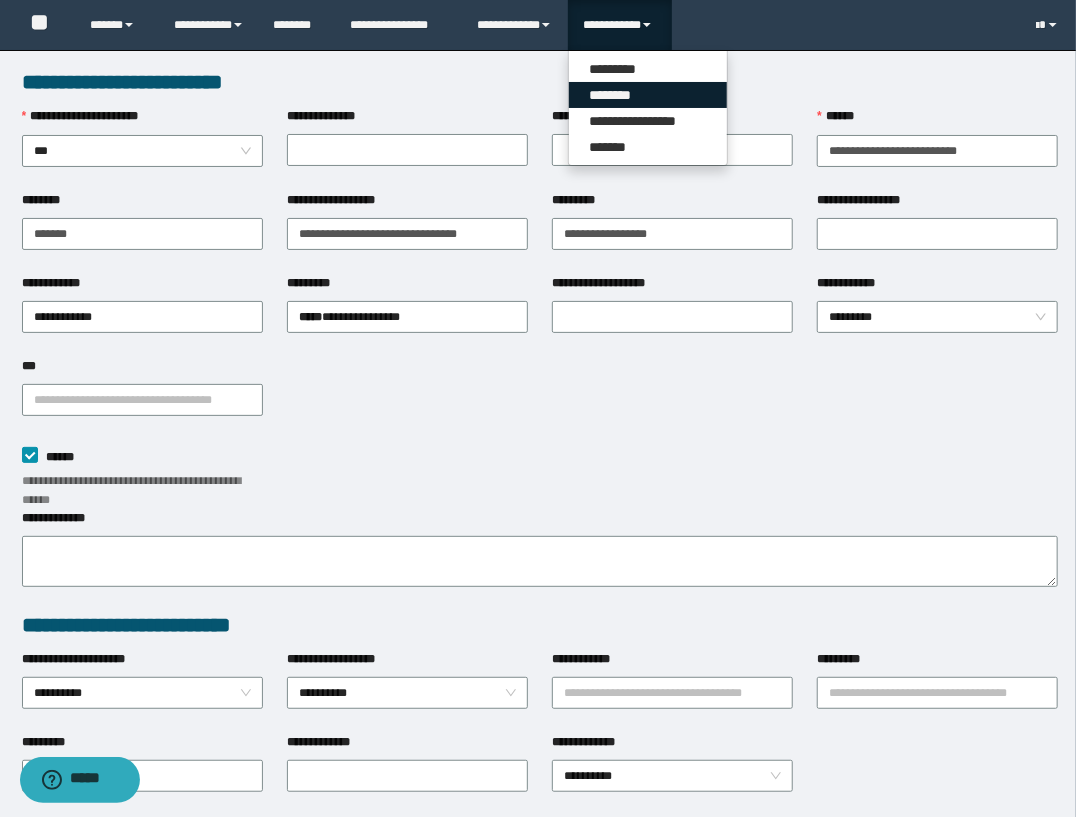 click on "********" at bounding box center [648, 95] 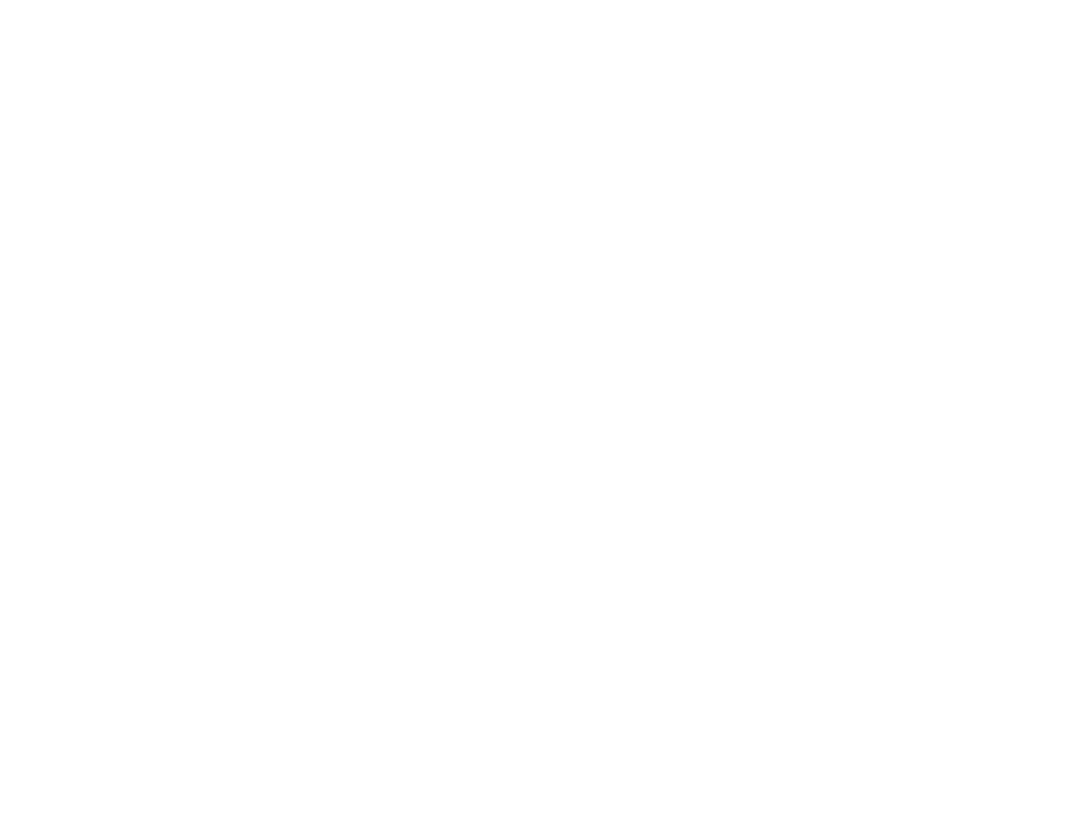 scroll, scrollTop: 0, scrollLeft: 0, axis: both 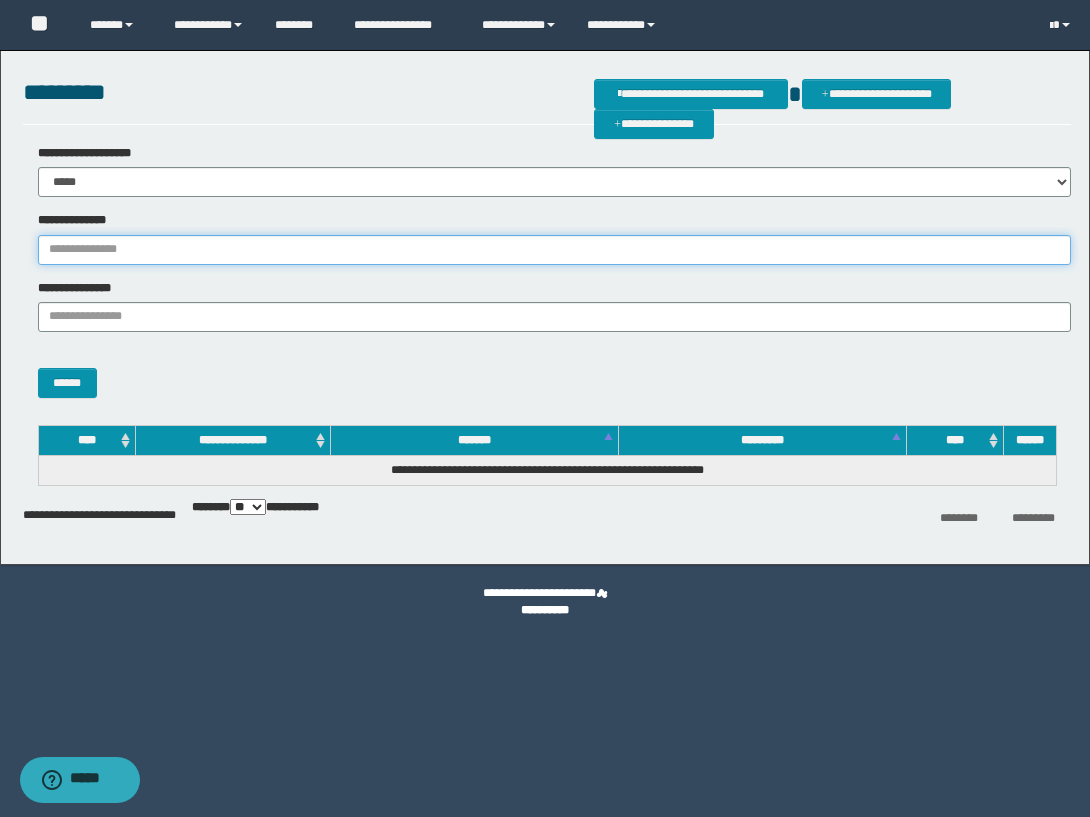 click on "**********" at bounding box center (555, 250) 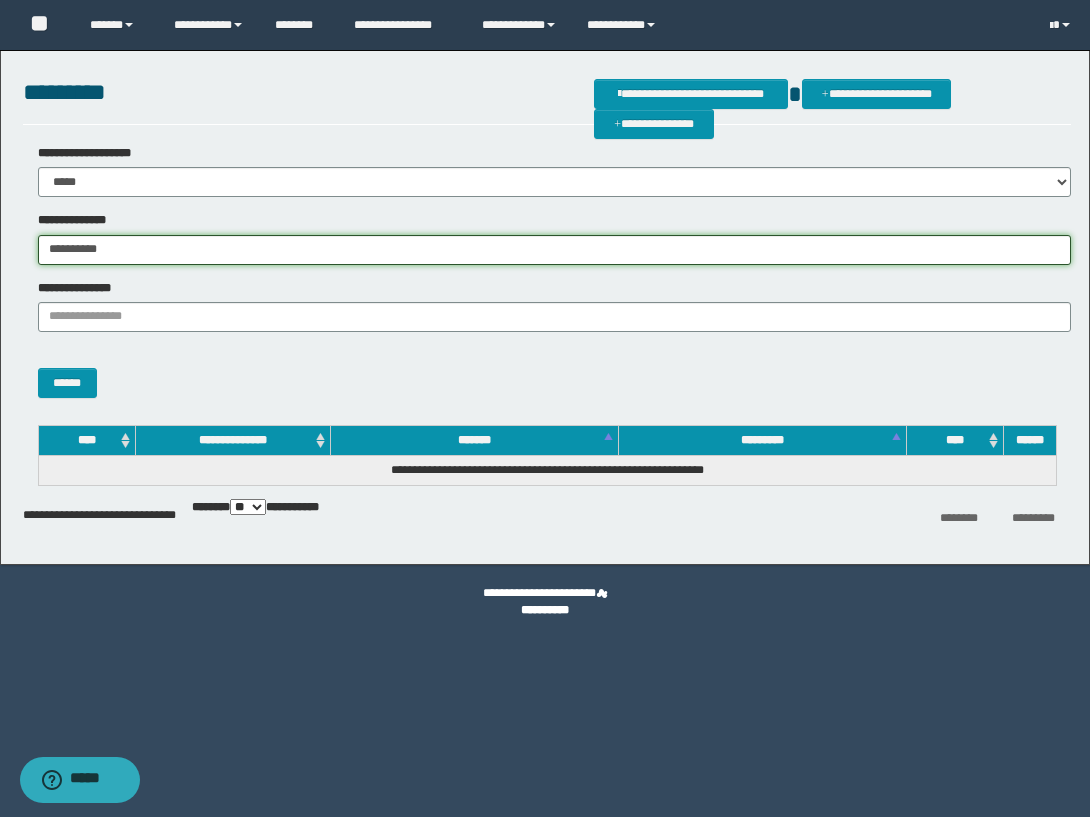 type on "**********" 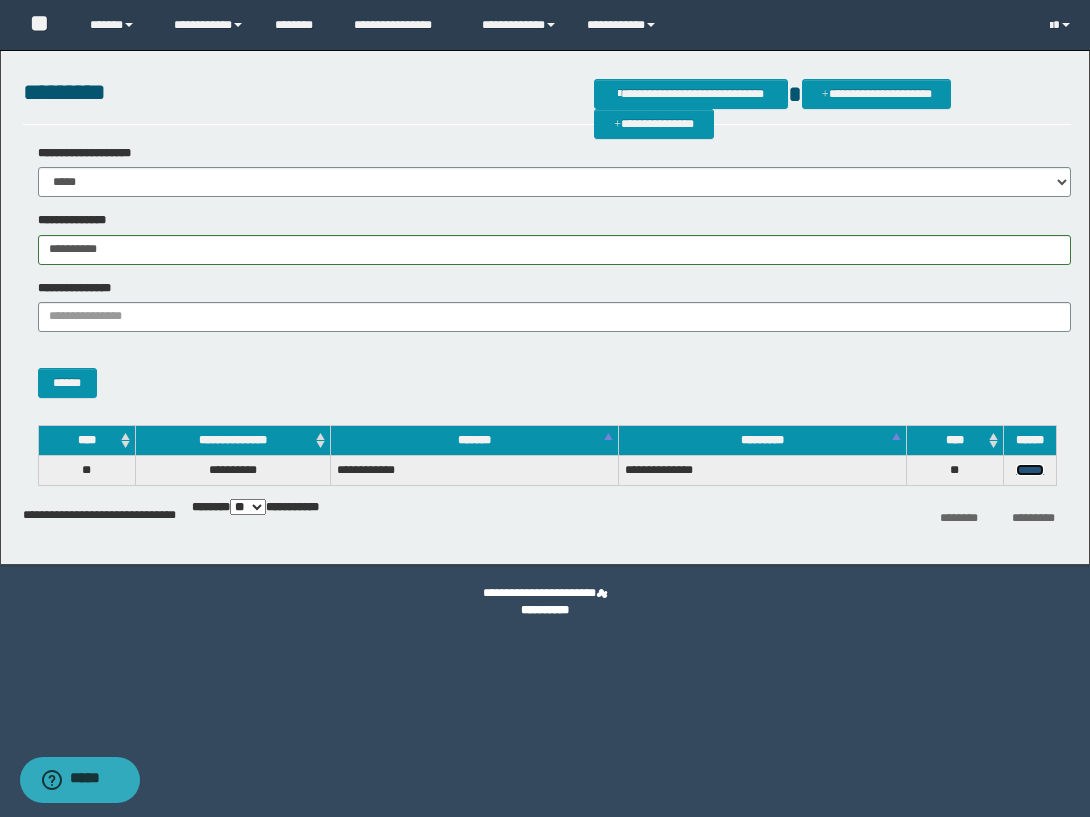 click on "******" at bounding box center [1030, 470] 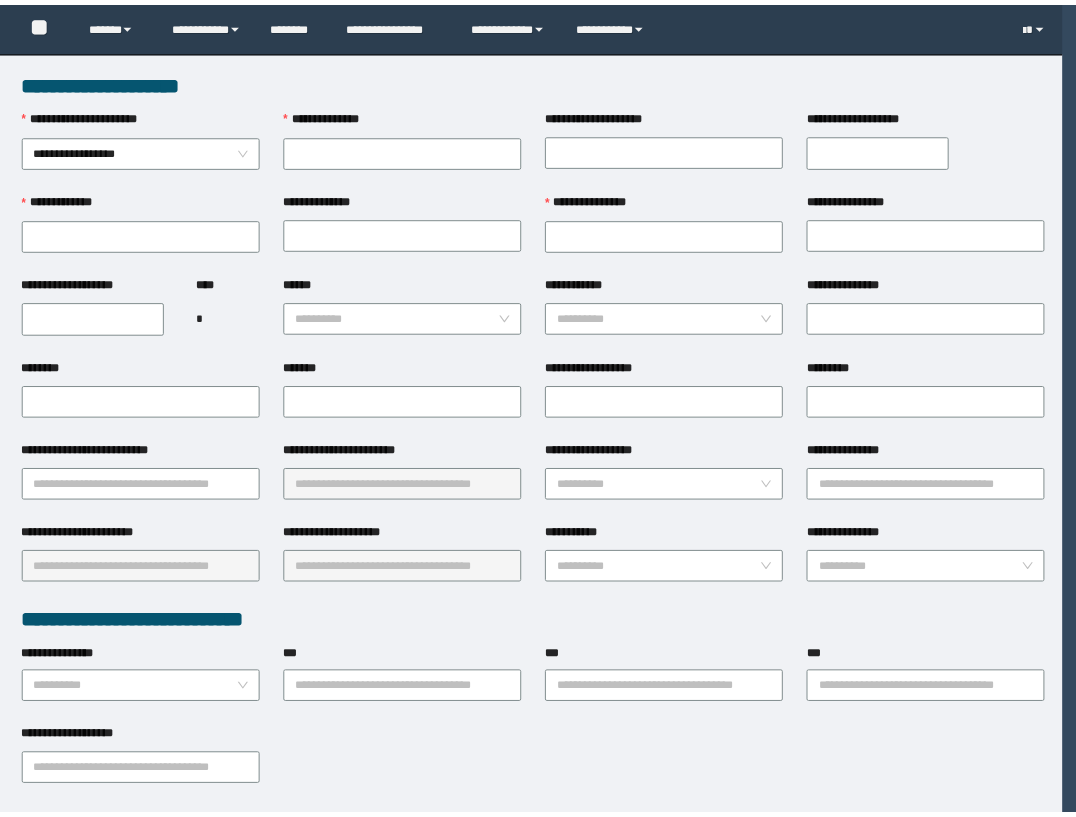scroll, scrollTop: 0, scrollLeft: 0, axis: both 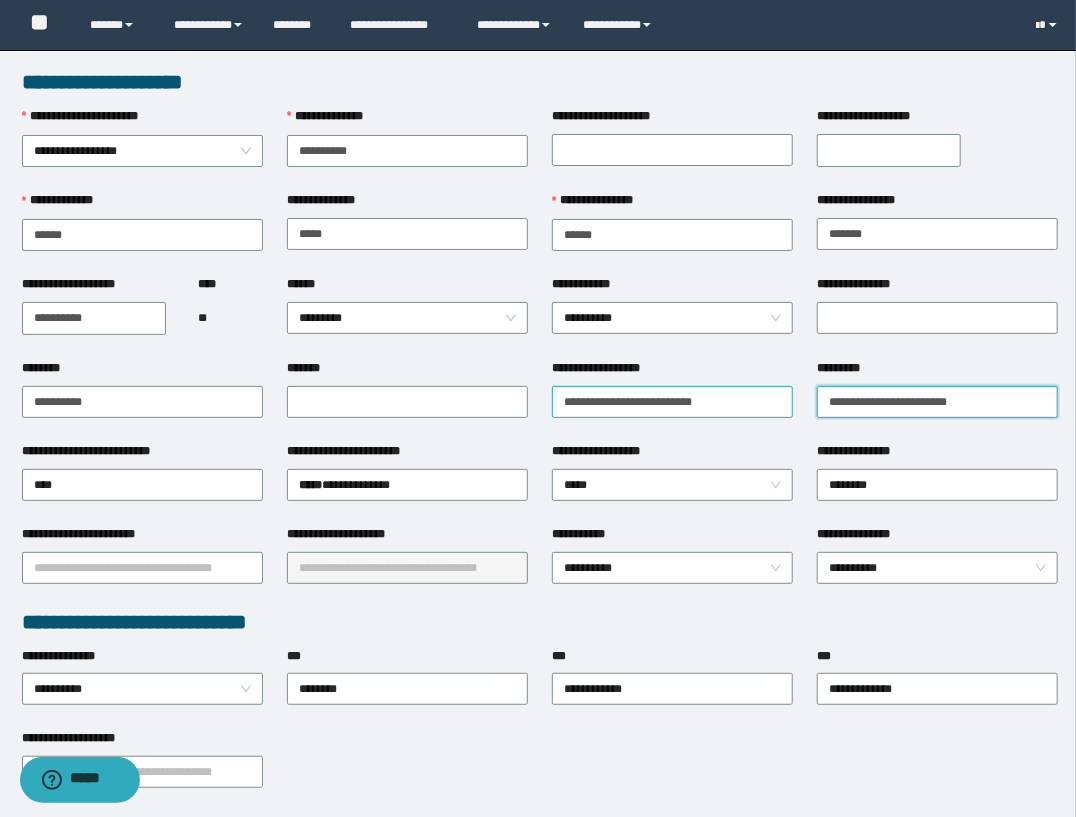drag, startPoint x: 981, startPoint y: 390, endPoint x: 750, endPoint y: 389, distance: 231.00217 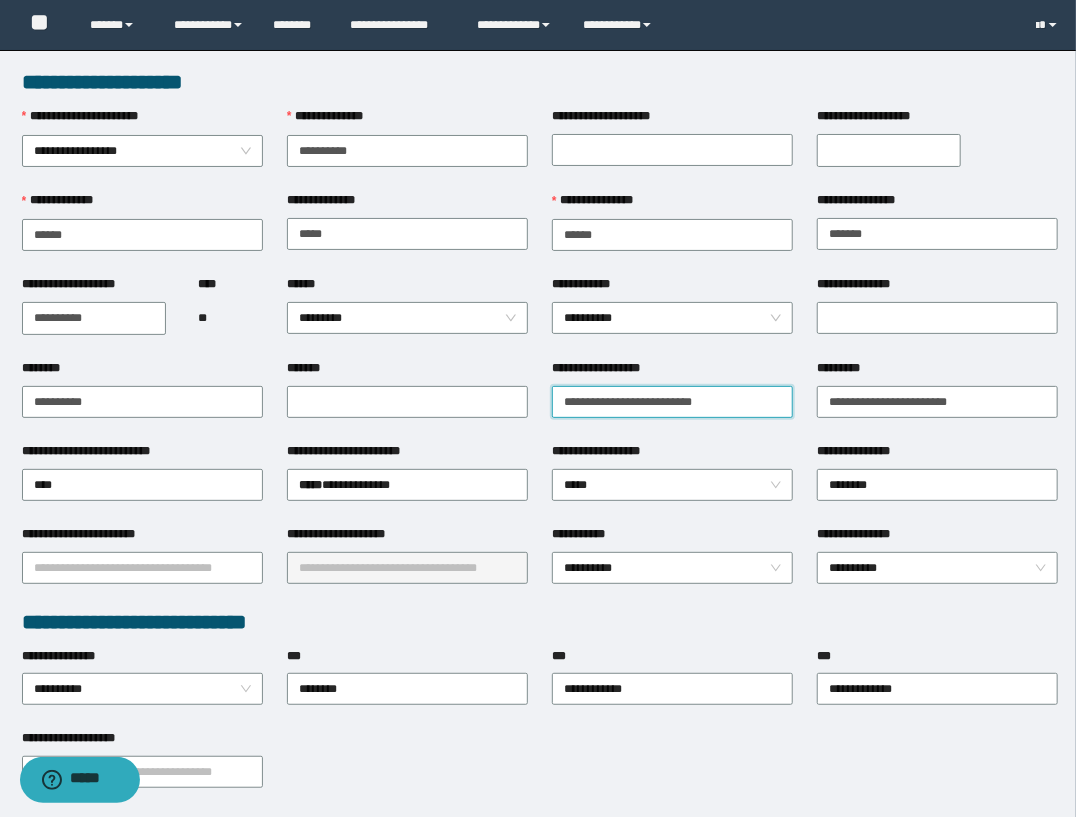 click on "**********" at bounding box center [672, 402] 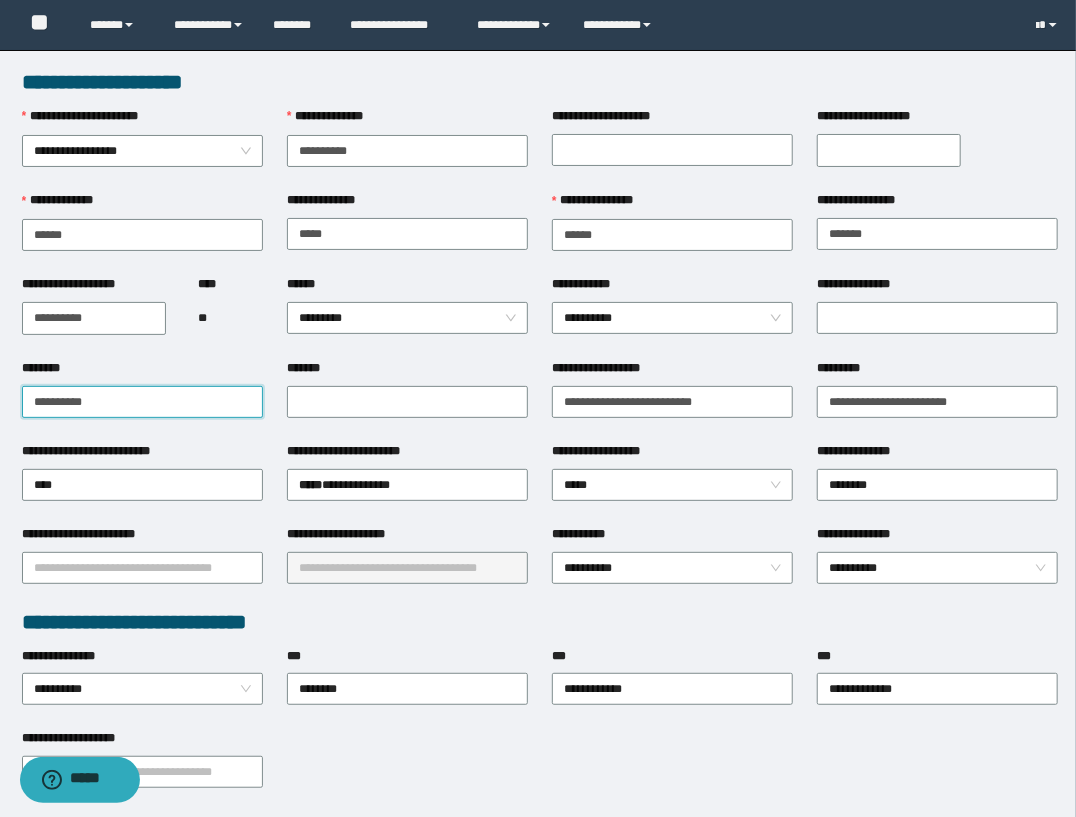click on "********" at bounding box center [142, 402] 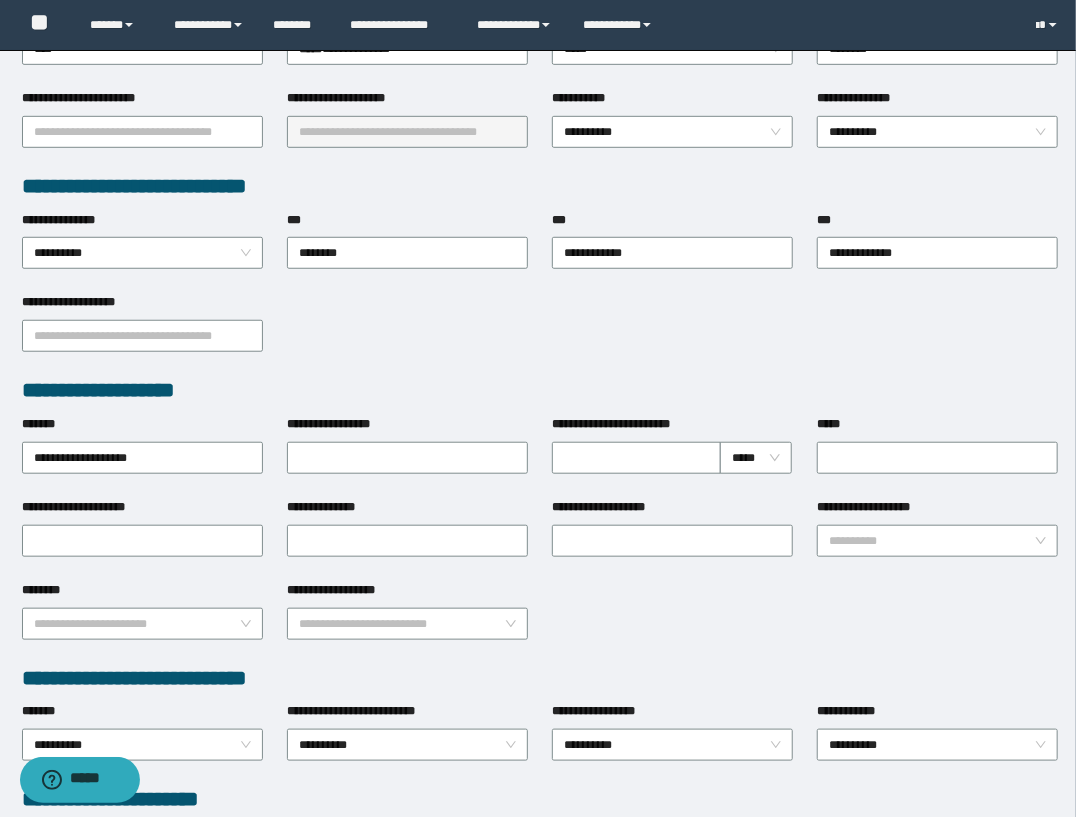scroll, scrollTop: 545, scrollLeft: 0, axis: vertical 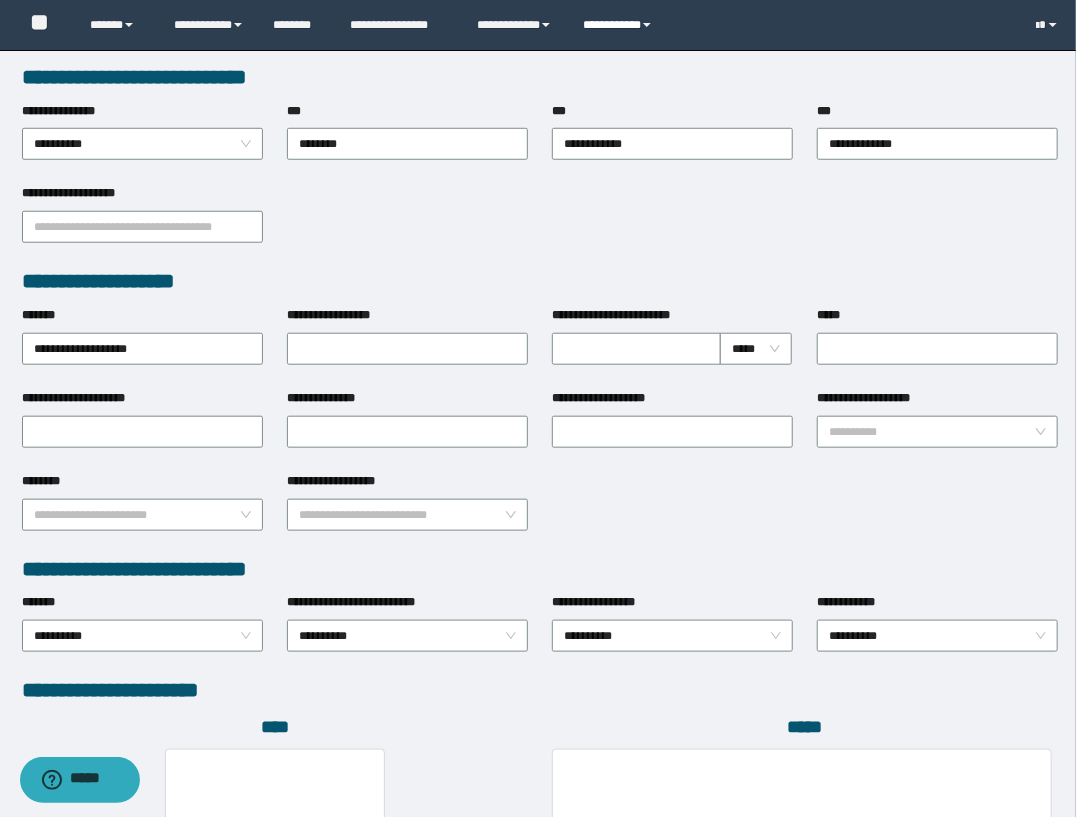 click on "**********" at bounding box center (620, 25) 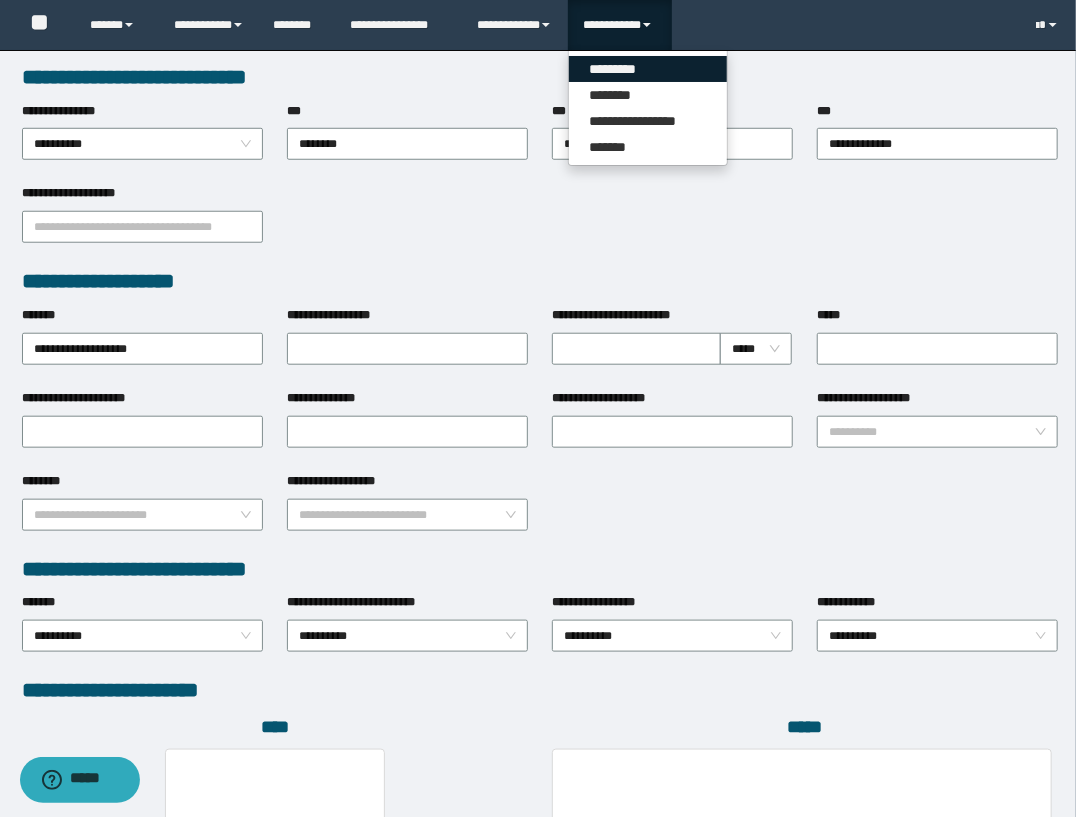 click on "*********" at bounding box center [648, 69] 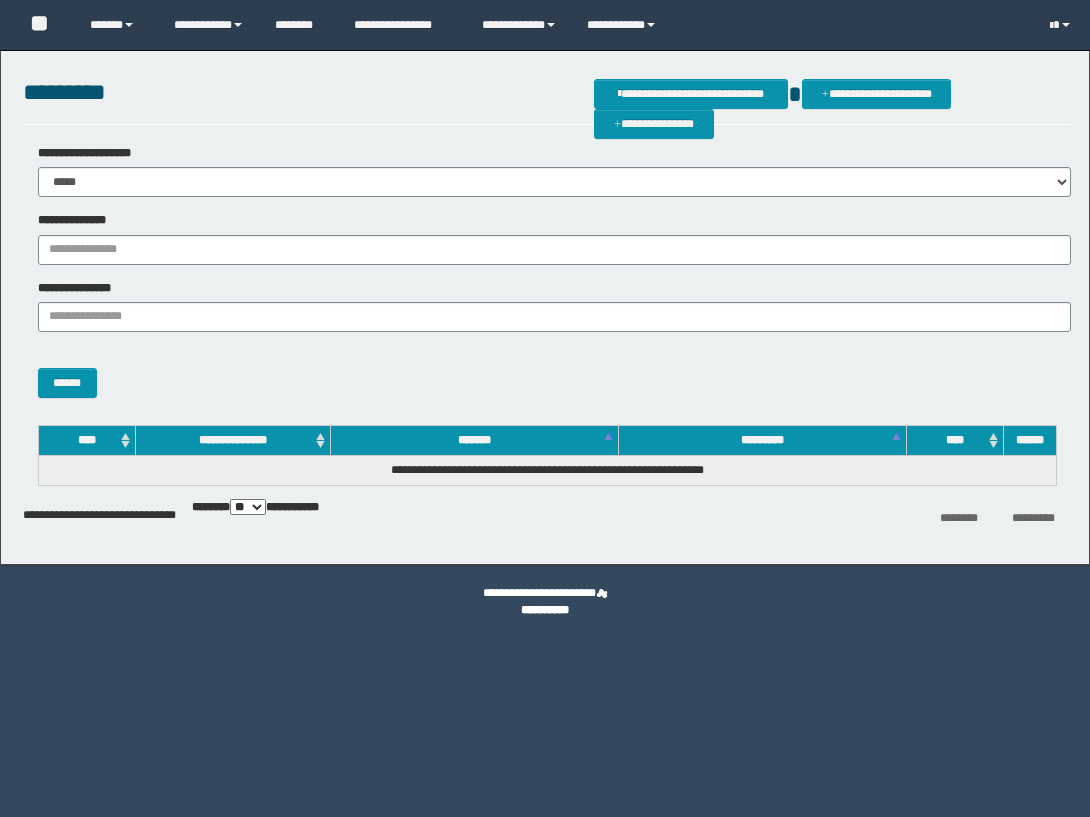 scroll, scrollTop: 0, scrollLeft: 0, axis: both 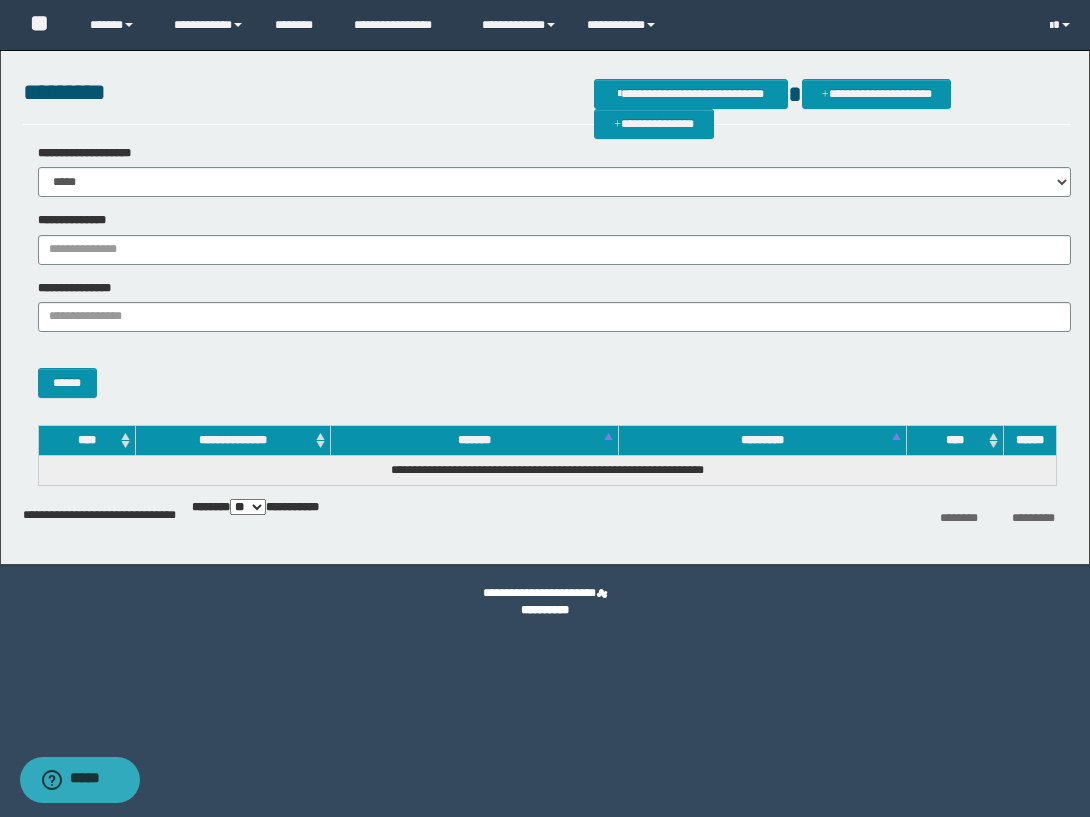 click on "**********" at bounding box center (547, 238) 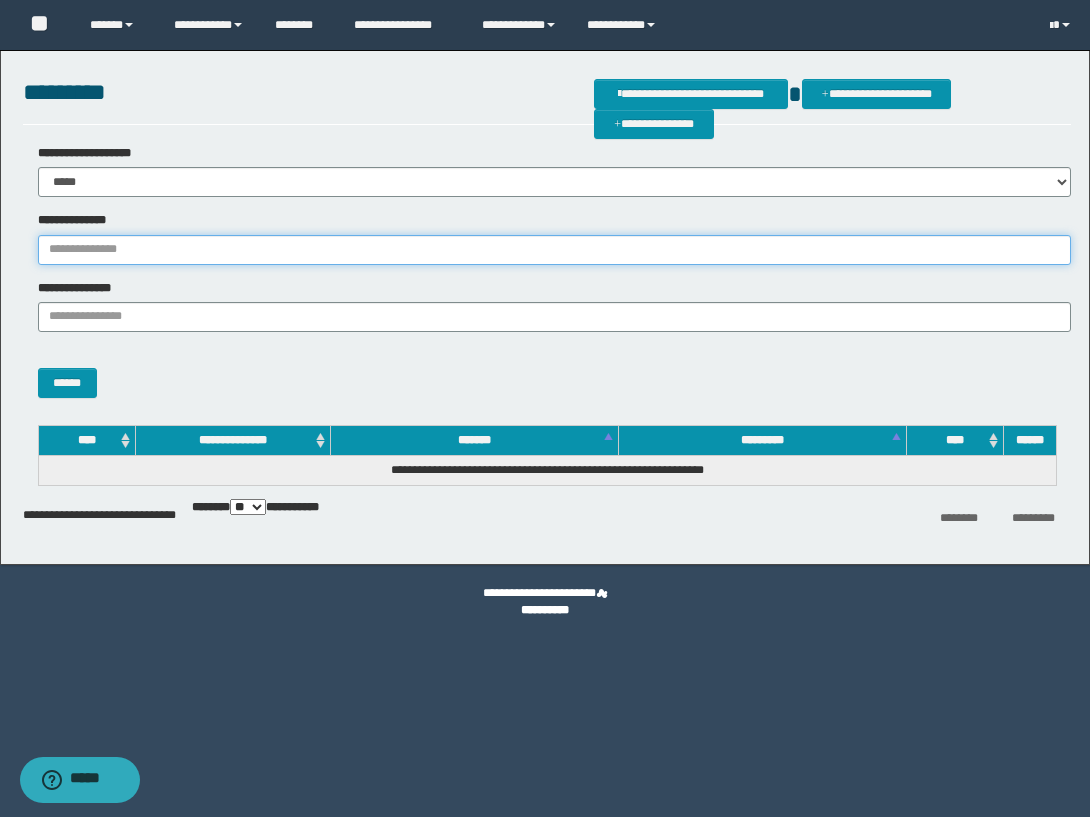 click on "**********" at bounding box center [555, 250] 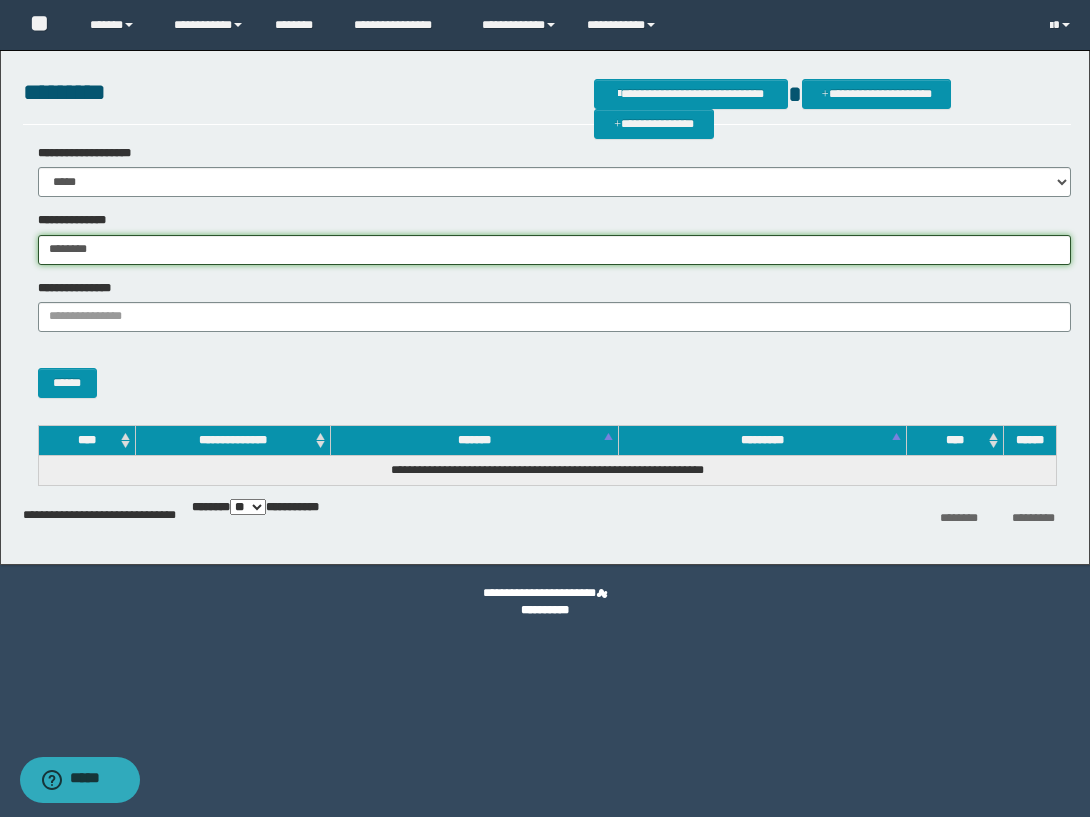 type on "********" 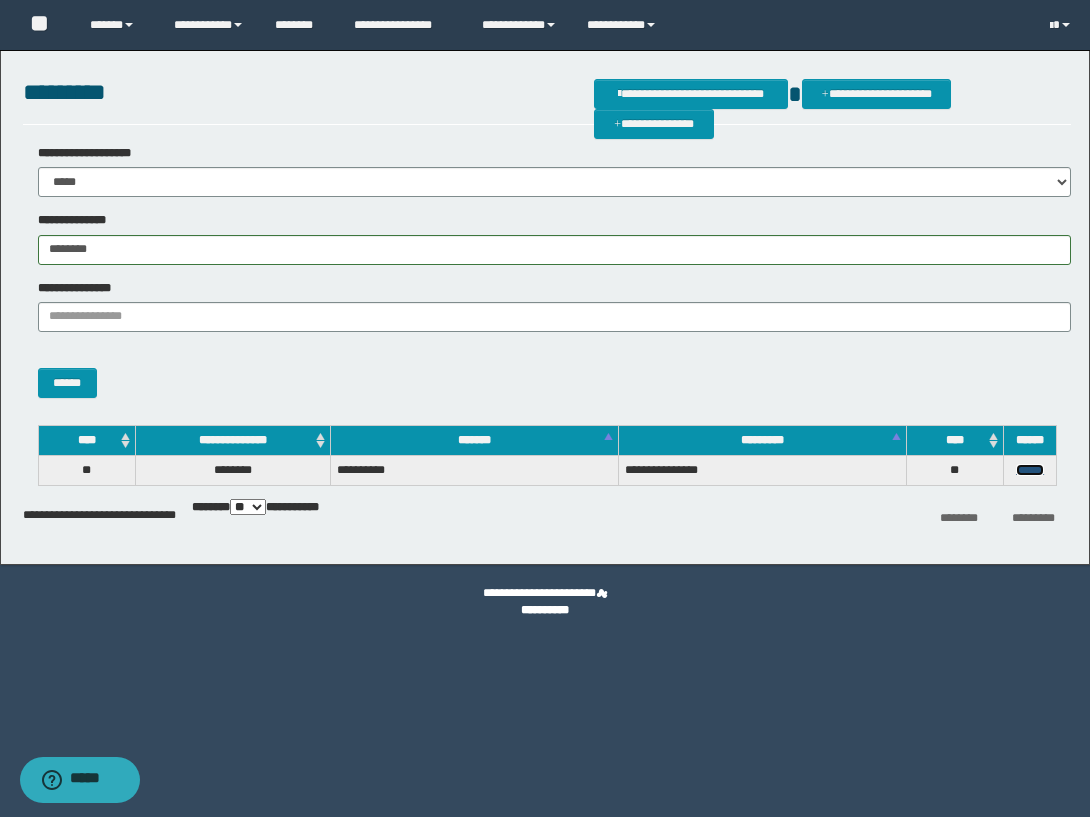 click on "******" at bounding box center (1030, 470) 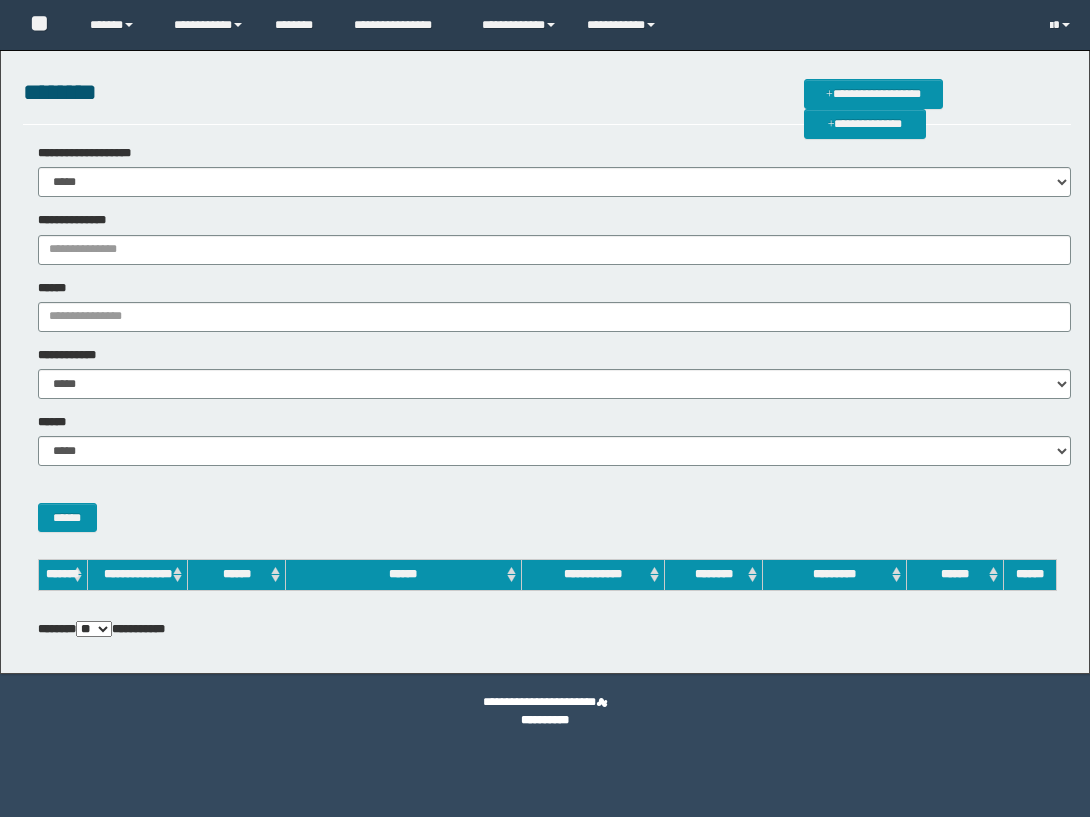 scroll, scrollTop: 0, scrollLeft: 0, axis: both 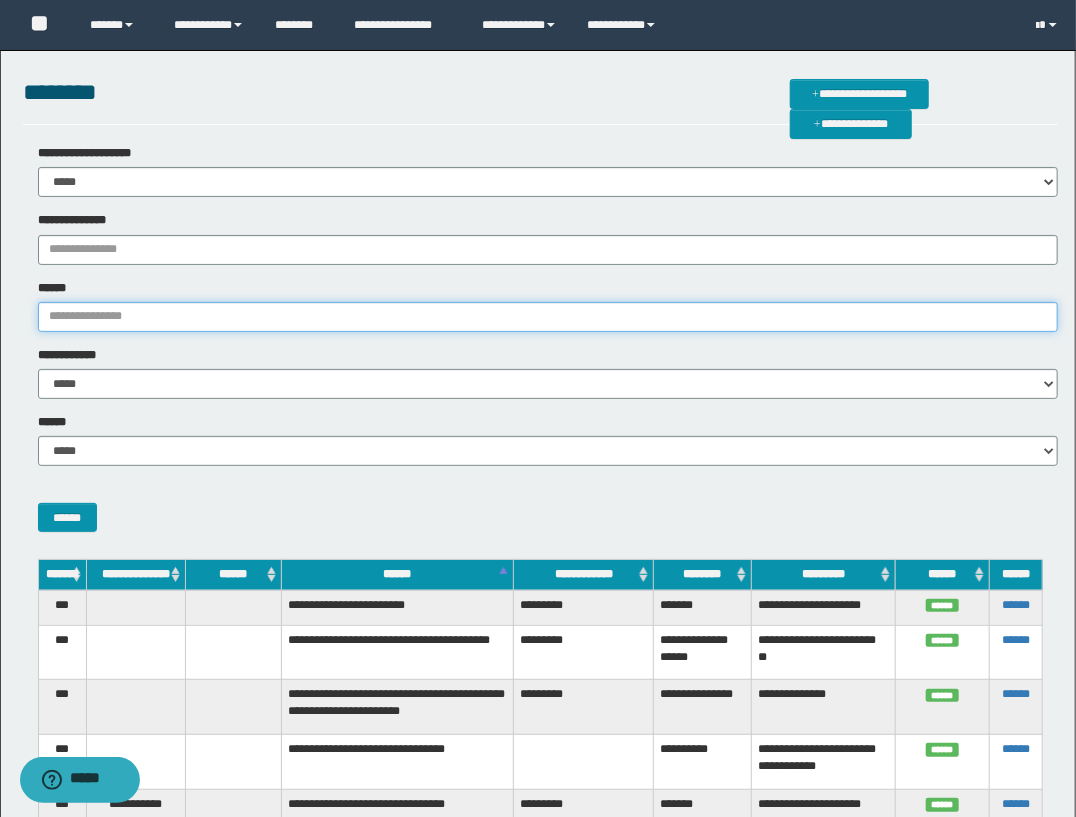 click on "******" at bounding box center (548, 317) 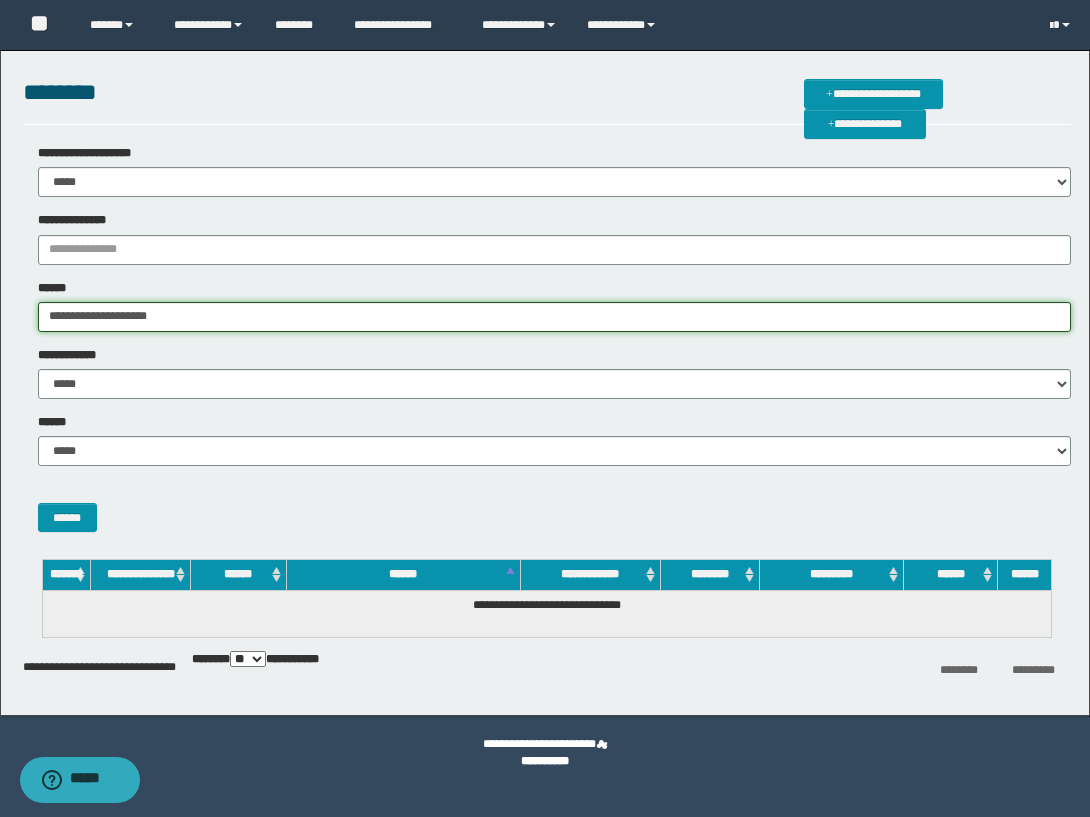 drag, startPoint x: 290, startPoint y: 310, endPoint x: 143, endPoint y: 316, distance: 147.12239 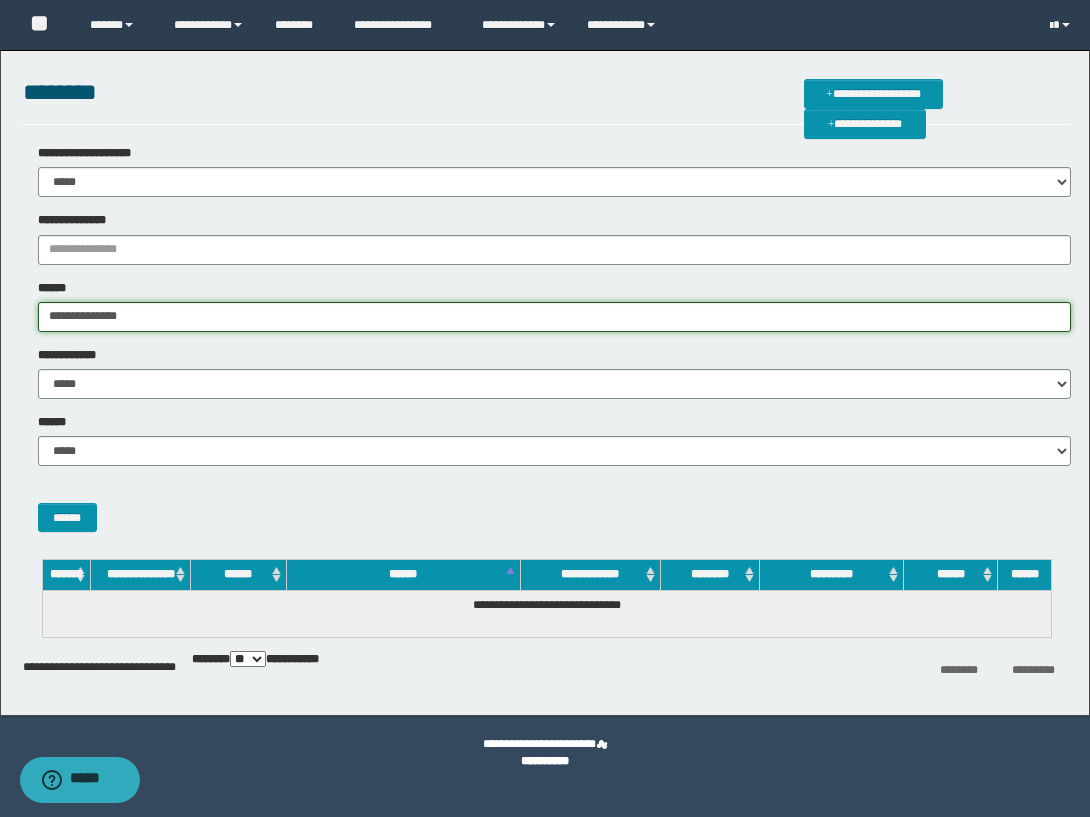 click on "**********" at bounding box center (555, 317) 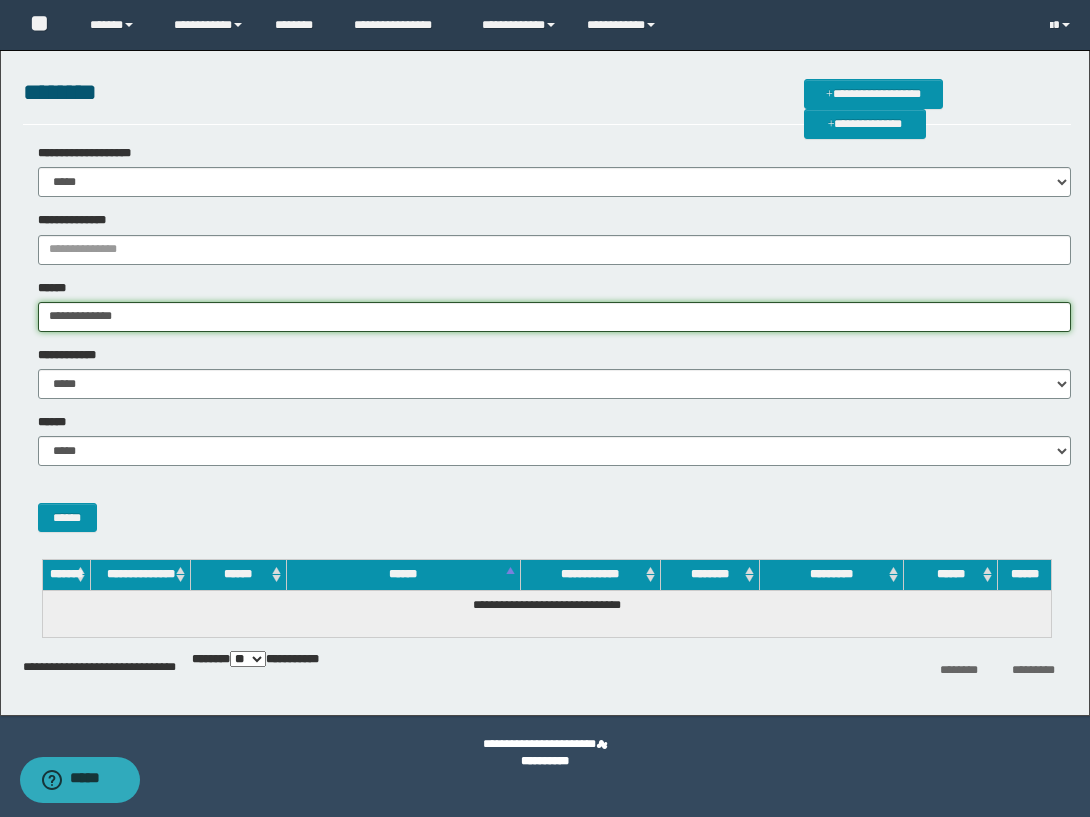 click on "**********" at bounding box center [555, 317] 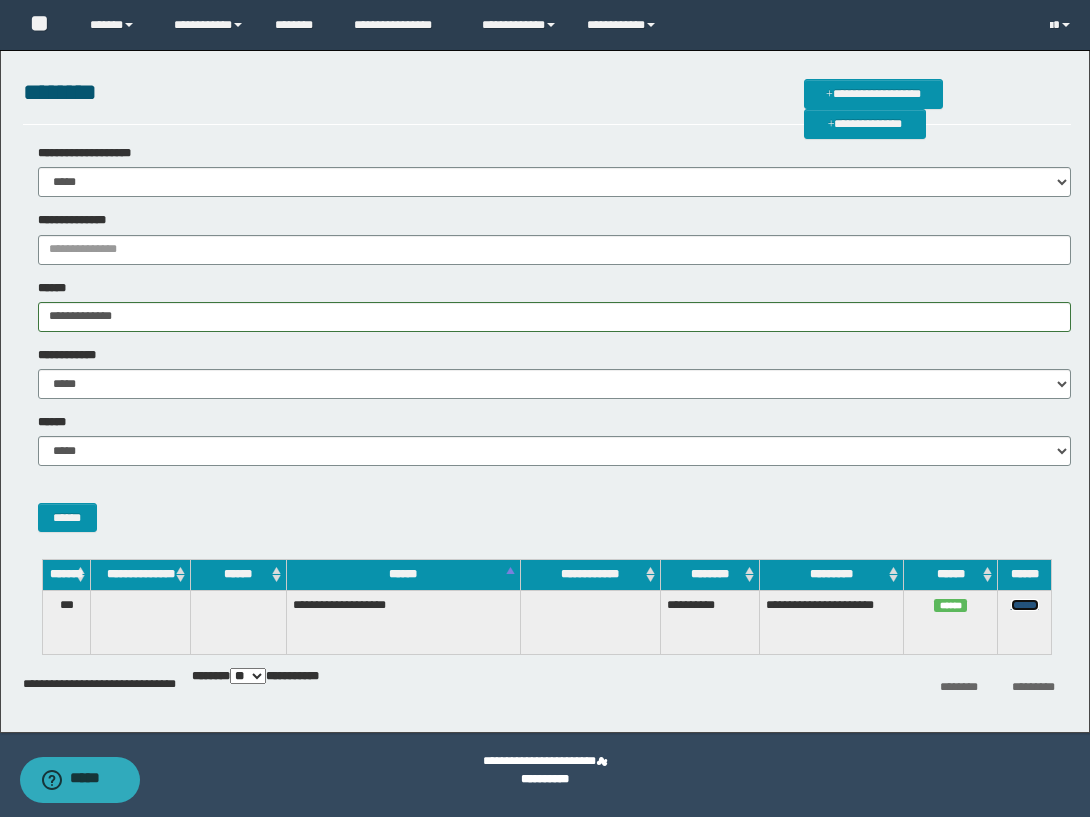 click on "******" at bounding box center (1025, 605) 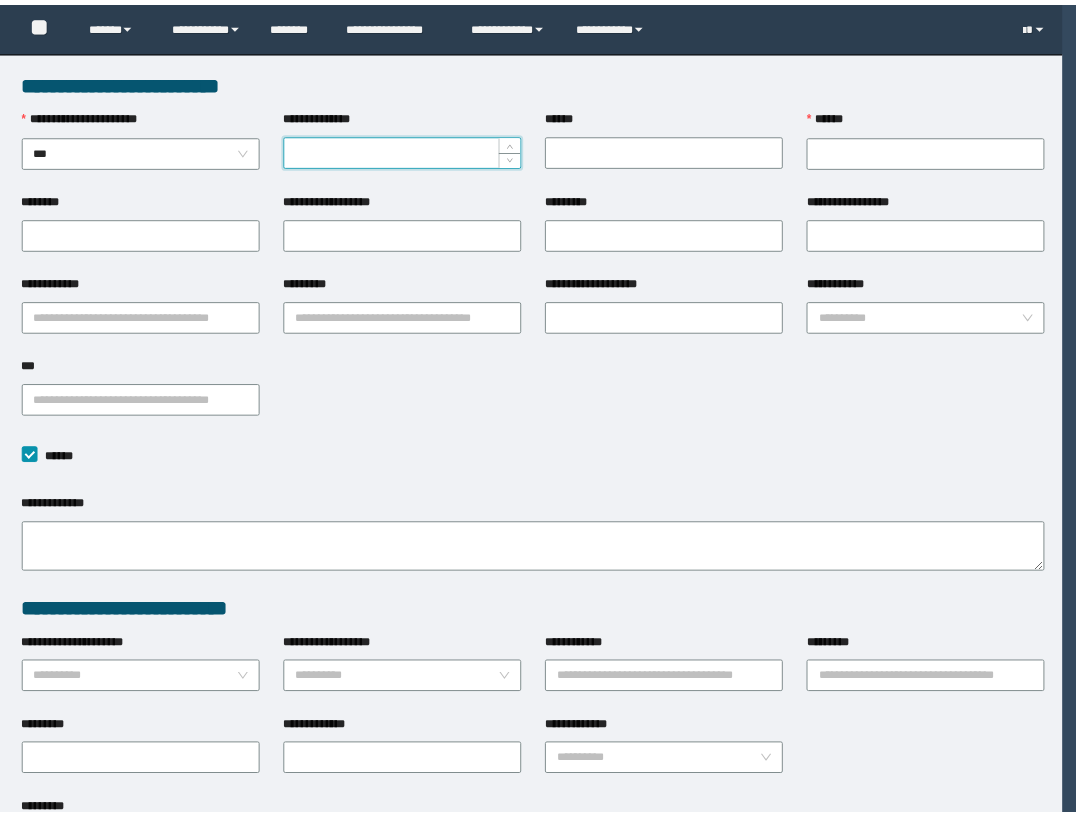 scroll, scrollTop: 0, scrollLeft: 0, axis: both 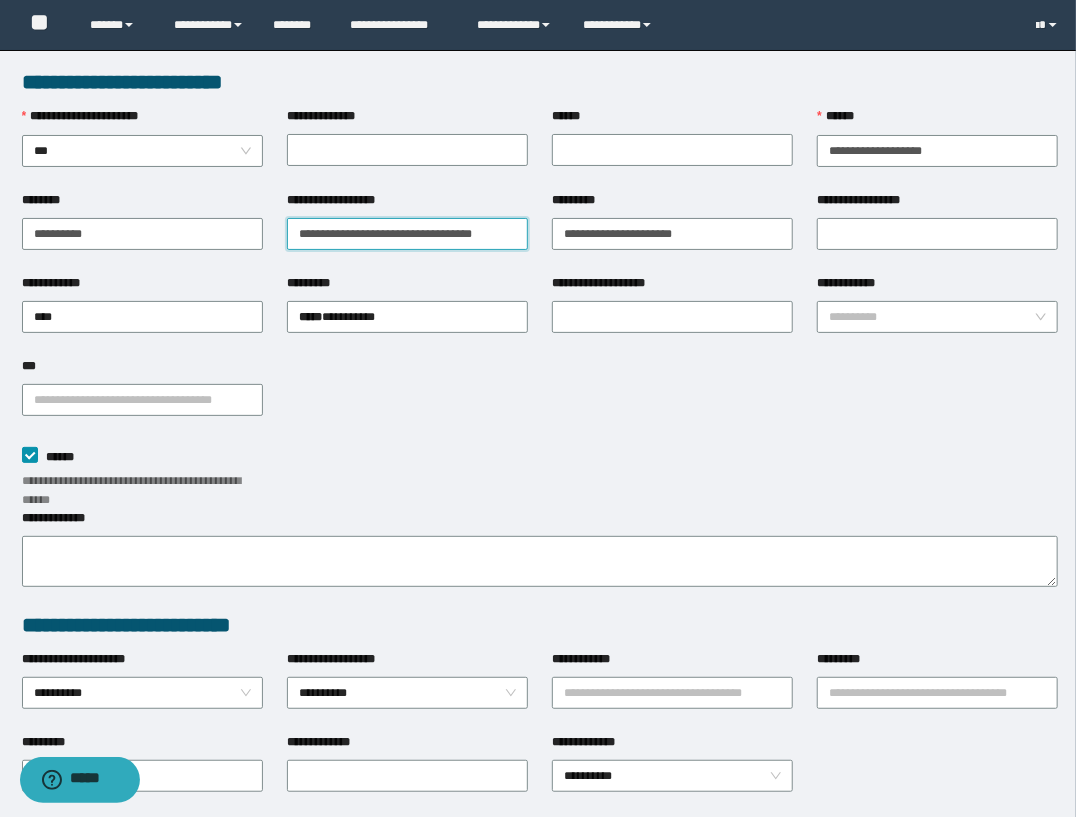click on "**********" at bounding box center (407, 234) 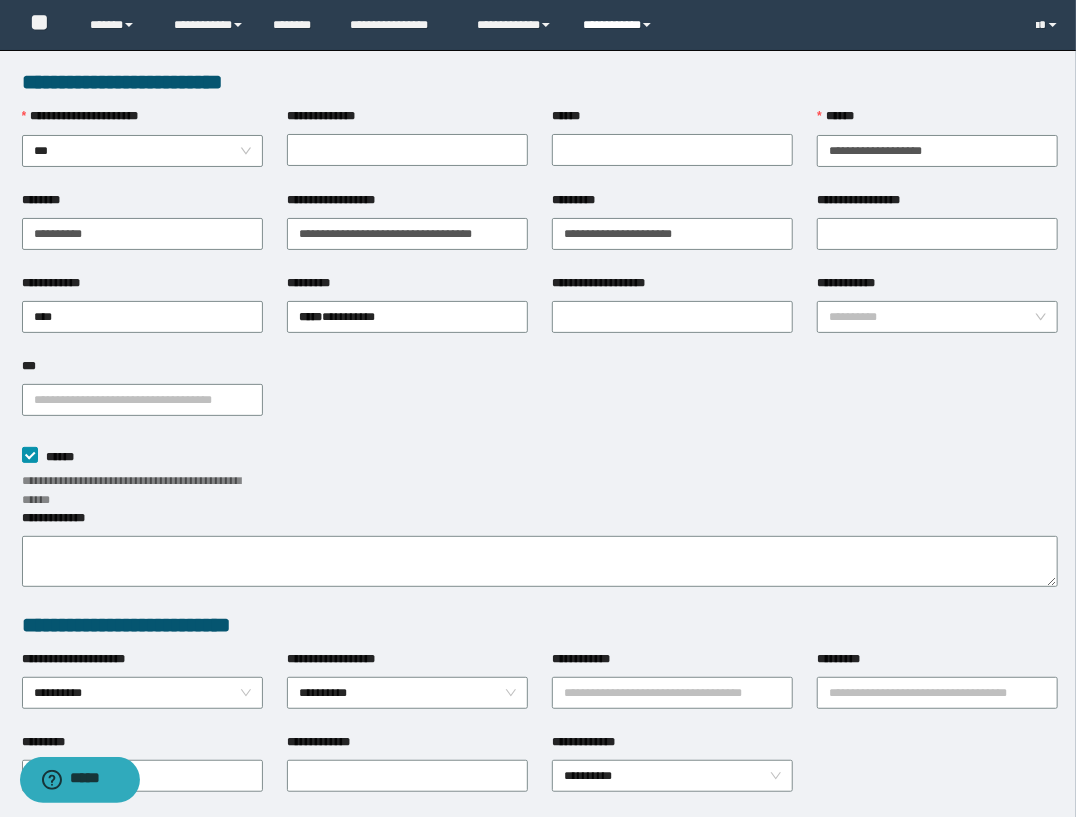 click on "**********" at bounding box center [620, 25] 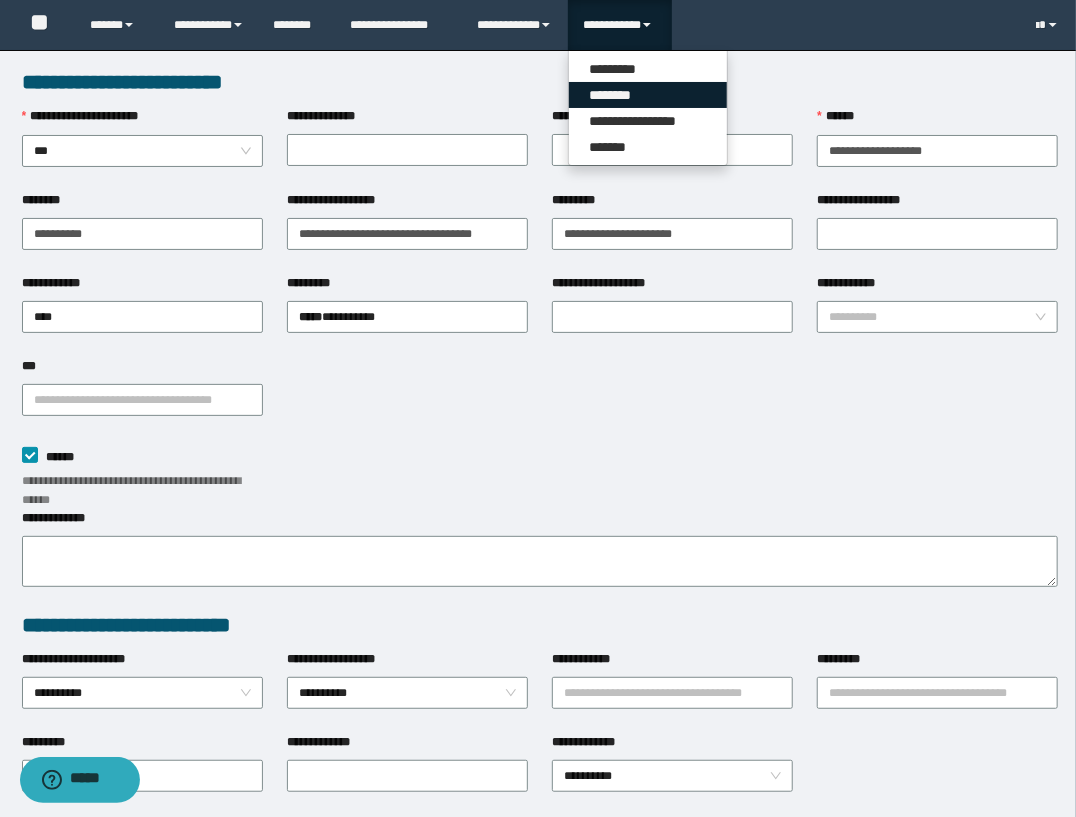 click on "********" at bounding box center [648, 95] 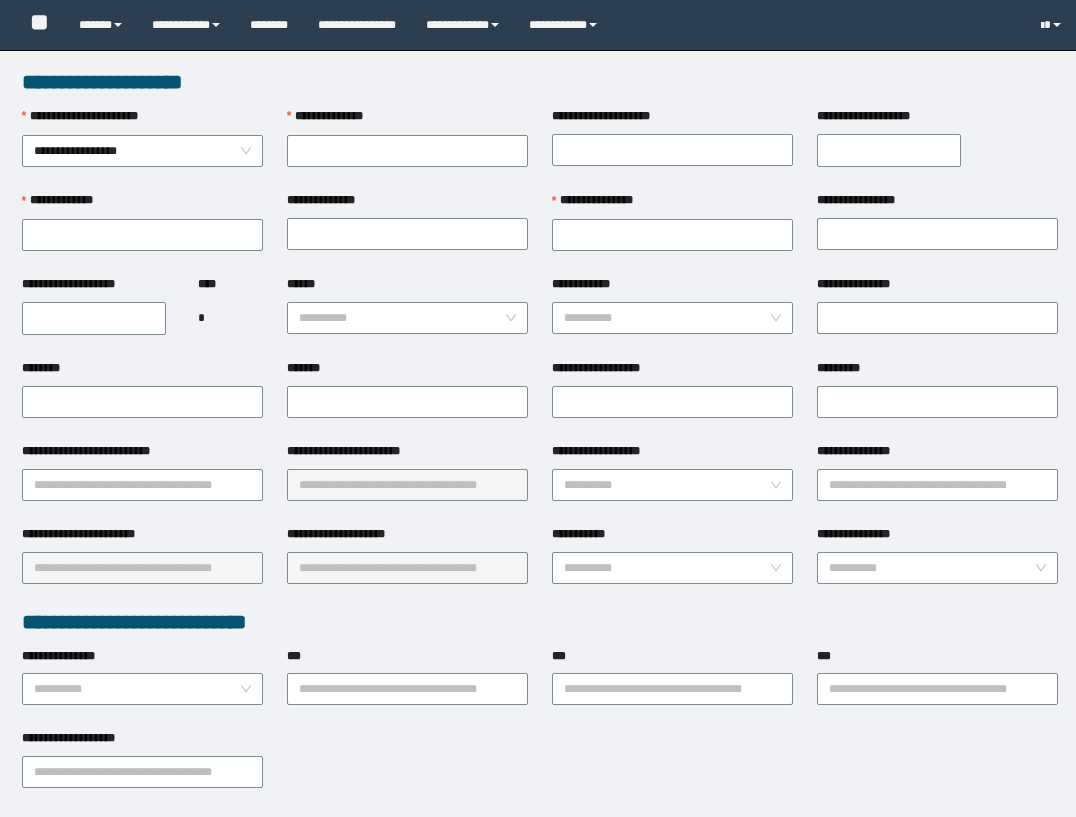 scroll, scrollTop: 0, scrollLeft: 0, axis: both 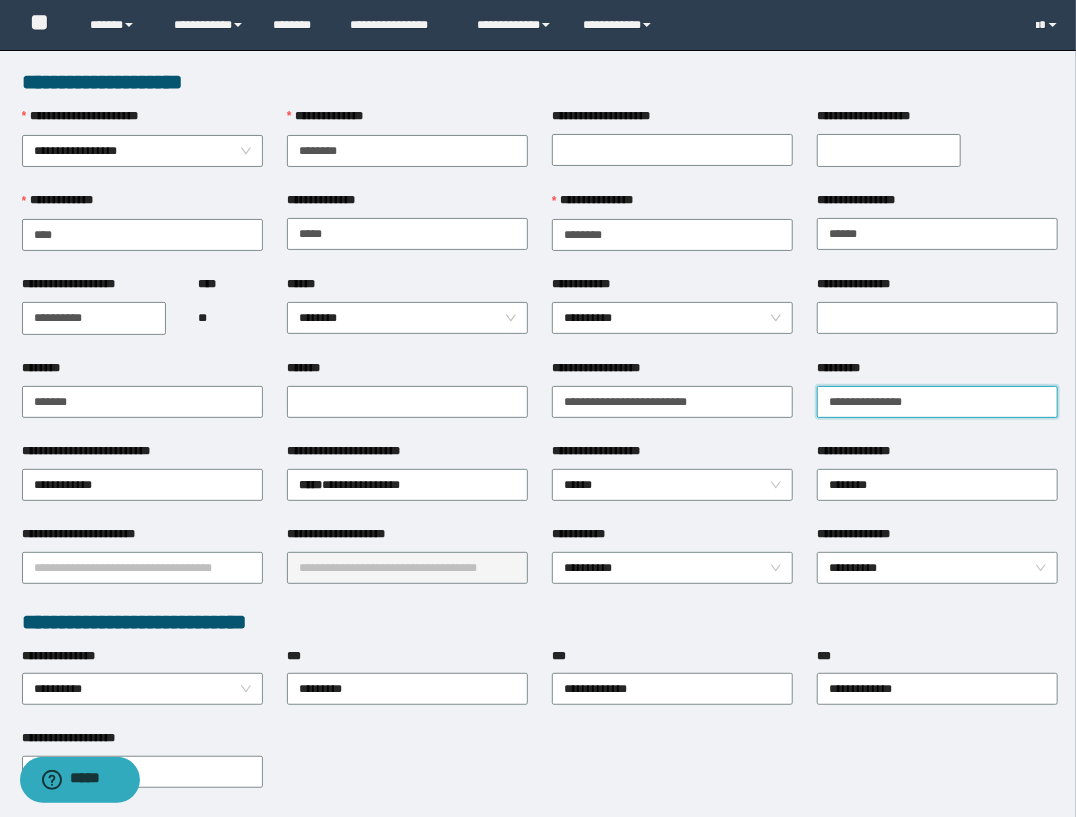 drag, startPoint x: 944, startPoint y: 400, endPoint x: 610, endPoint y: 369, distance: 335.43555 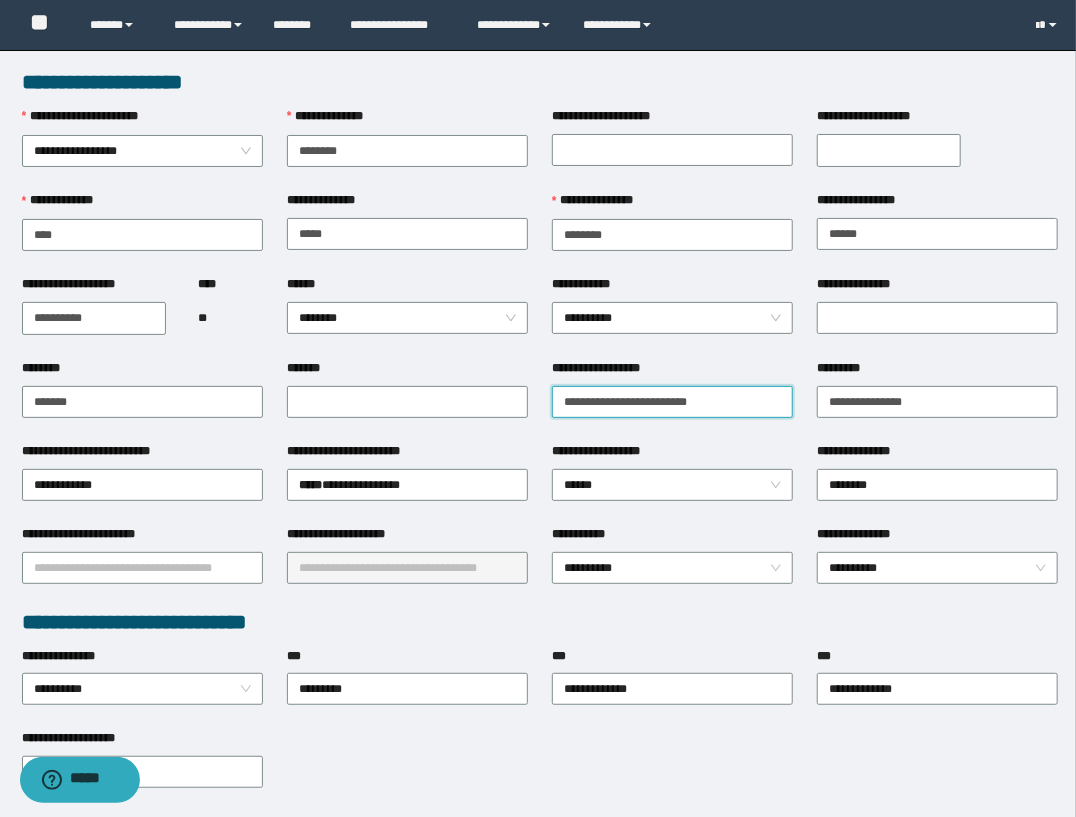 click on "**********" at bounding box center [672, 388] 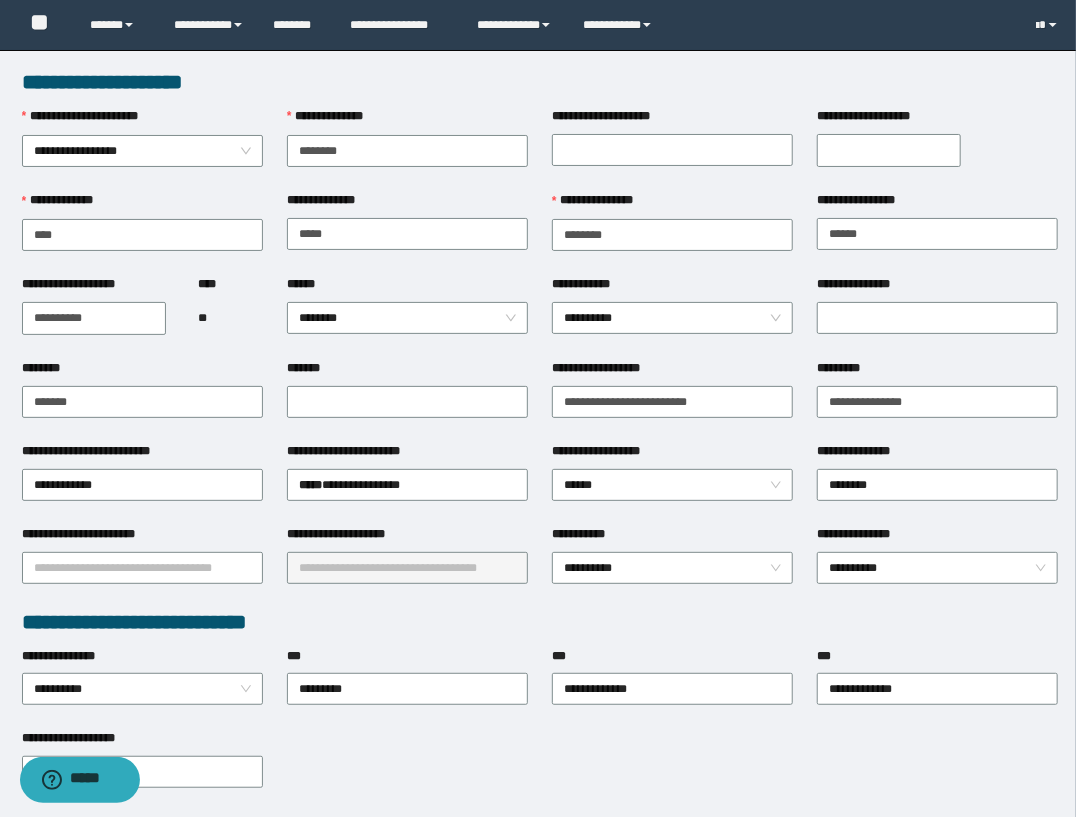 click on "**********" at bounding box center (672, 372) 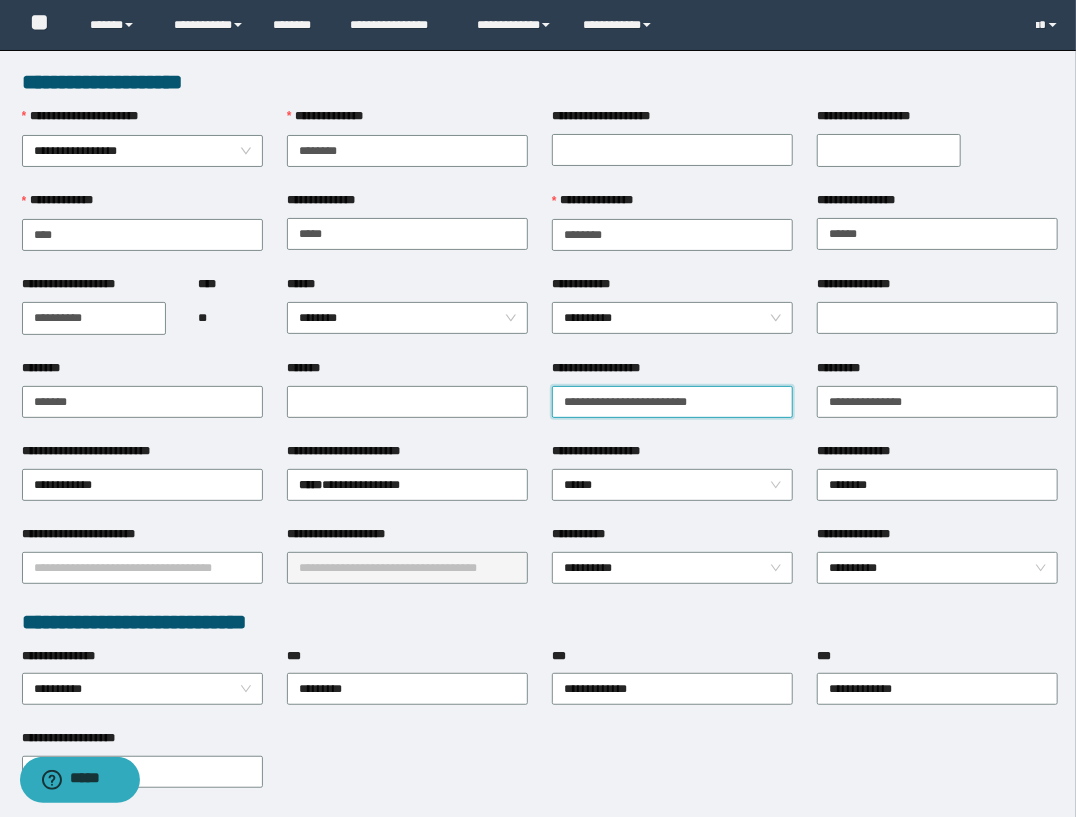 click on "**********" at bounding box center [672, 402] 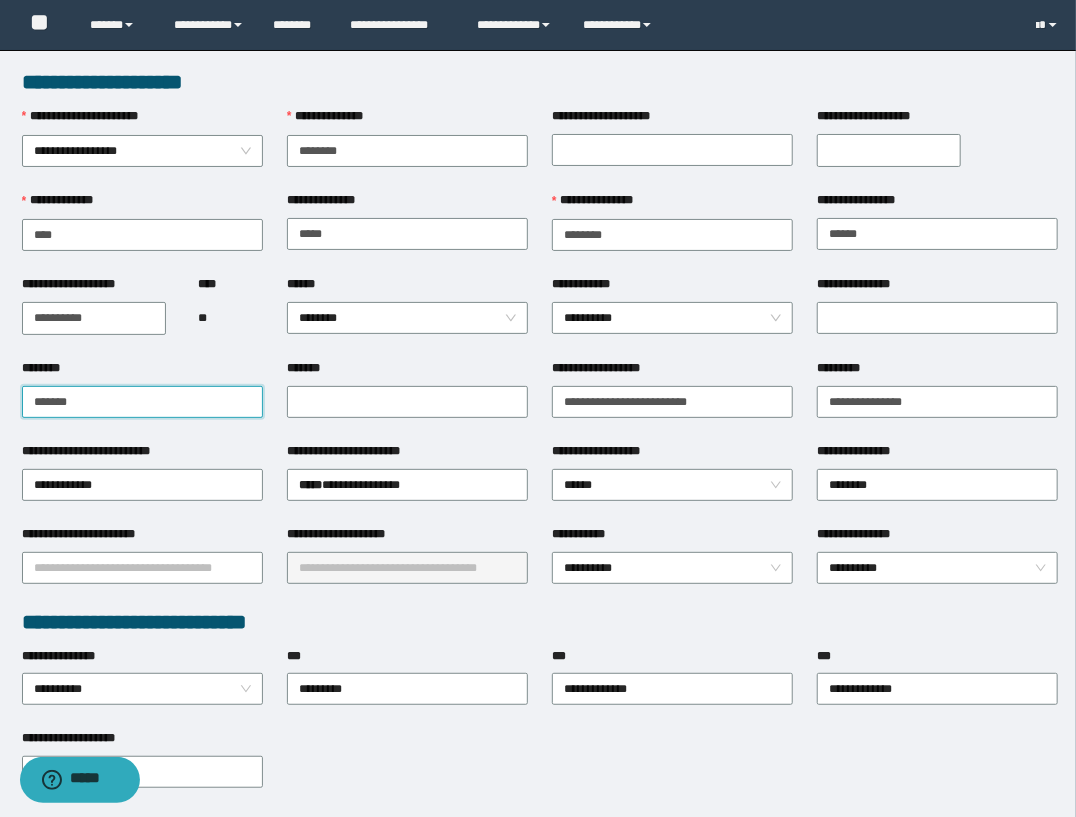 click on "********" at bounding box center (142, 402) 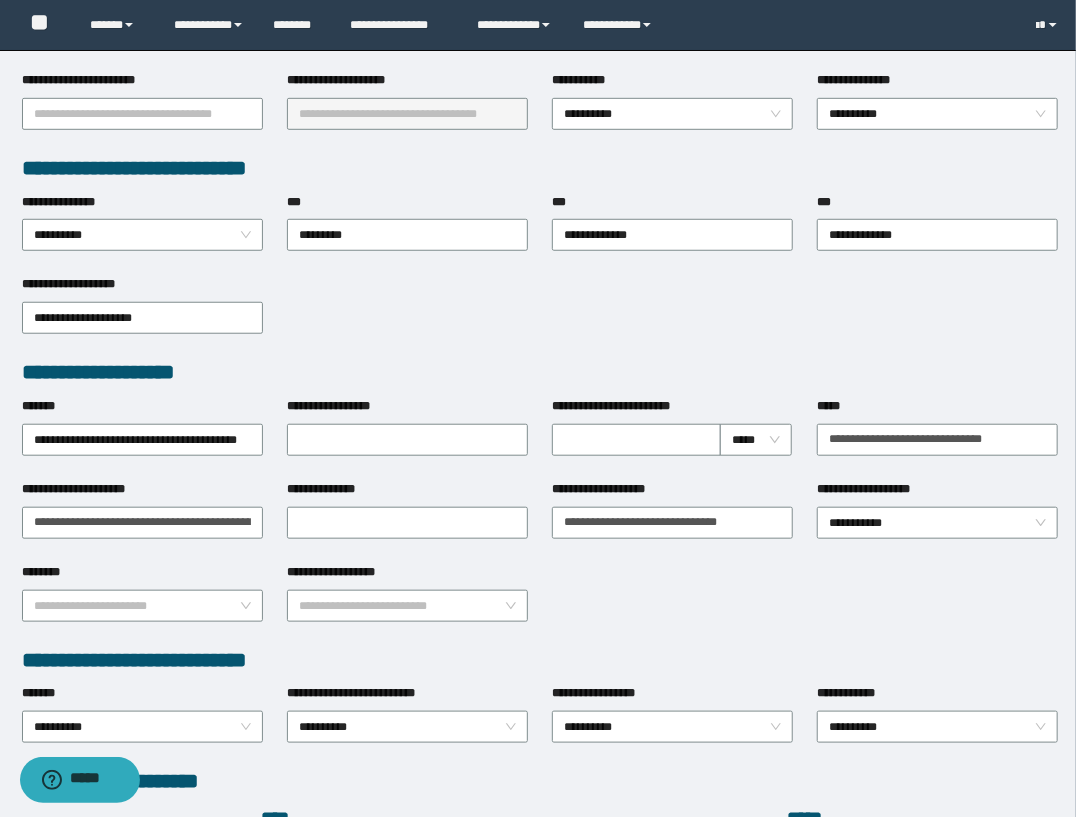 scroll, scrollTop: 363, scrollLeft: 0, axis: vertical 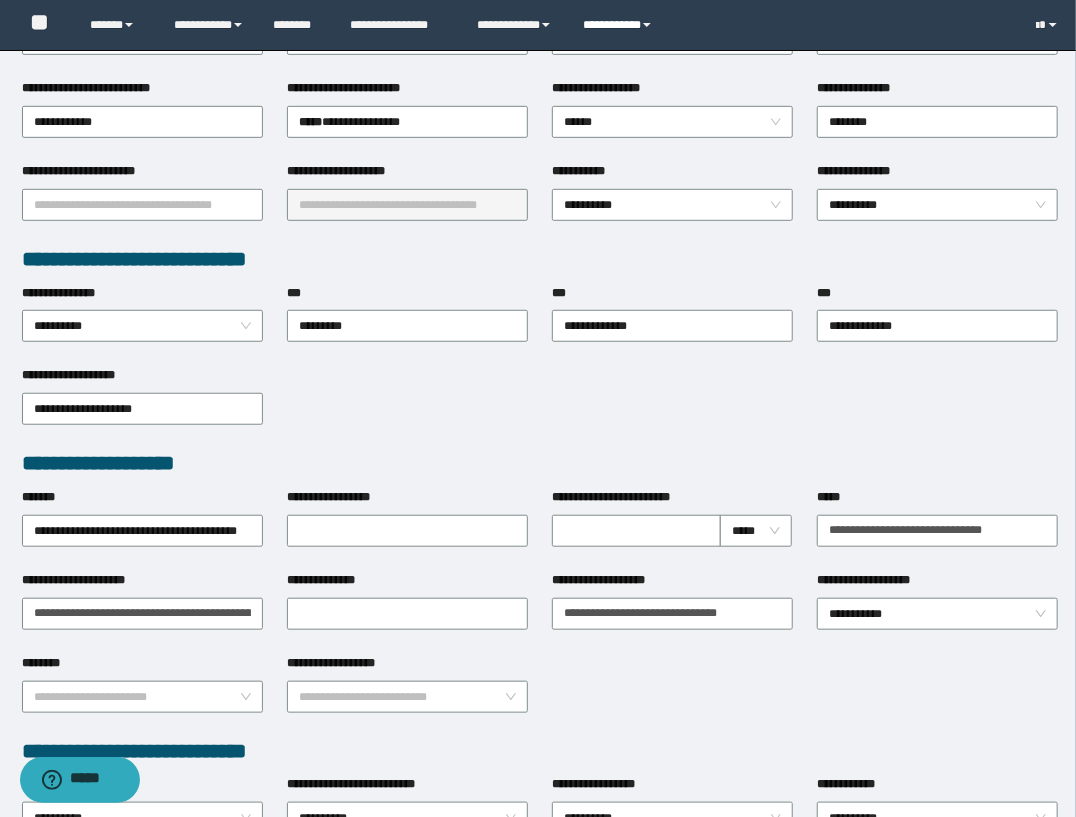 click on "**********" at bounding box center [620, 25] 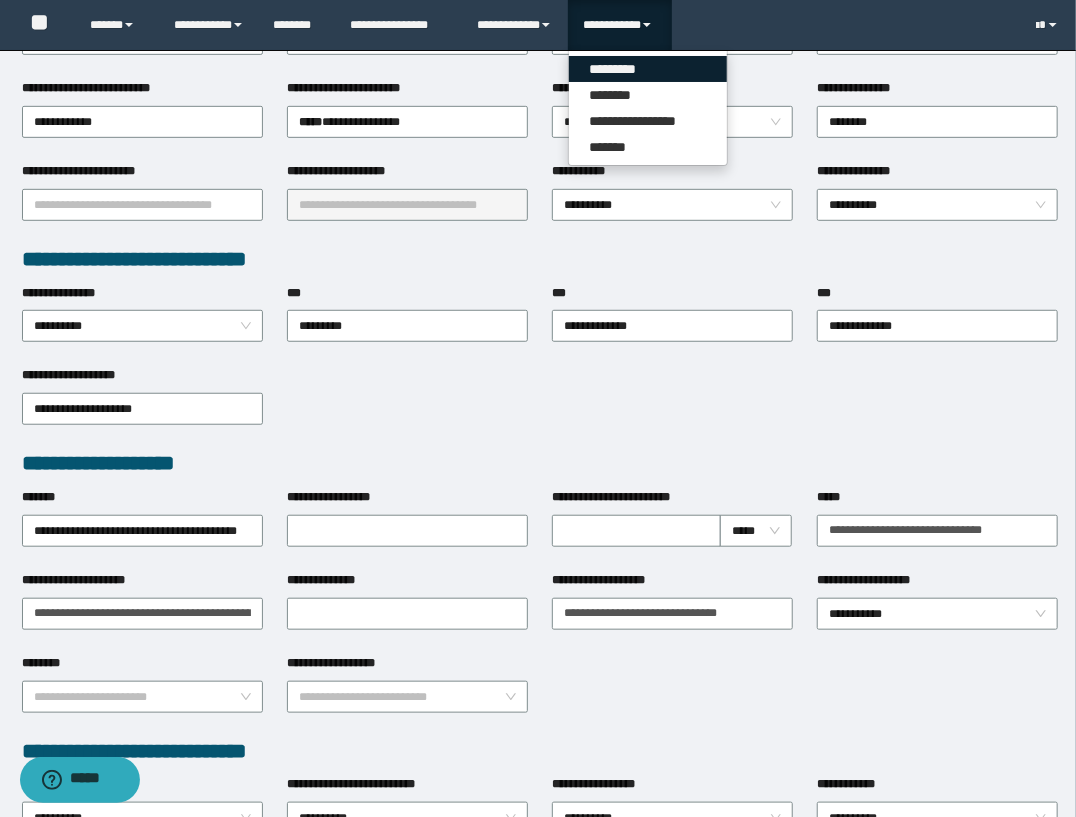 click on "*********" at bounding box center (648, 69) 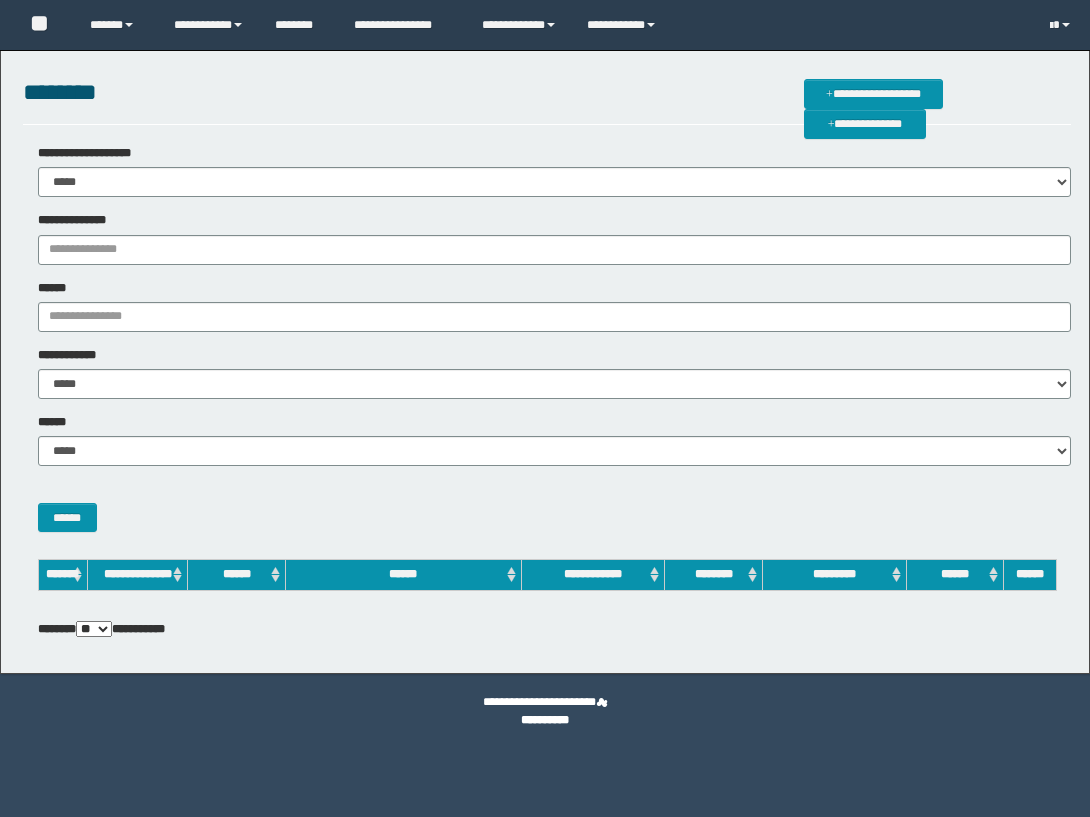 scroll, scrollTop: 0, scrollLeft: 0, axis: both 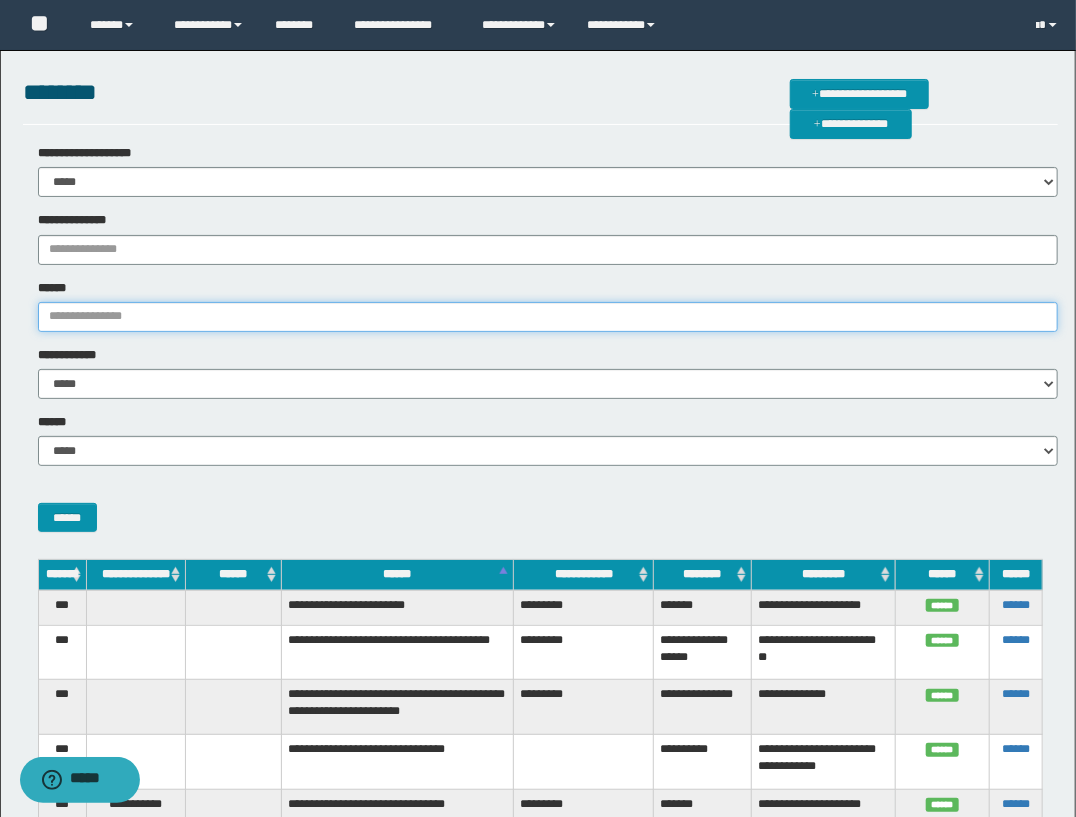 click on "******" at bounding box center (548, 317) 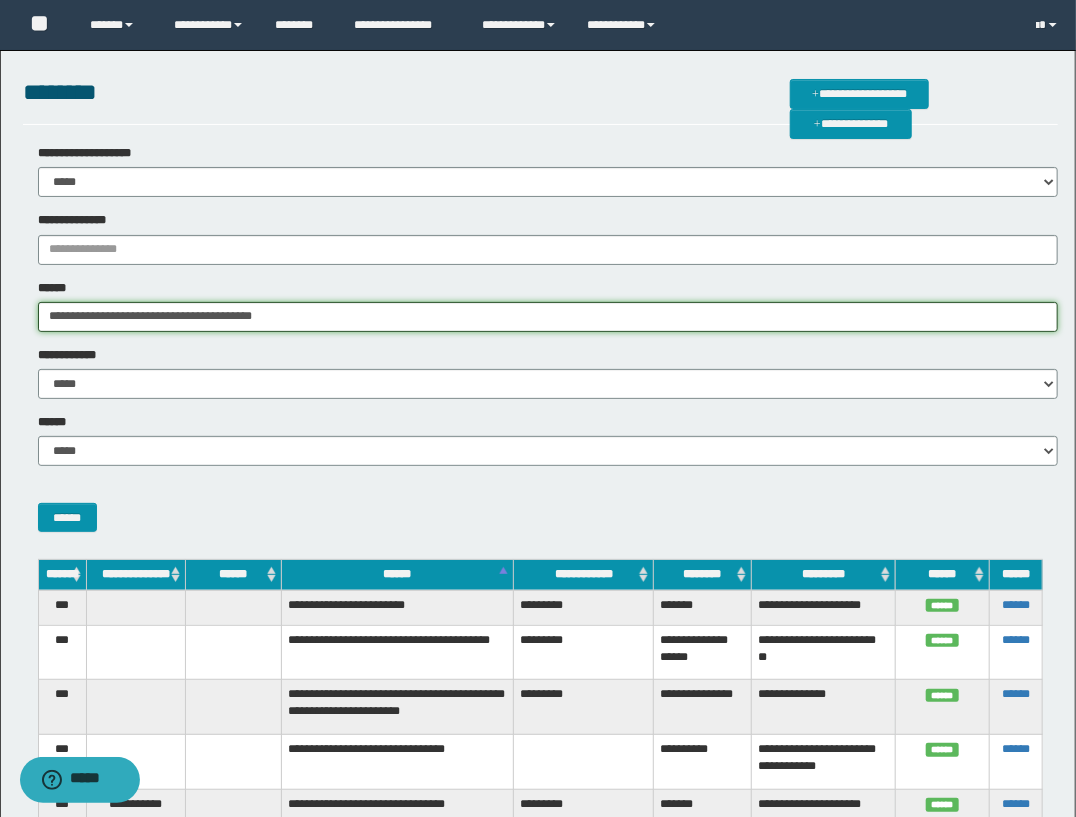 type on "**********" 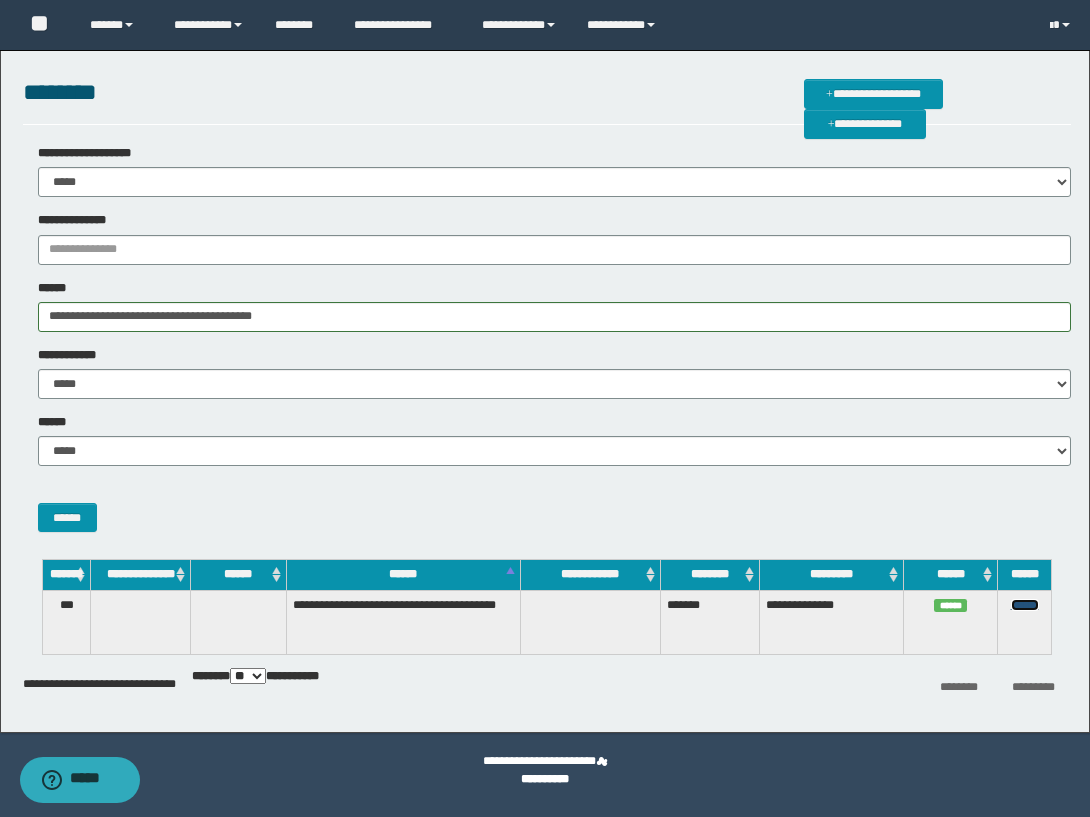 click on "******" at bounding box center [1025, 605] 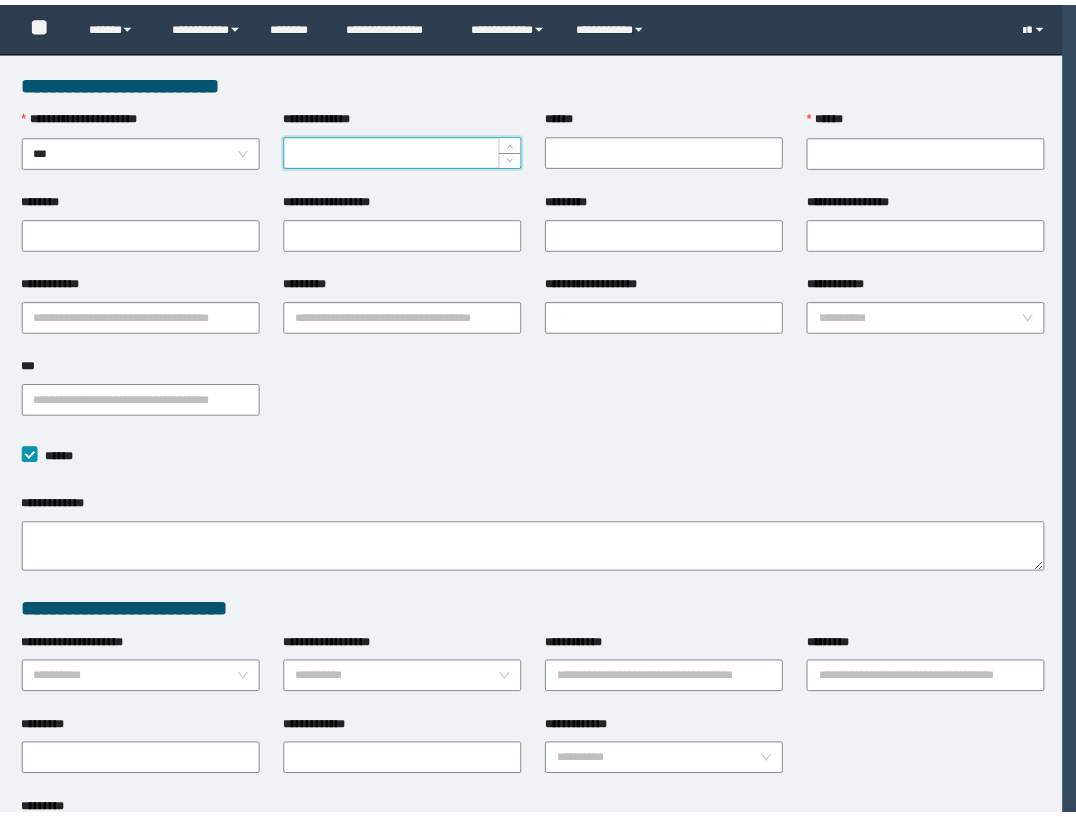 scroll, scrollTop: 0, scrollLeft: 0, axis: both 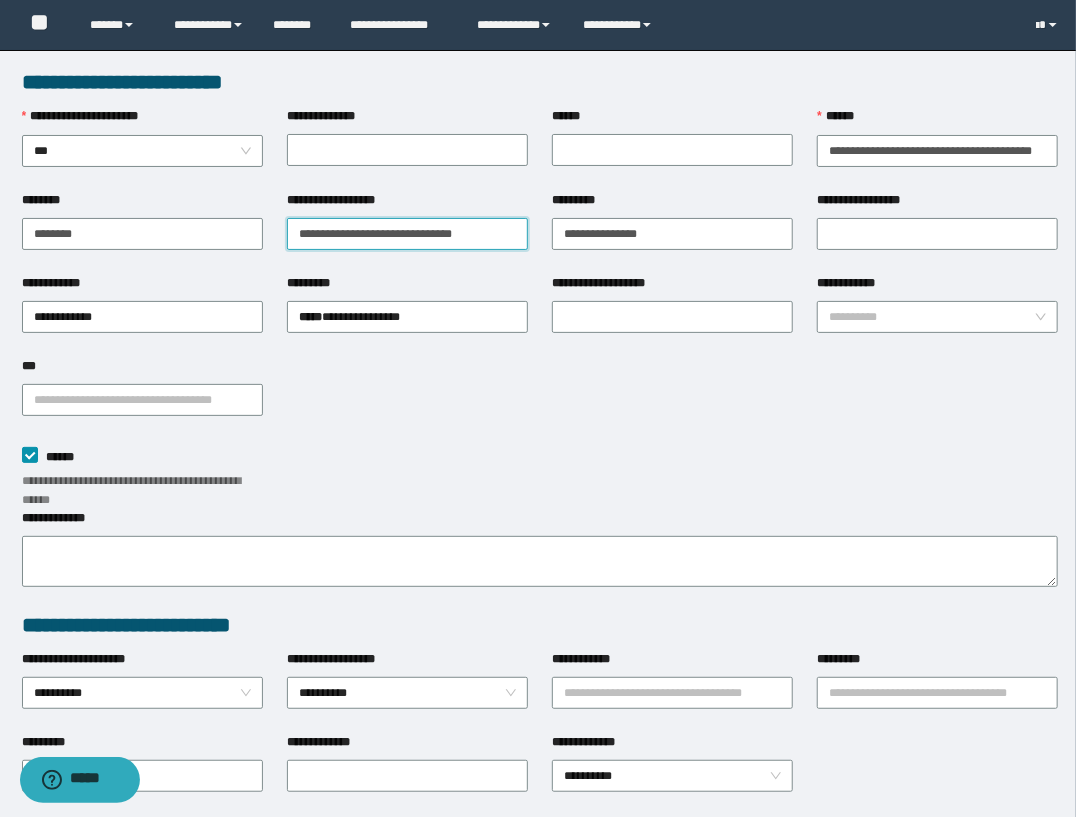 click on "**********" at bounding box center [407, 234] 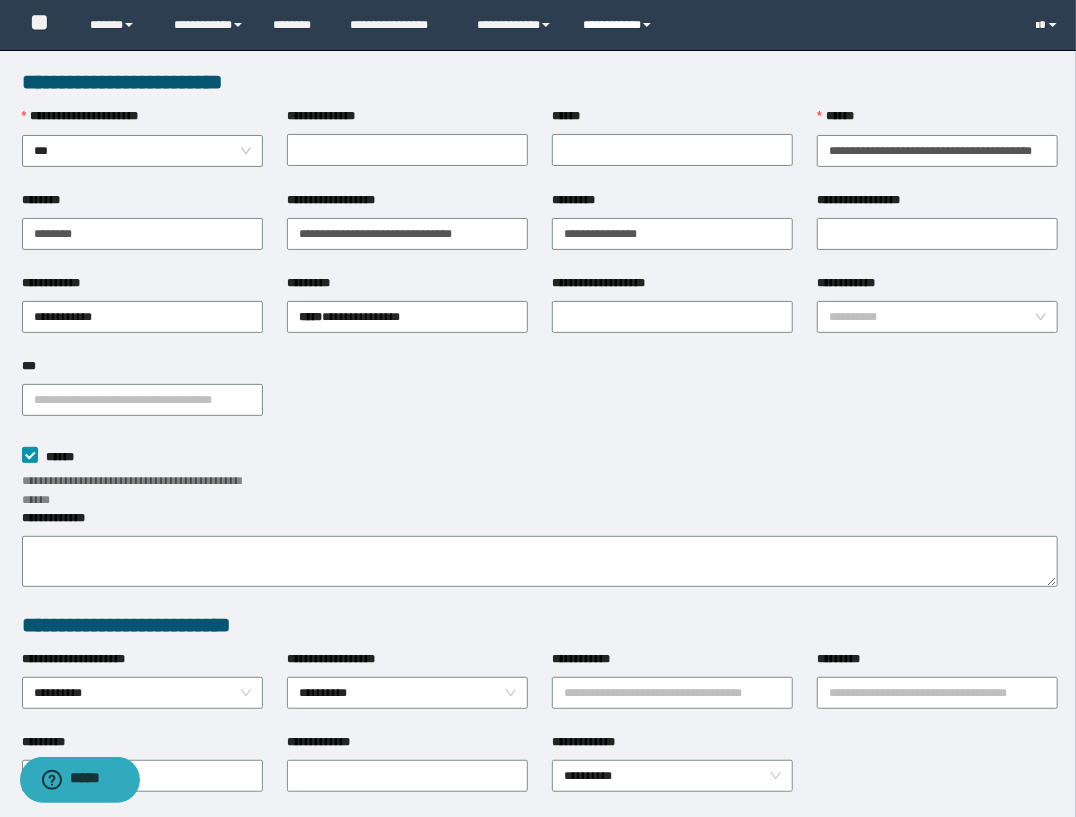 click on "**********" at bounding box center (620, 25) 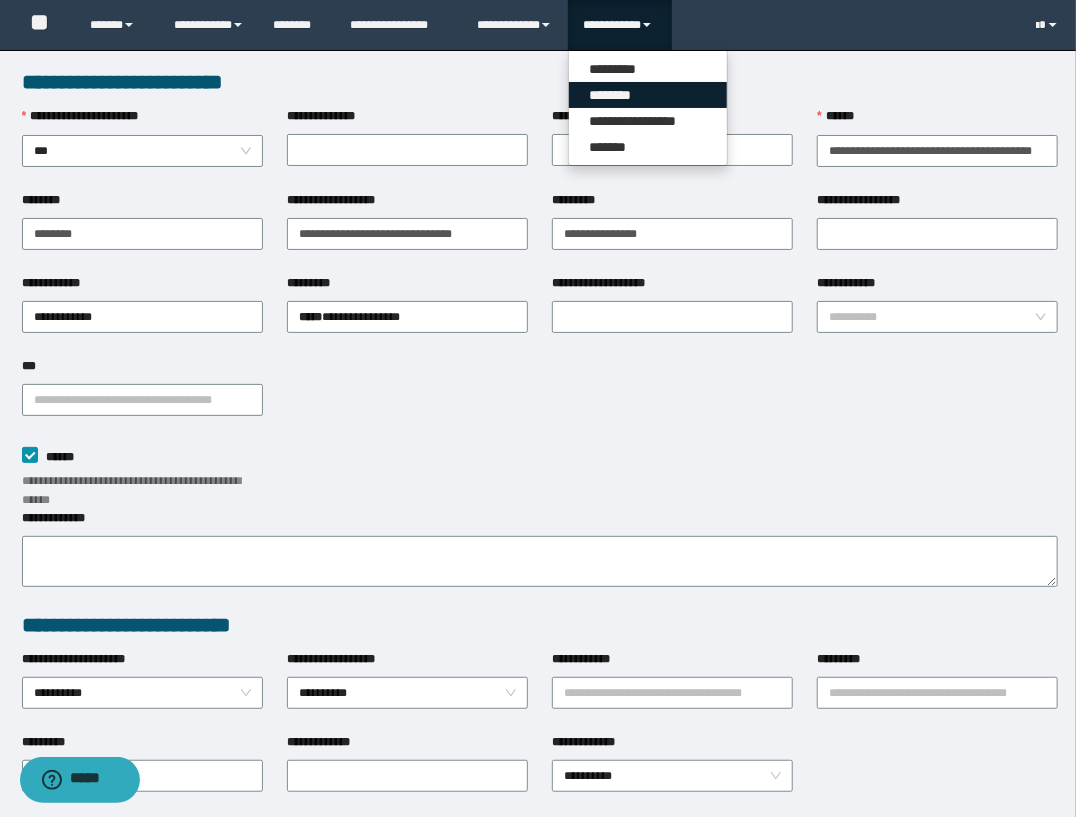 click on "********" at bounding box center [648, 95] 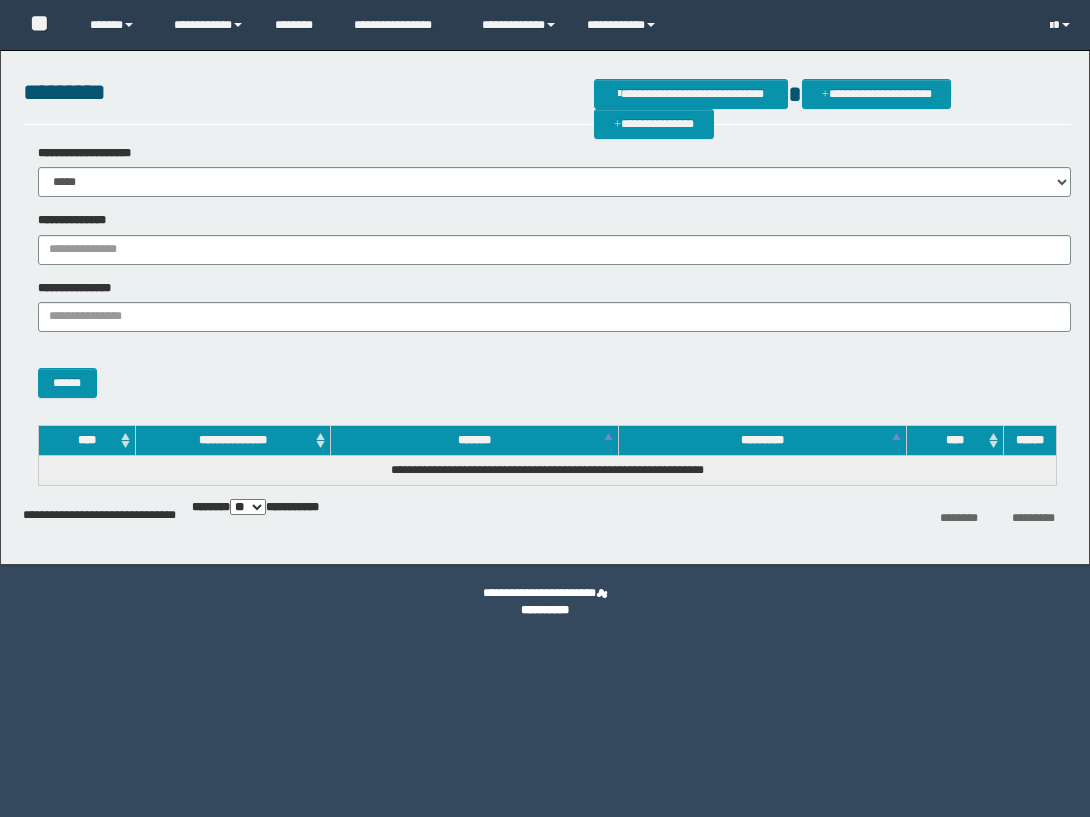 scroll, scrollTop: 0, scrollLeft: 0, axis: both 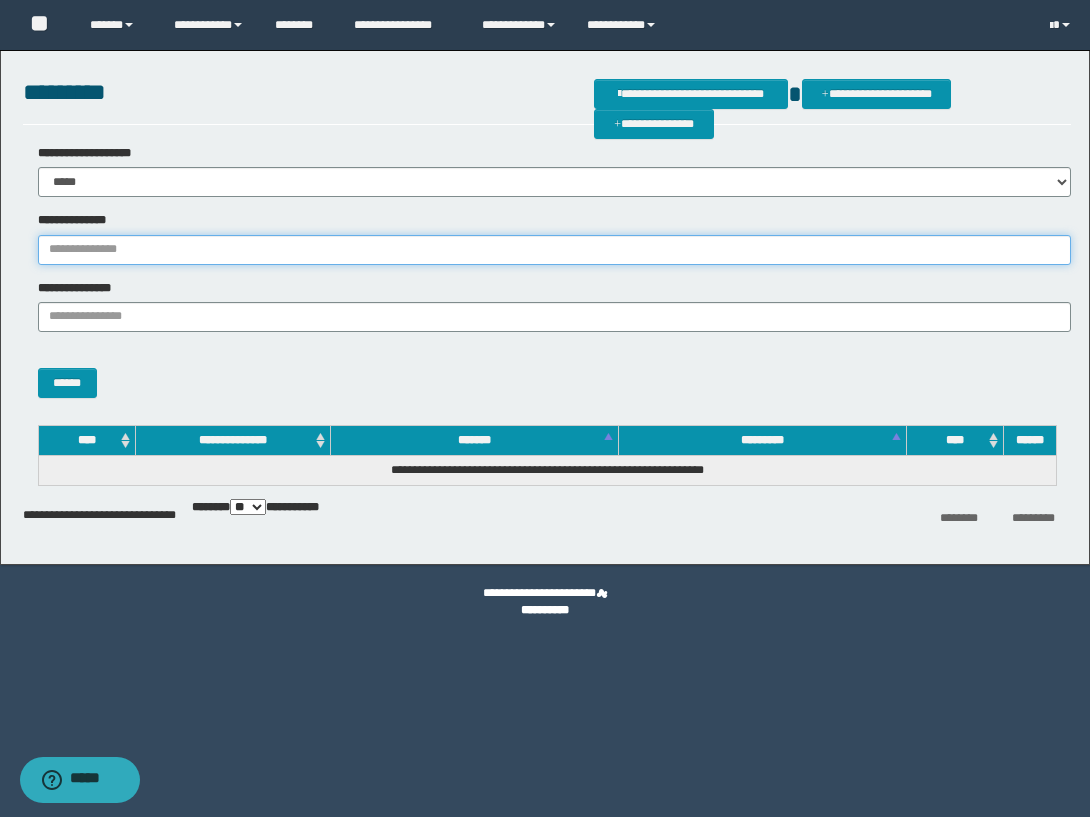 click on "**********" at bounding box center [555, 250] 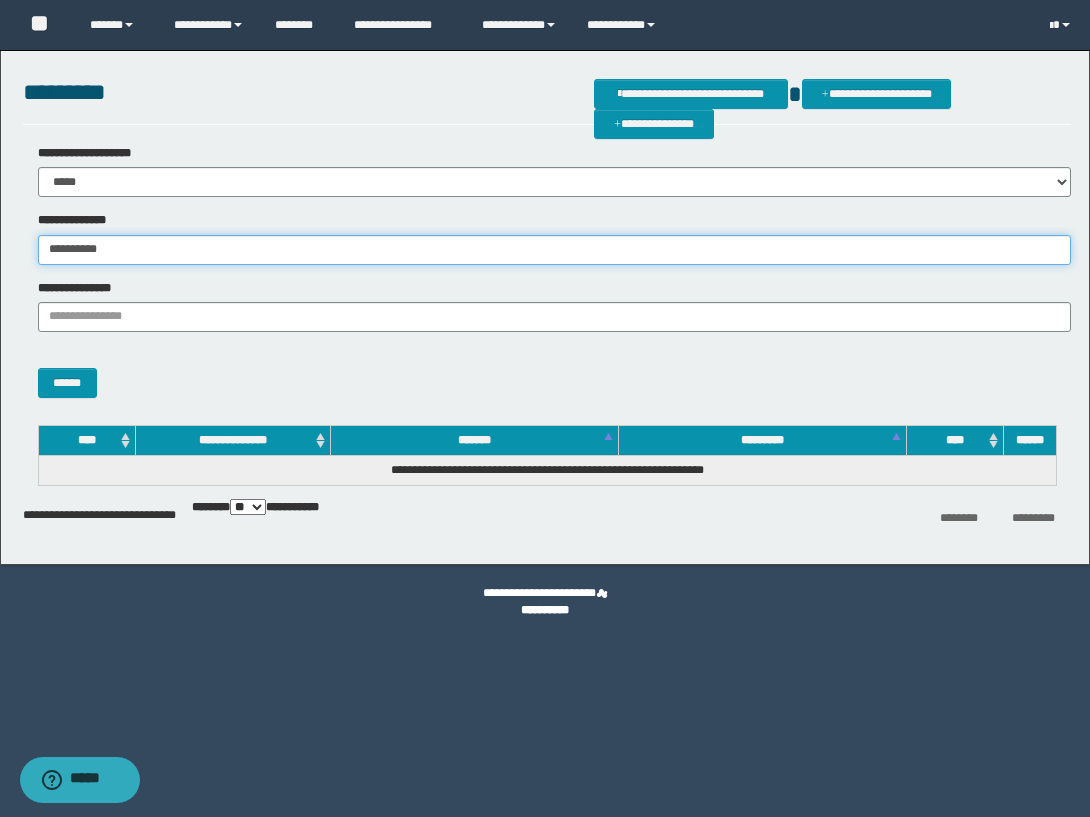 type on "**********" 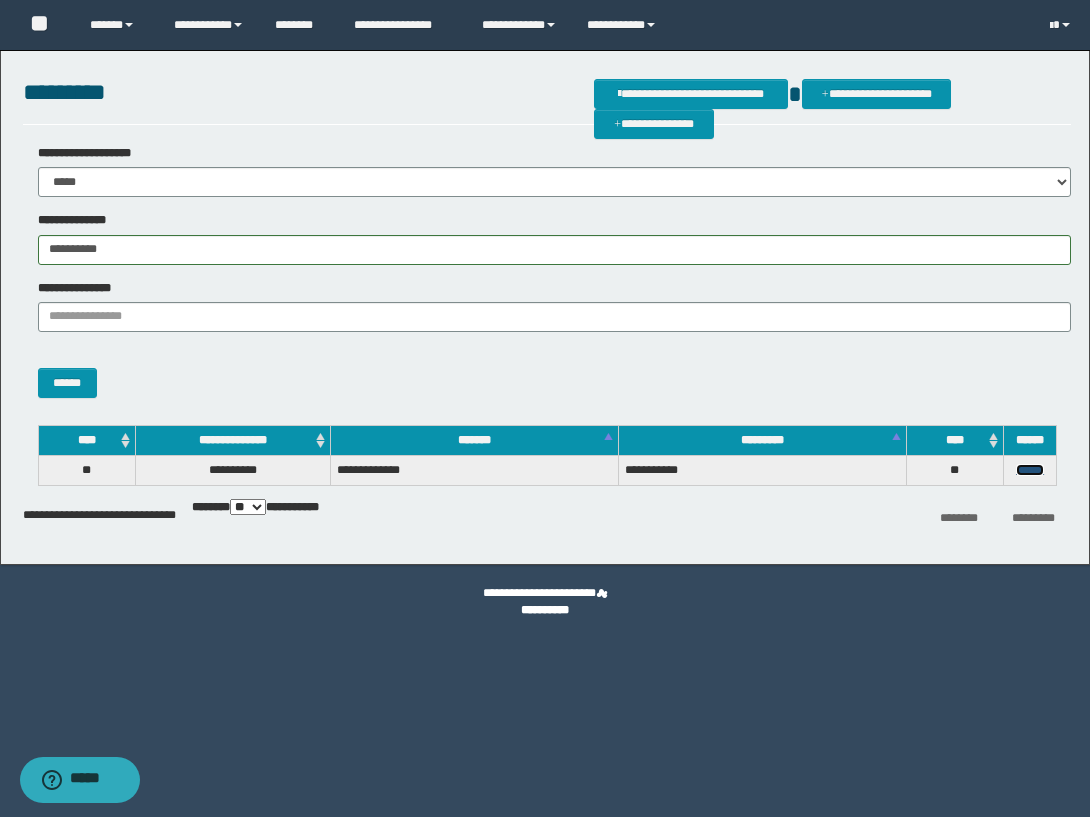 click on "******" at bounding box center [1030, 470] 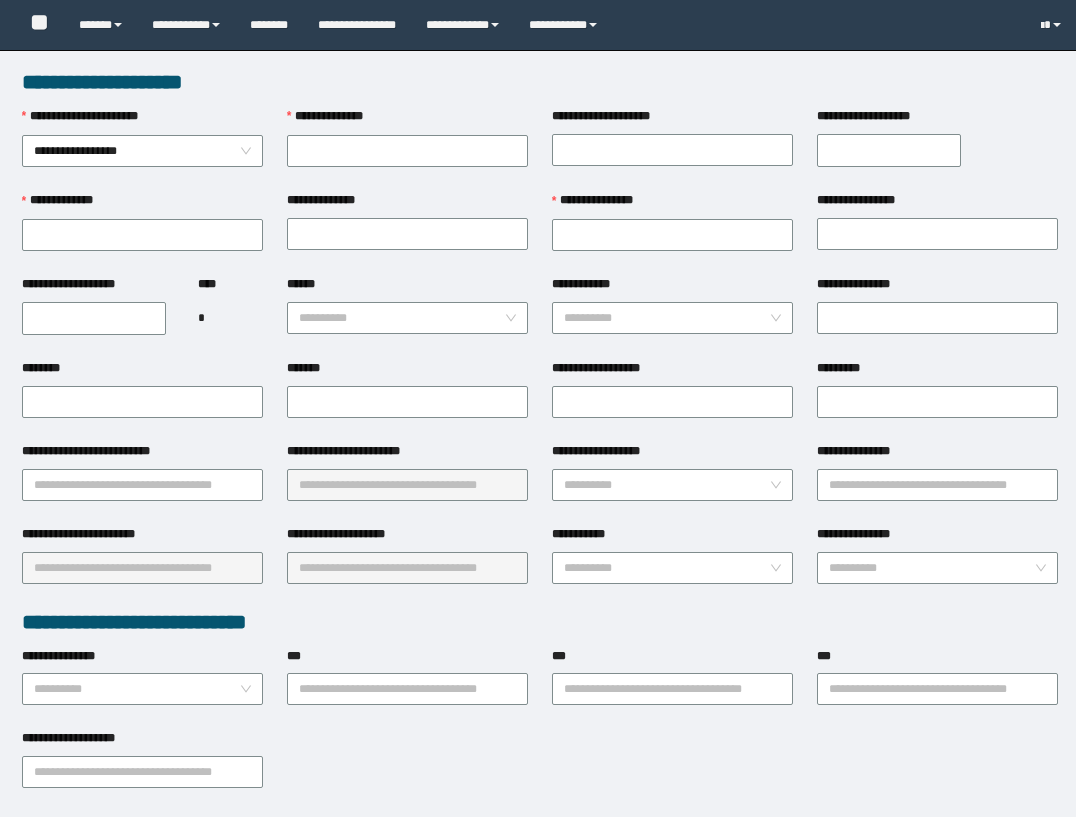 scroll, scrollTop: 0, scrollLeft: 0, axis: both 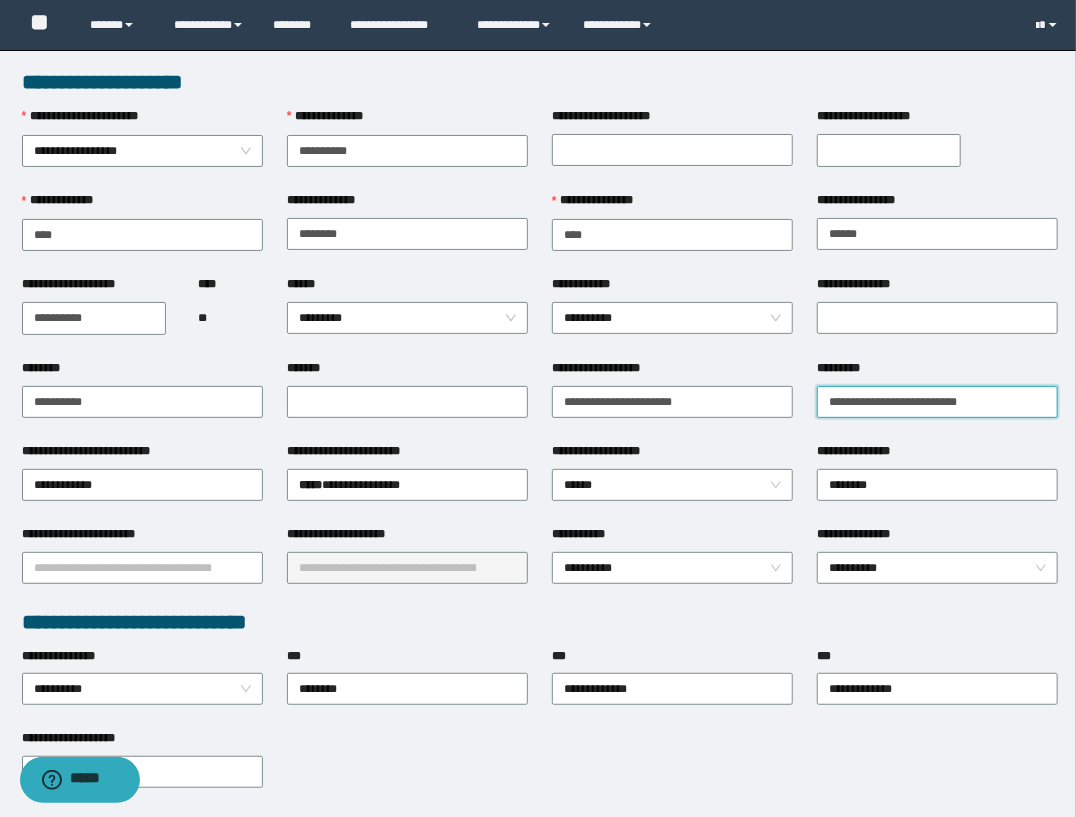 click on "*********" at bounding box center (937, 402) 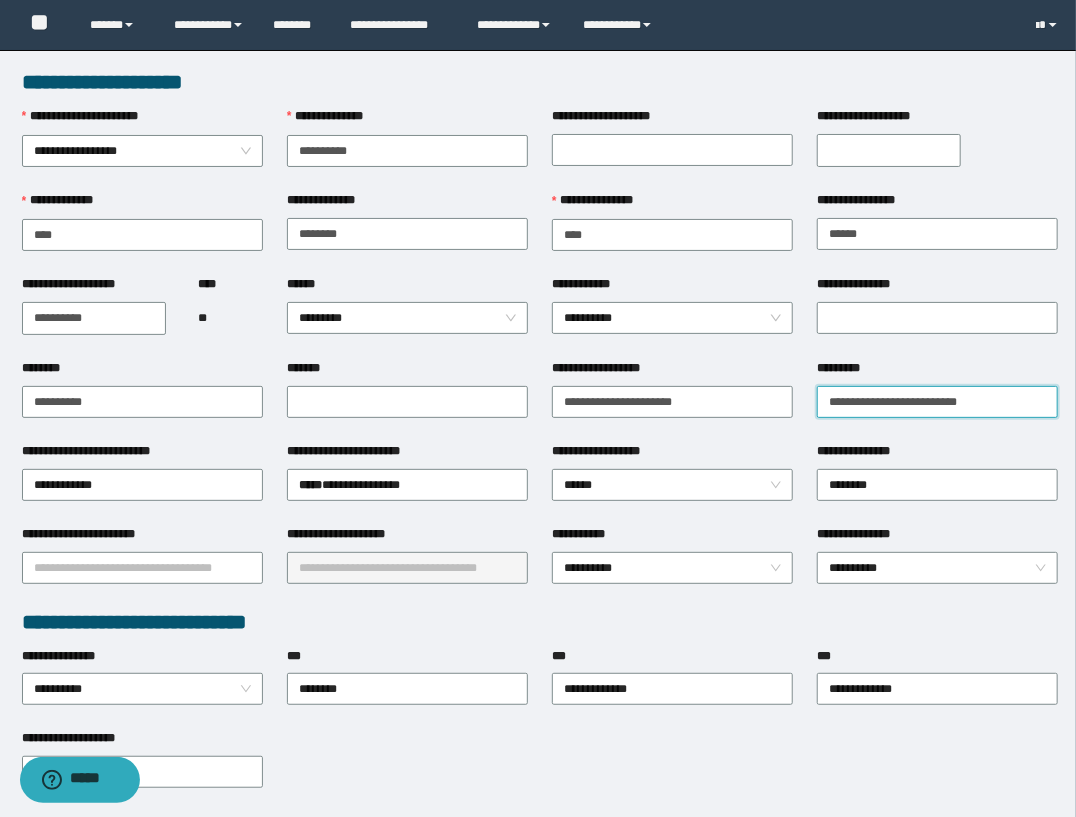 click on "*********" at bounding box center (937, 402) 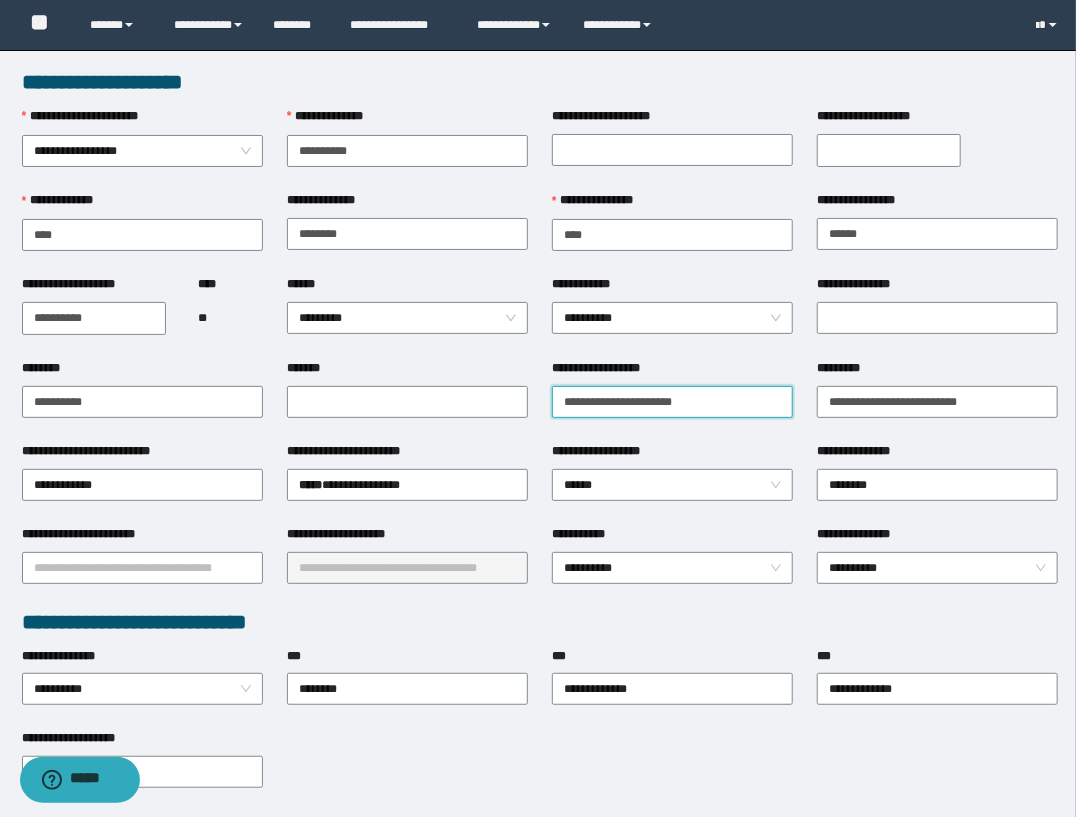 click on "**********" at bounding box center [672, 402] 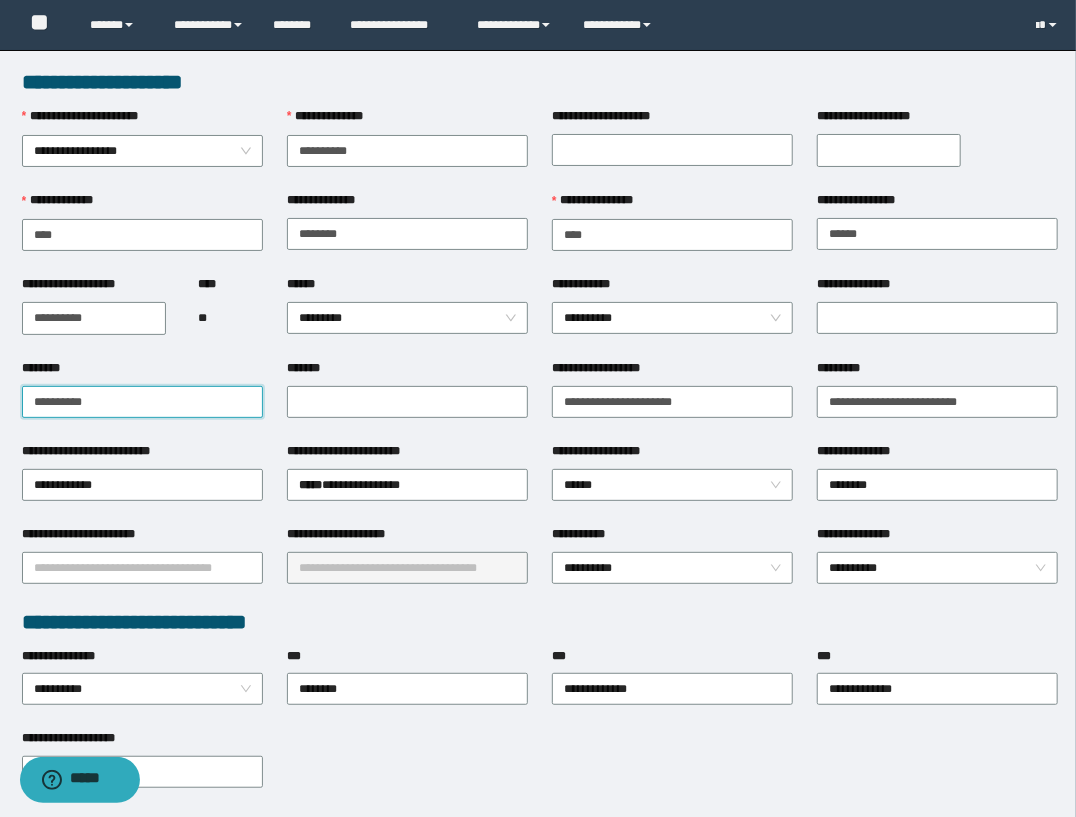 click on "********" at bounding box center (142, 402) 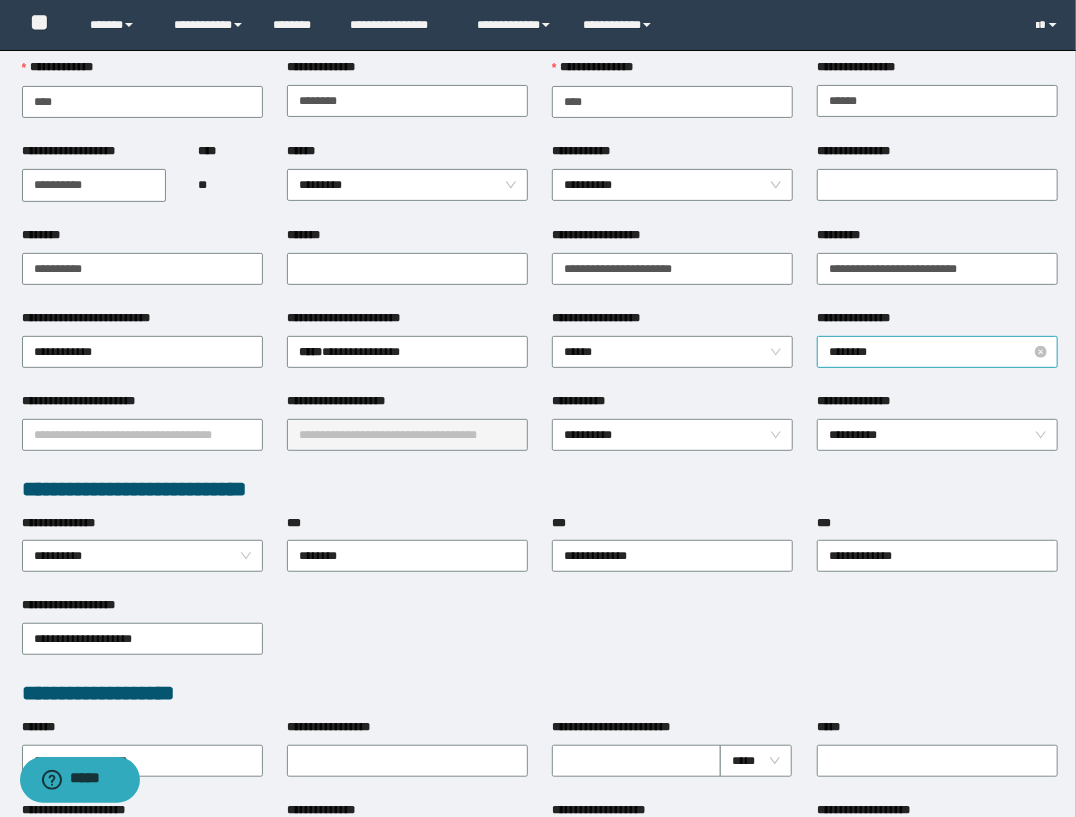 scroll, scrollTop: 363, scrollLeft: 0, axis: vertical 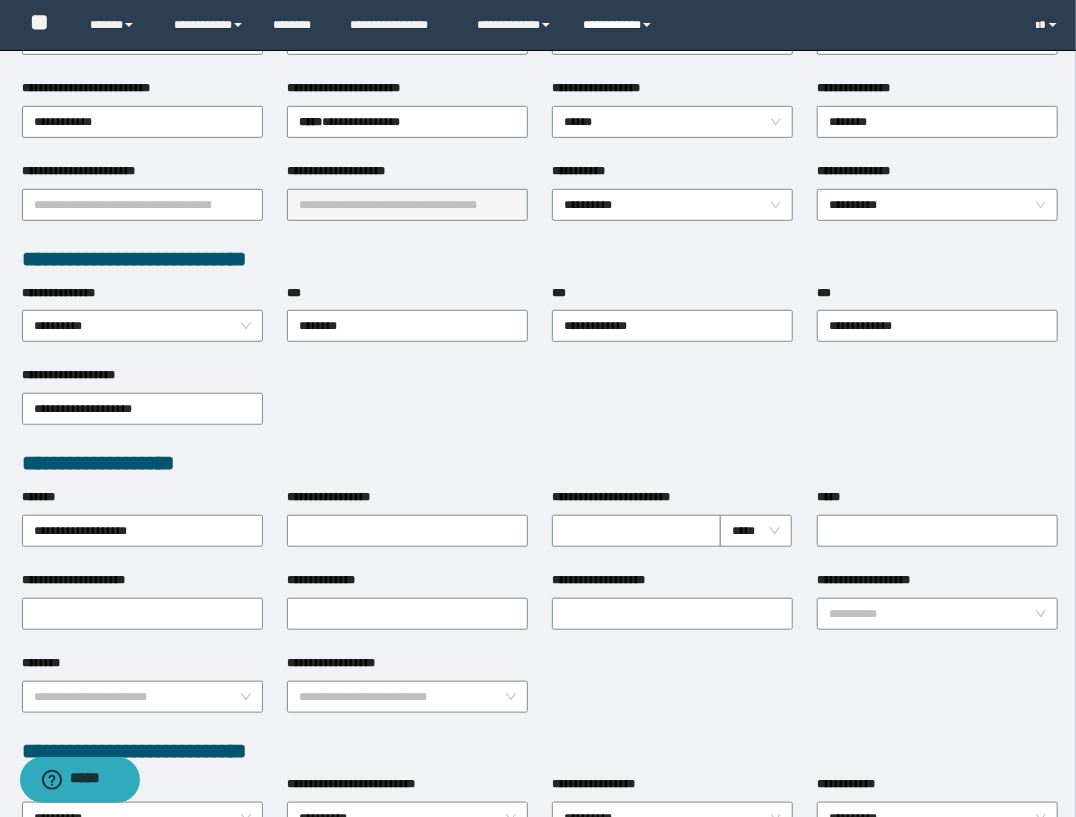 click on "**********" at bounding box center (620, 25) 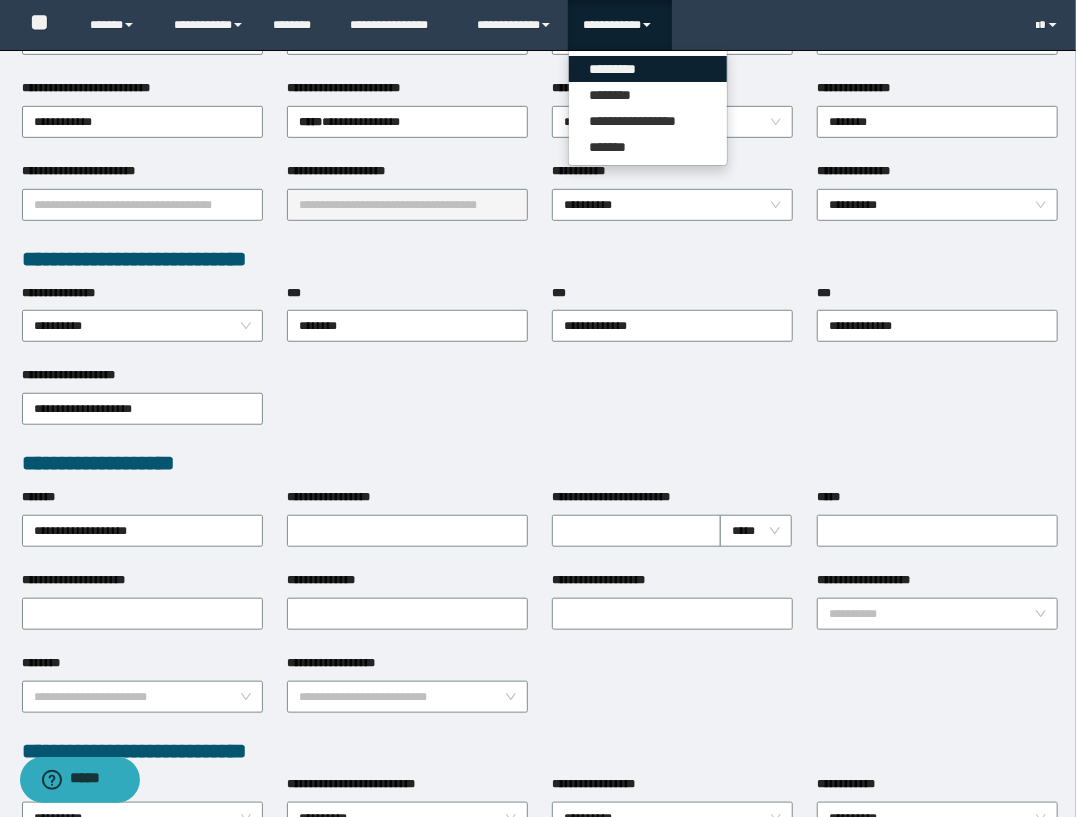 click on "*********" at bounding box center (648, 69) 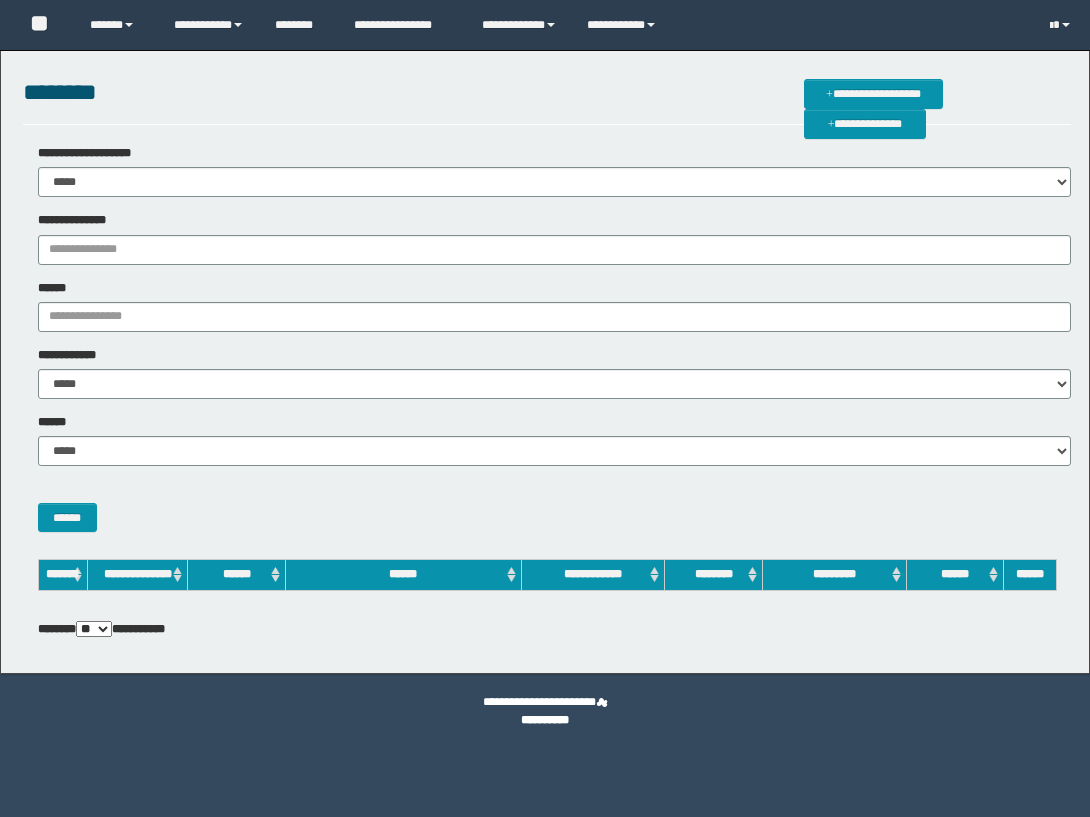 scroll, scrollTop: 0, scrollLeft: 0, axis: both 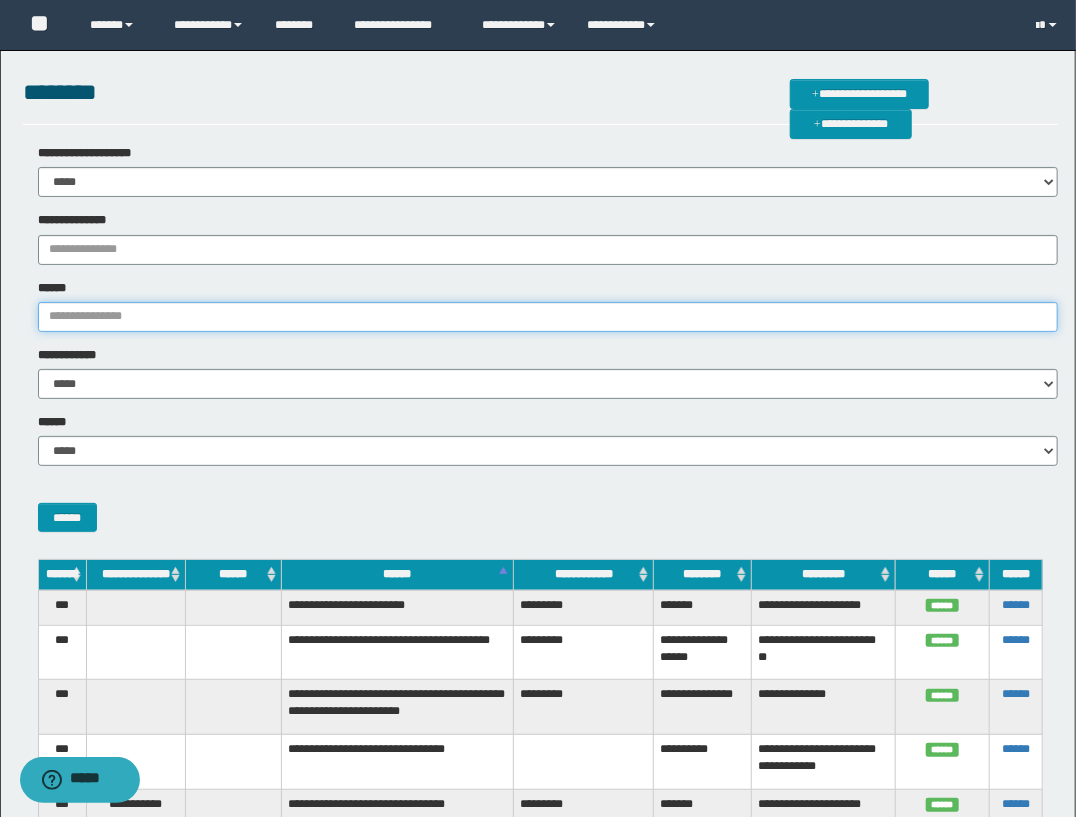 click on "******" at bounding box center (548, 317) 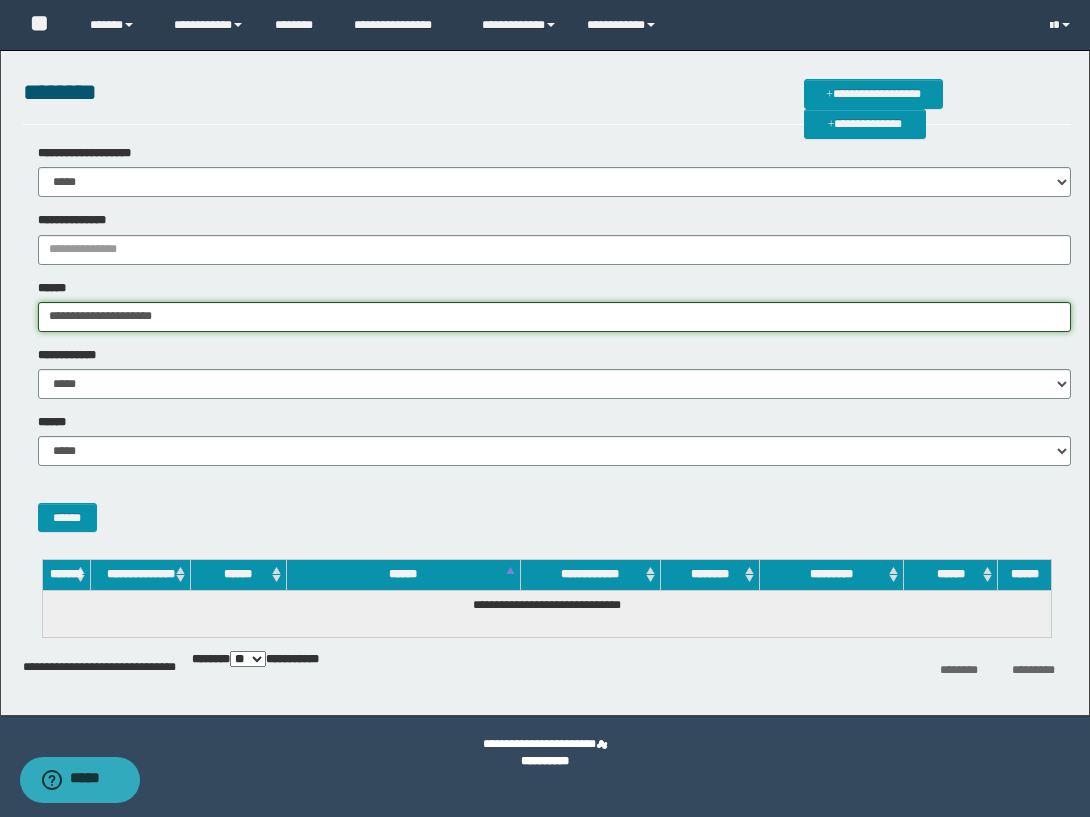 drag, startPoint x: 203, startPoint y: 310, endPoint x: 139, endPoint y: 310, distance: 64 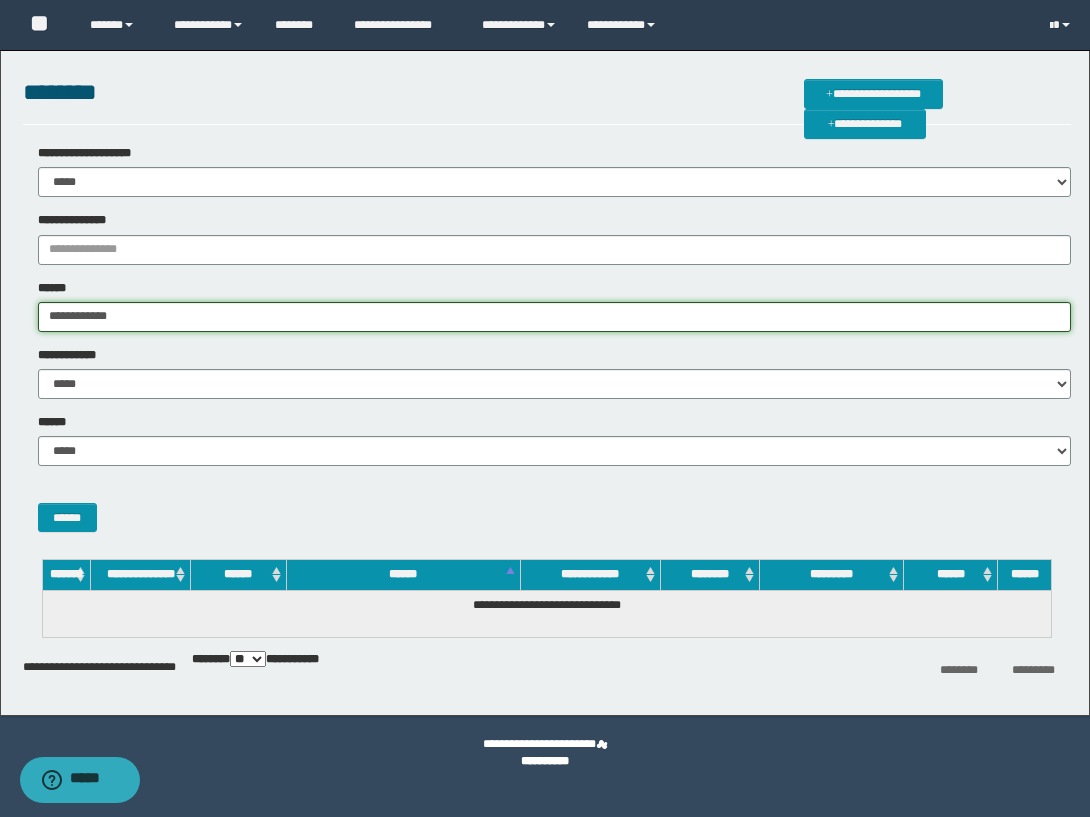 type on "**********" 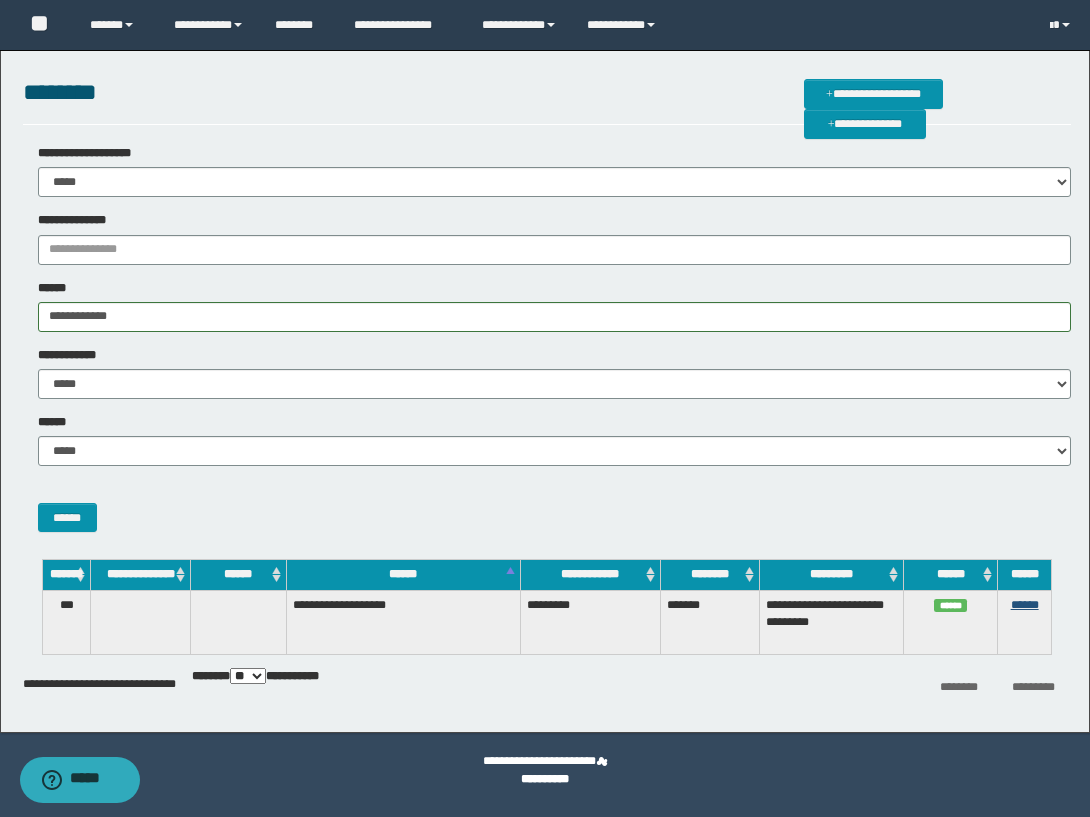 drag, startPoint x: 1005, startPoint y: 612, endPoint x: 1027, endPoint y: 616, distance: 22.36068 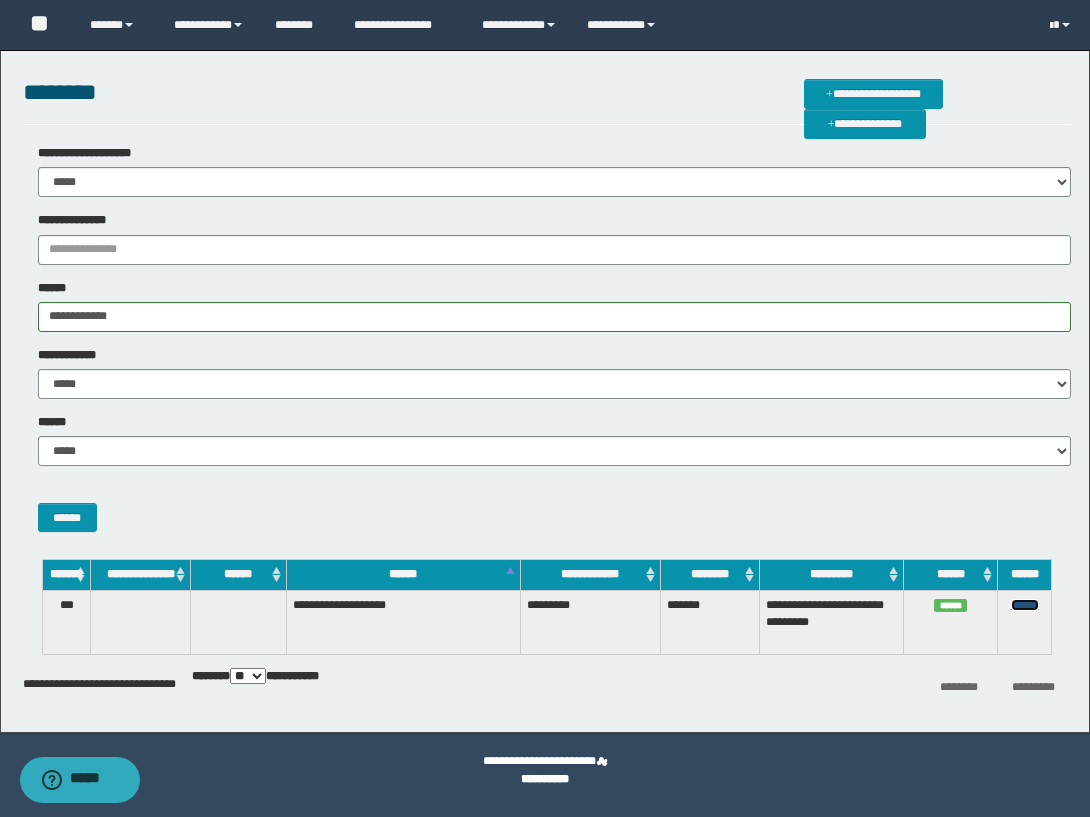 click on "******" at bounding box center [1025, 605] 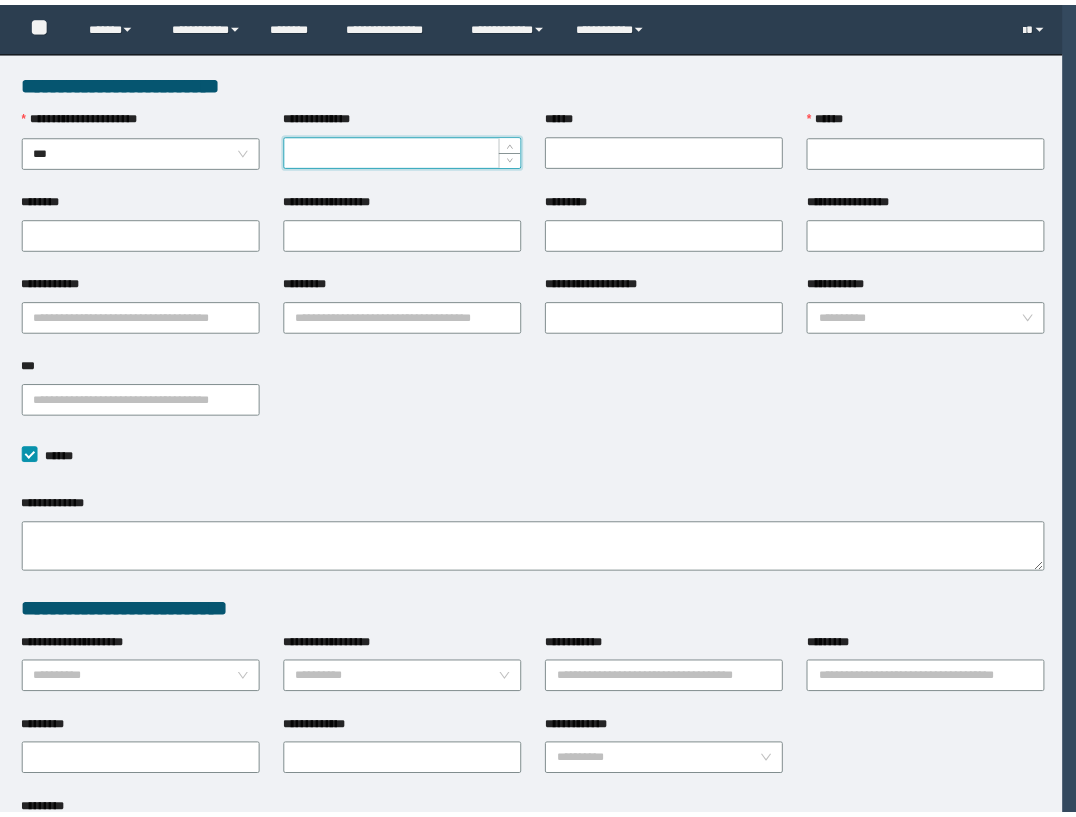 scroll, scrollTop: 0, scrollLeft: 0, axis: both 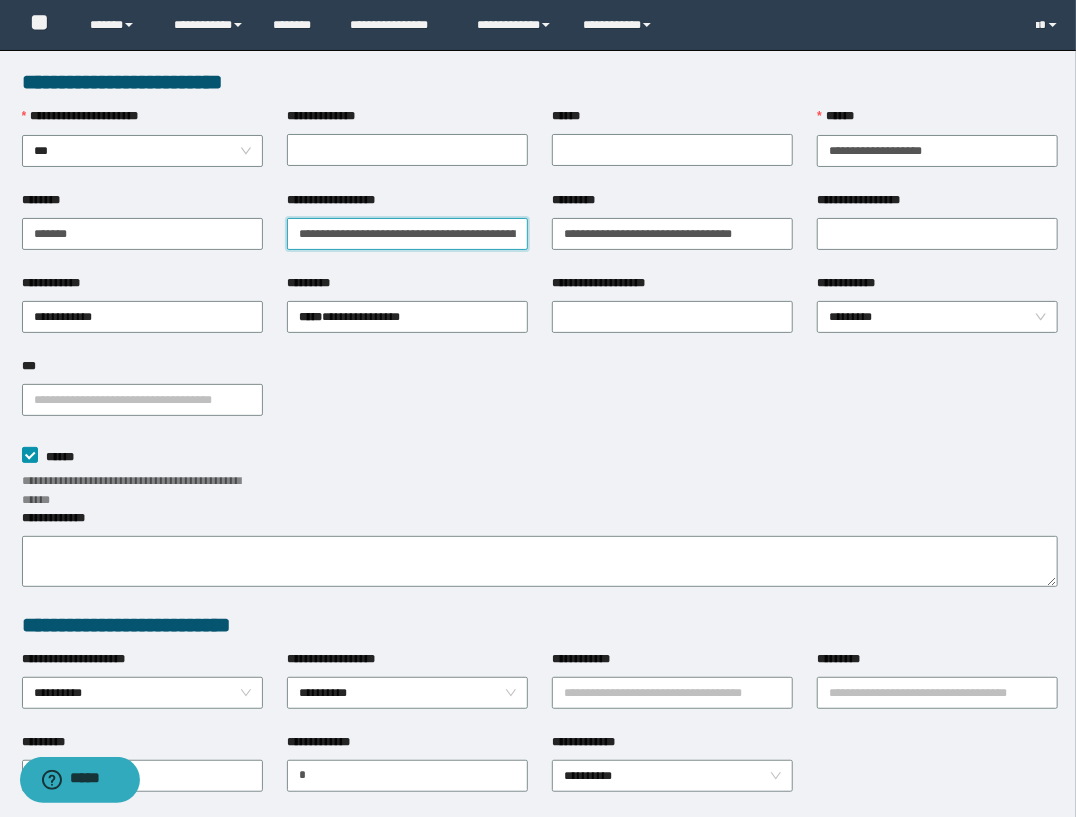 click on "**********" at bounding box center [407, 234] 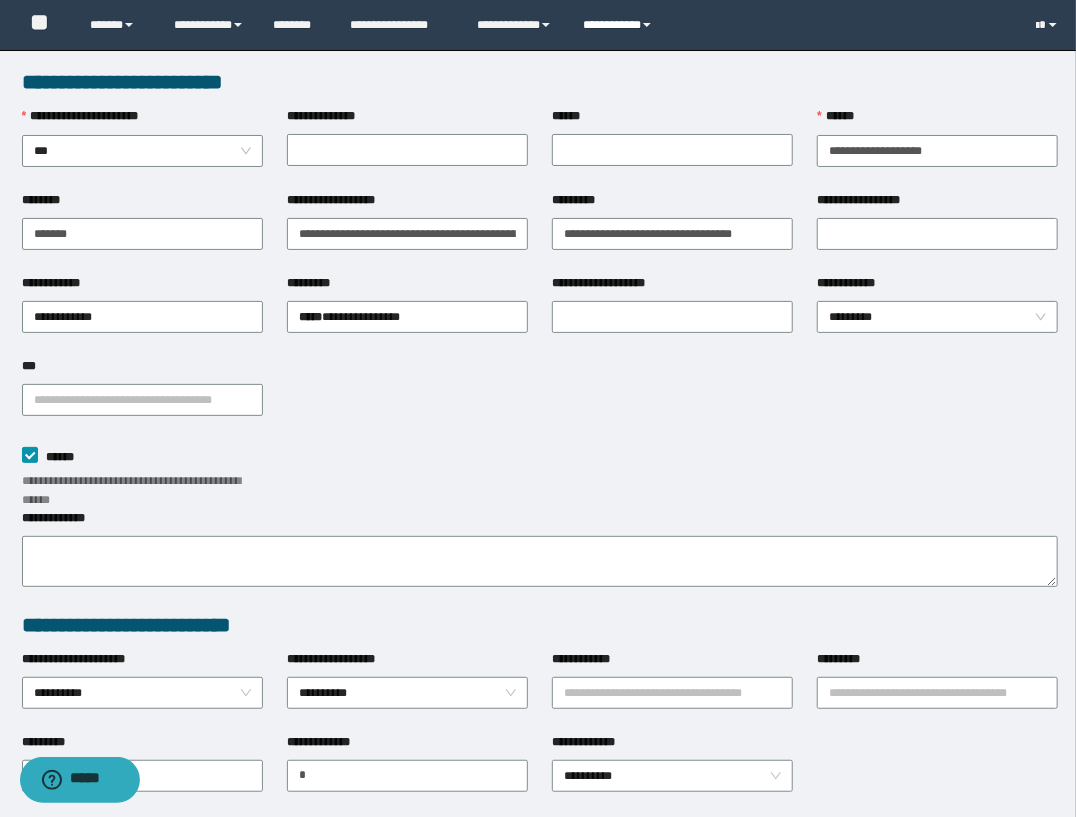click on "**********" at bounding box center (620, 25) 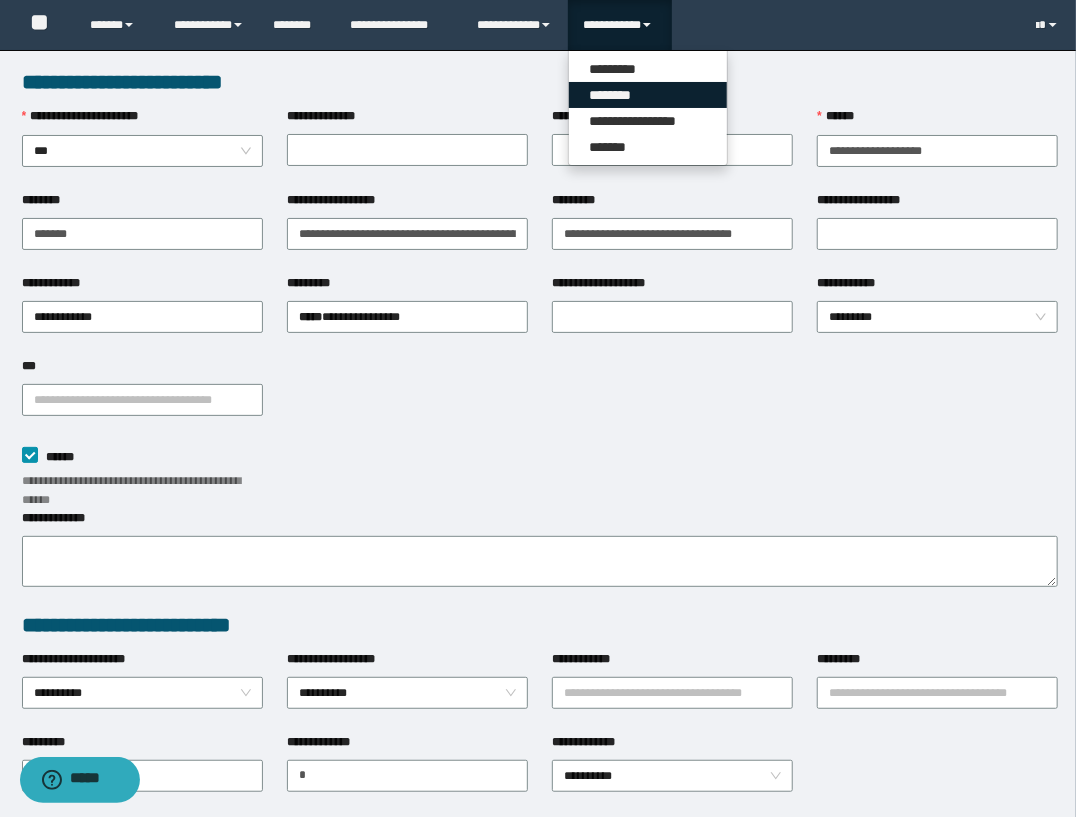 click on "********" at bounding box center (648, 95) 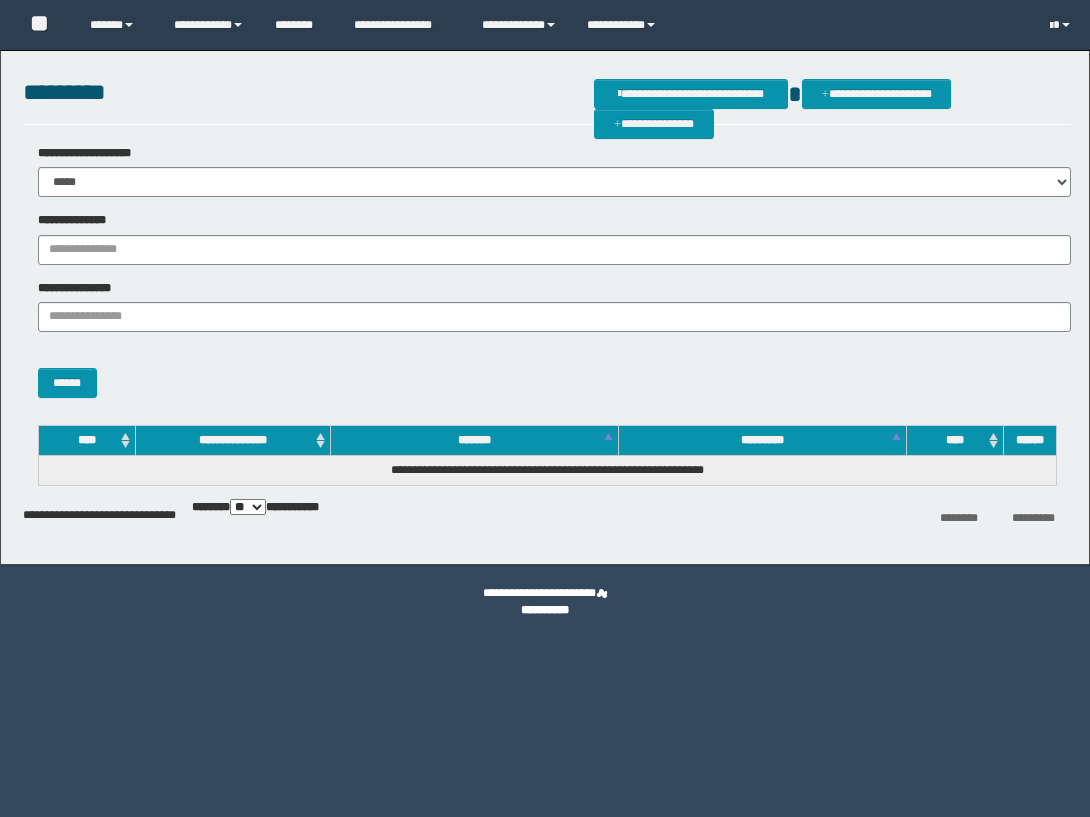 scroll, scrollTop: 0, scrollLeft: 0, axis: both 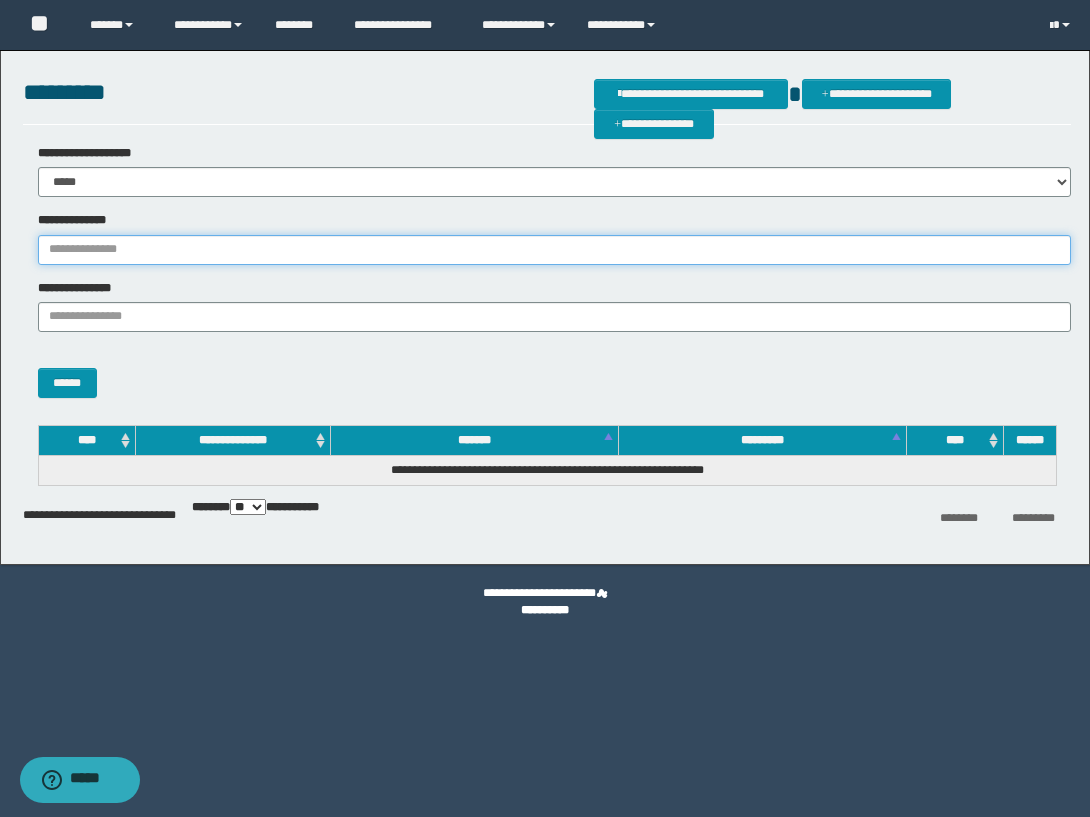click on "**********" at bounding box center (555, 250) 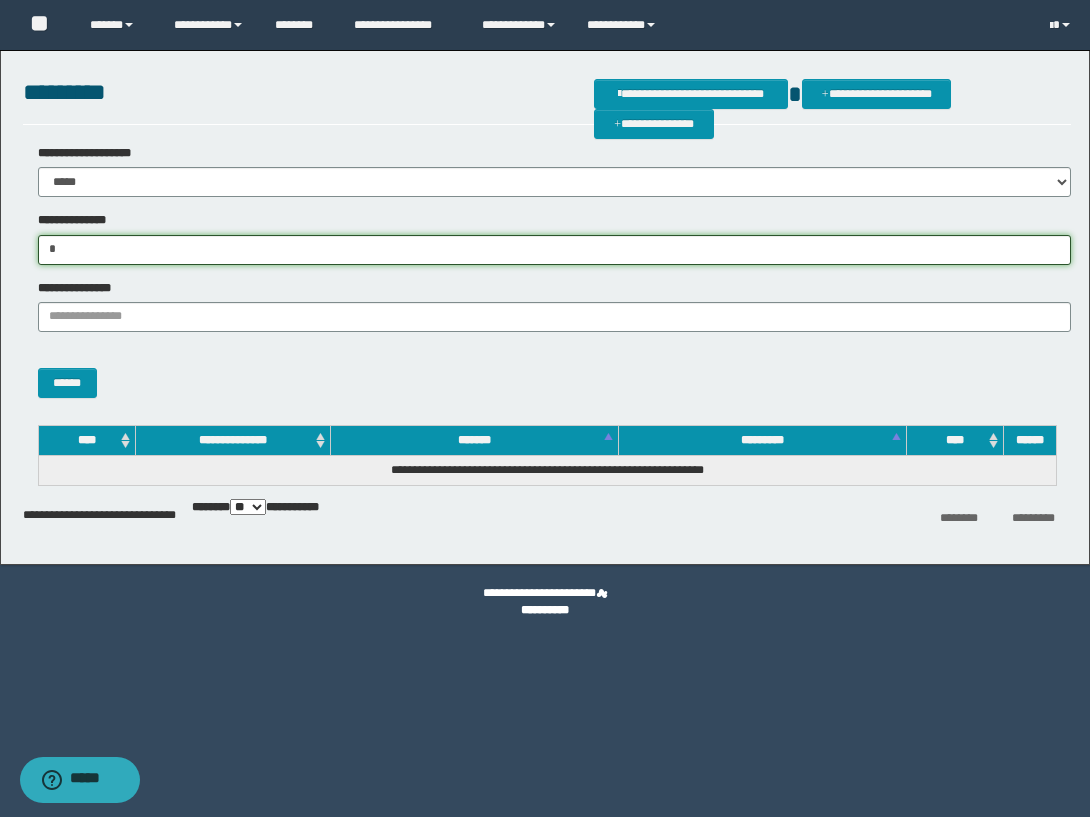 type on "*" 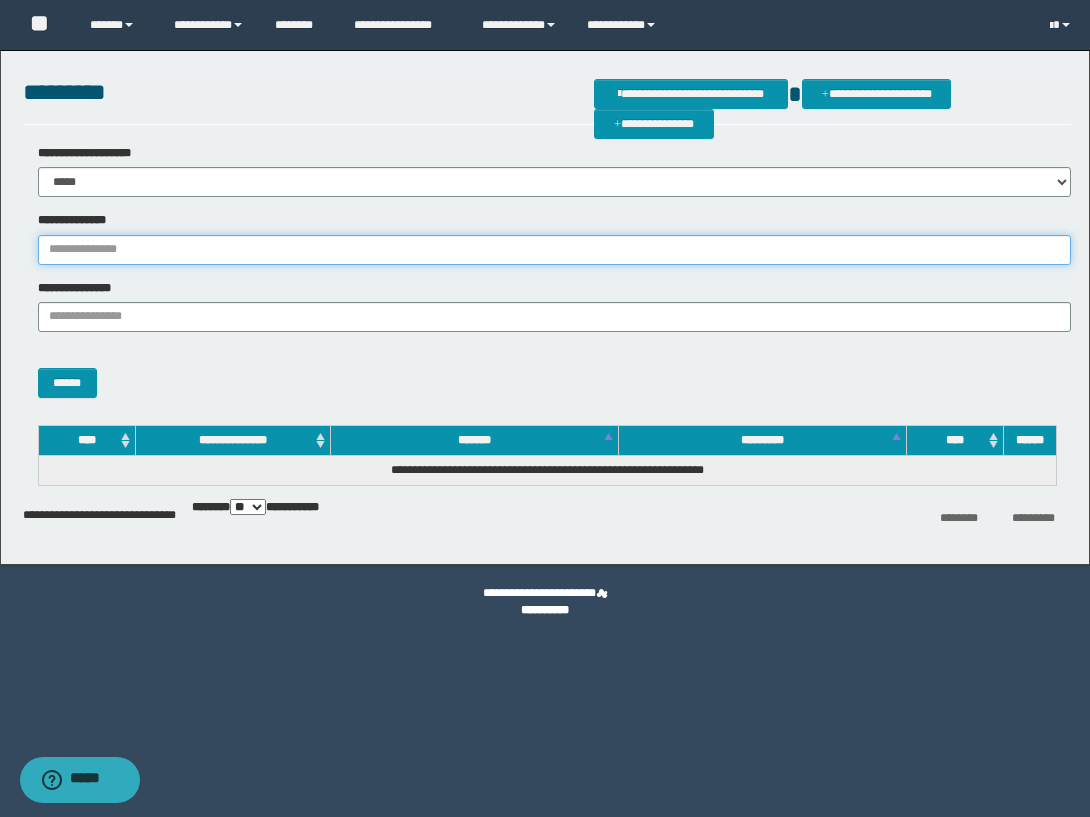 paste on "********" 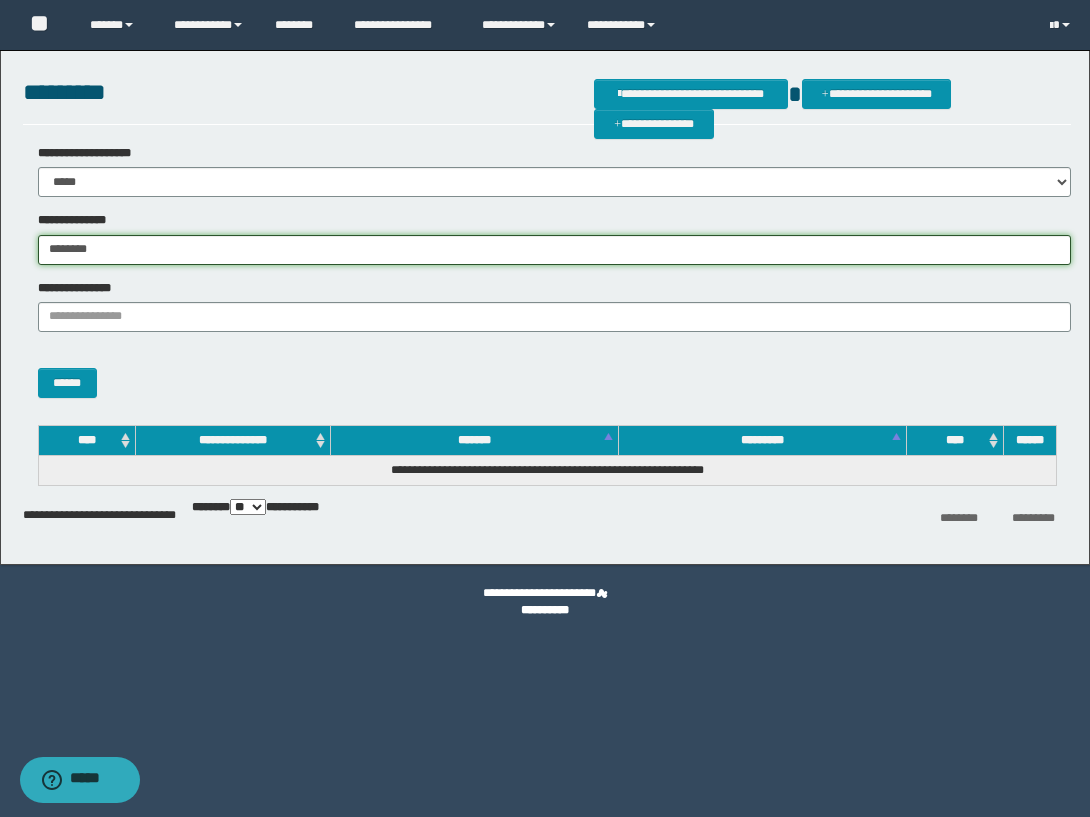 type on "********" 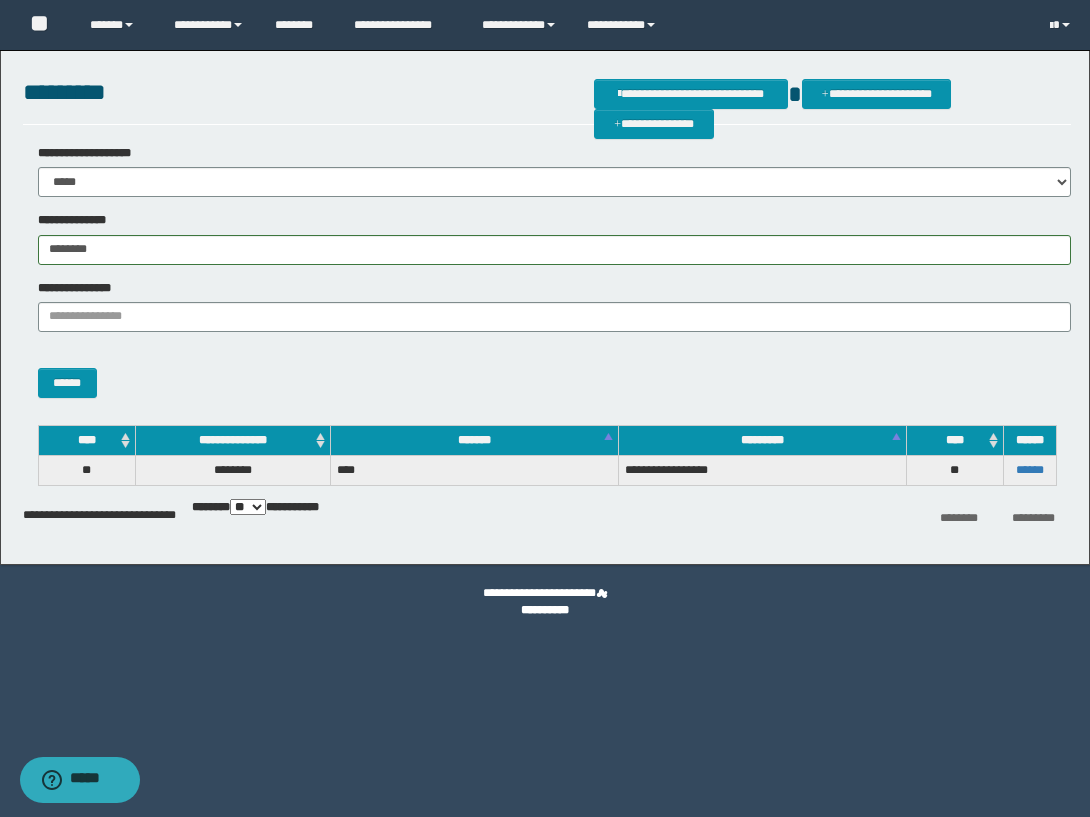 click on "******" at bounding box center (1030, 471) 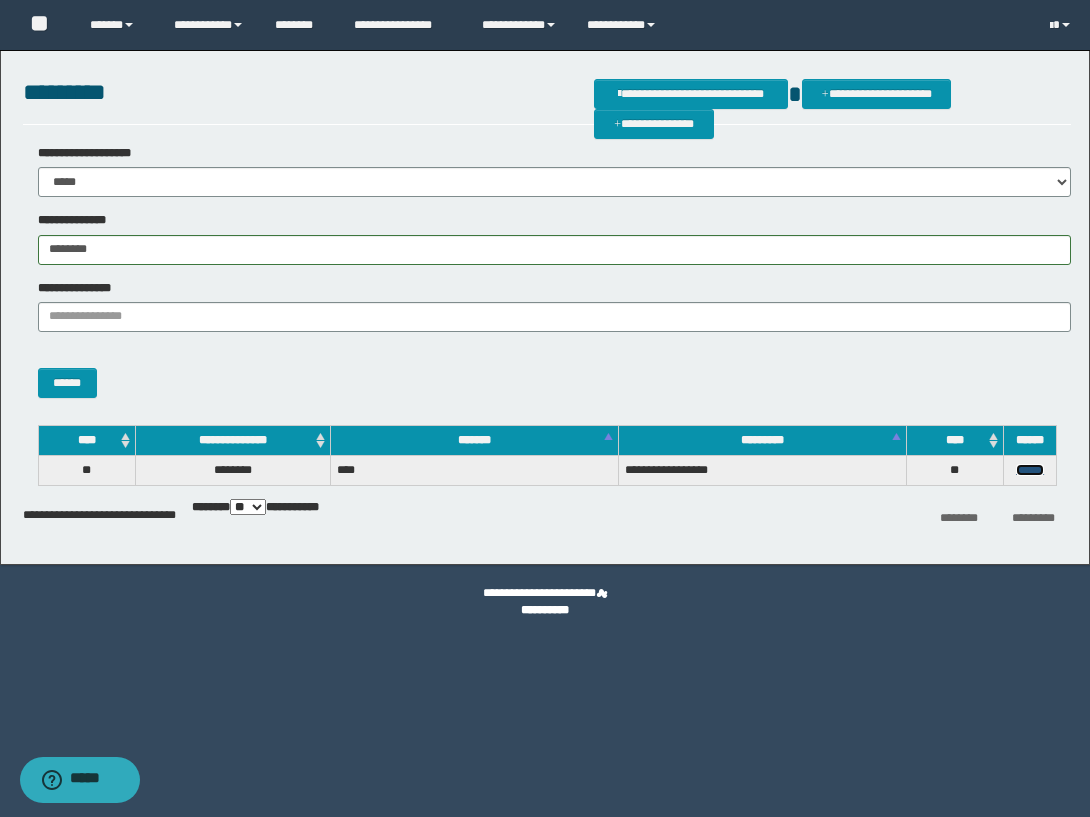 click on "******" at bounding box center (1030, 470) 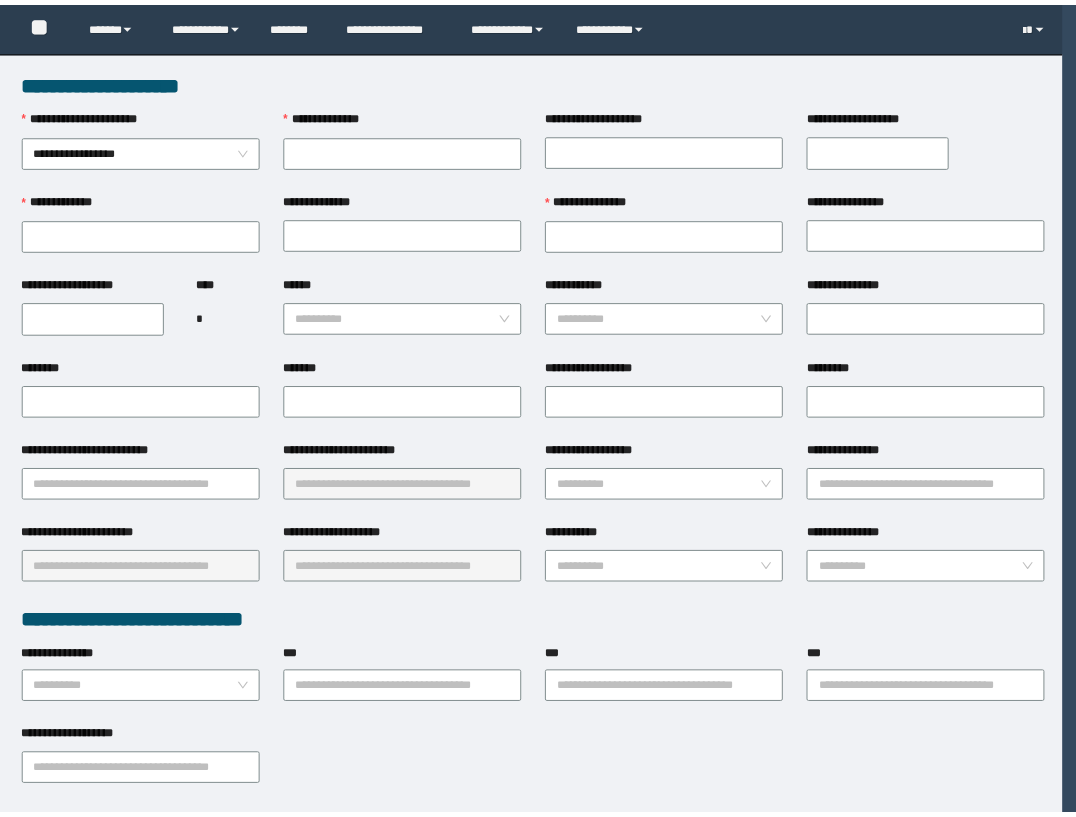 scroll, scrollTop: 0, scrollLeft: 0, axis: both 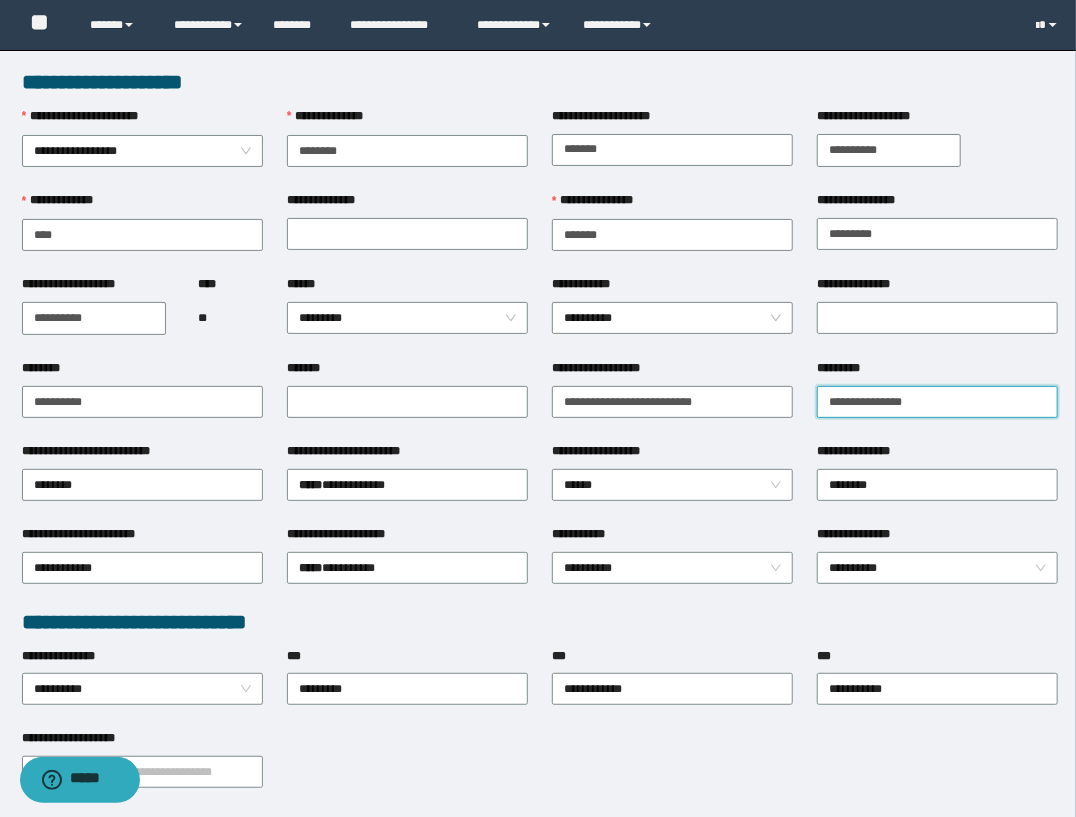 click on "*********" at bounding box center (937, 402) 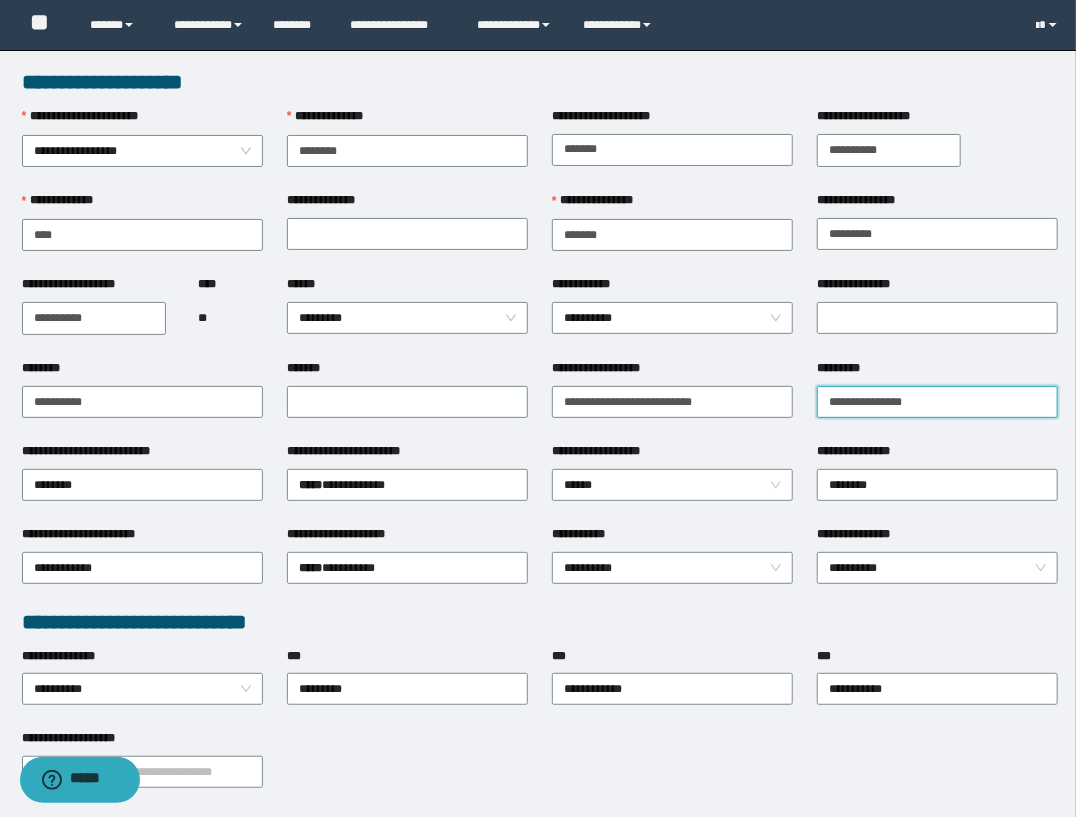 type on "**********" 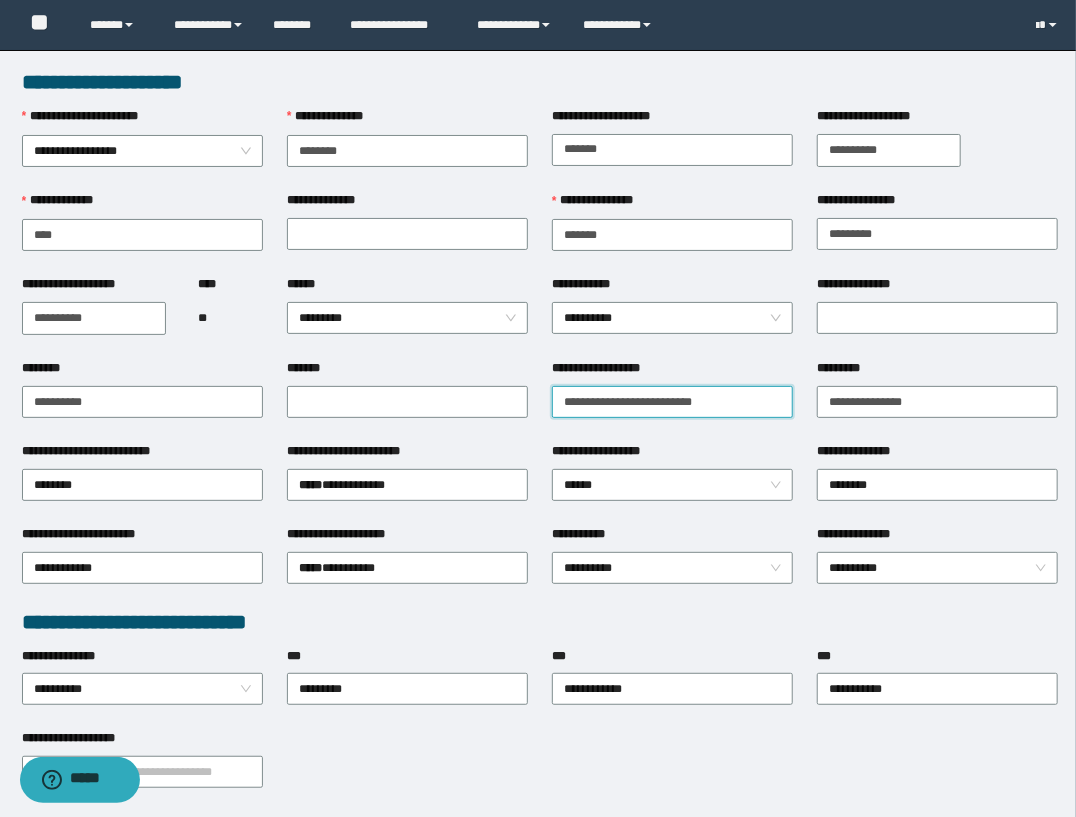 click on "**********" at bounding box center [672, 402] 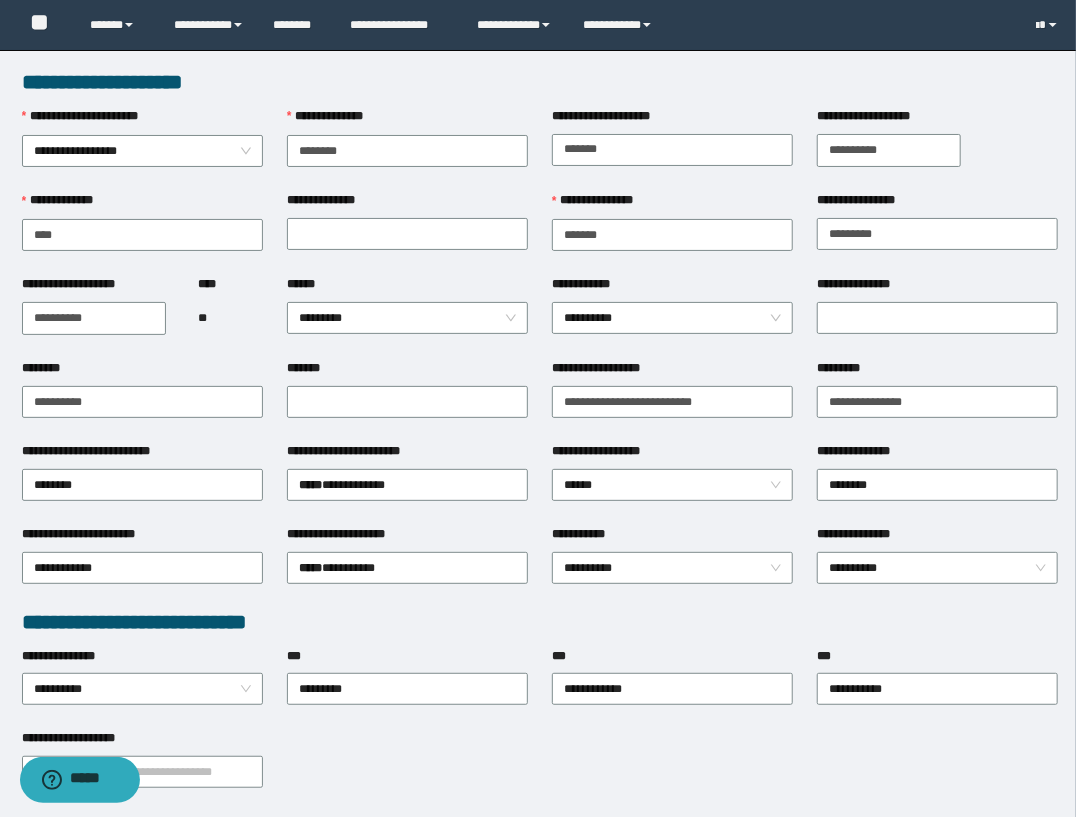 click on "********" at bounding box center [142, 400] 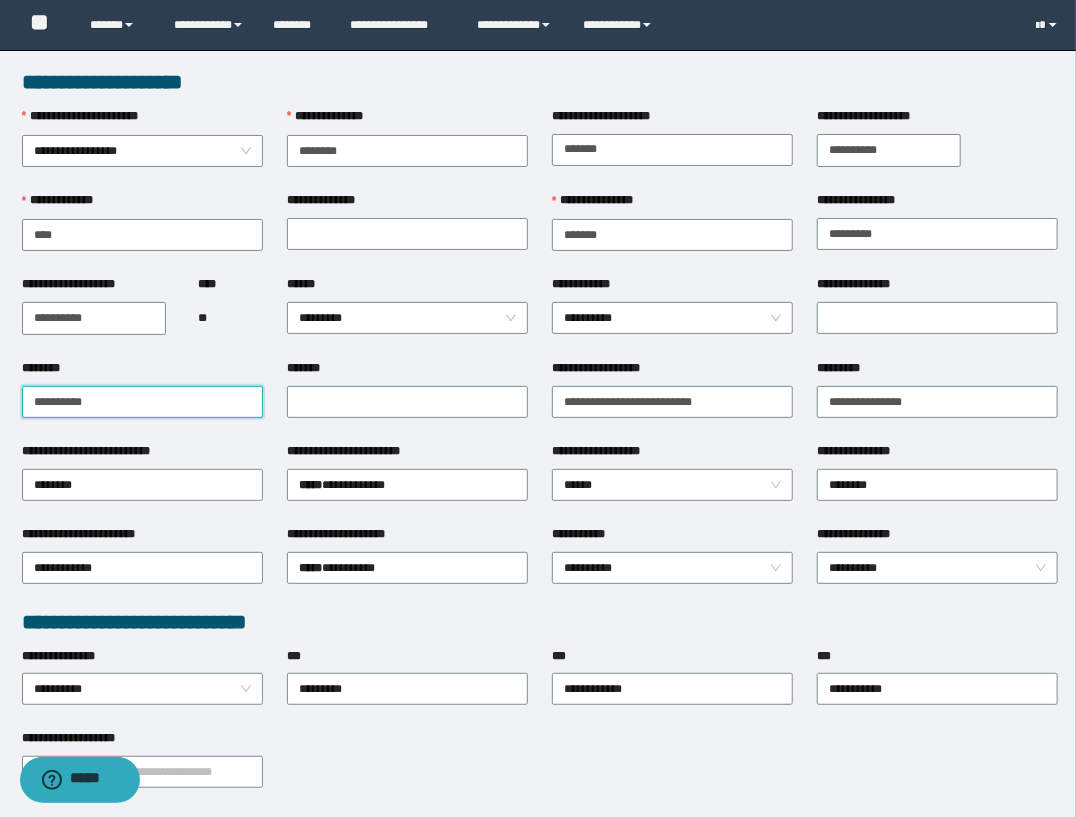 click on "********" at bounding box center (142, 402) 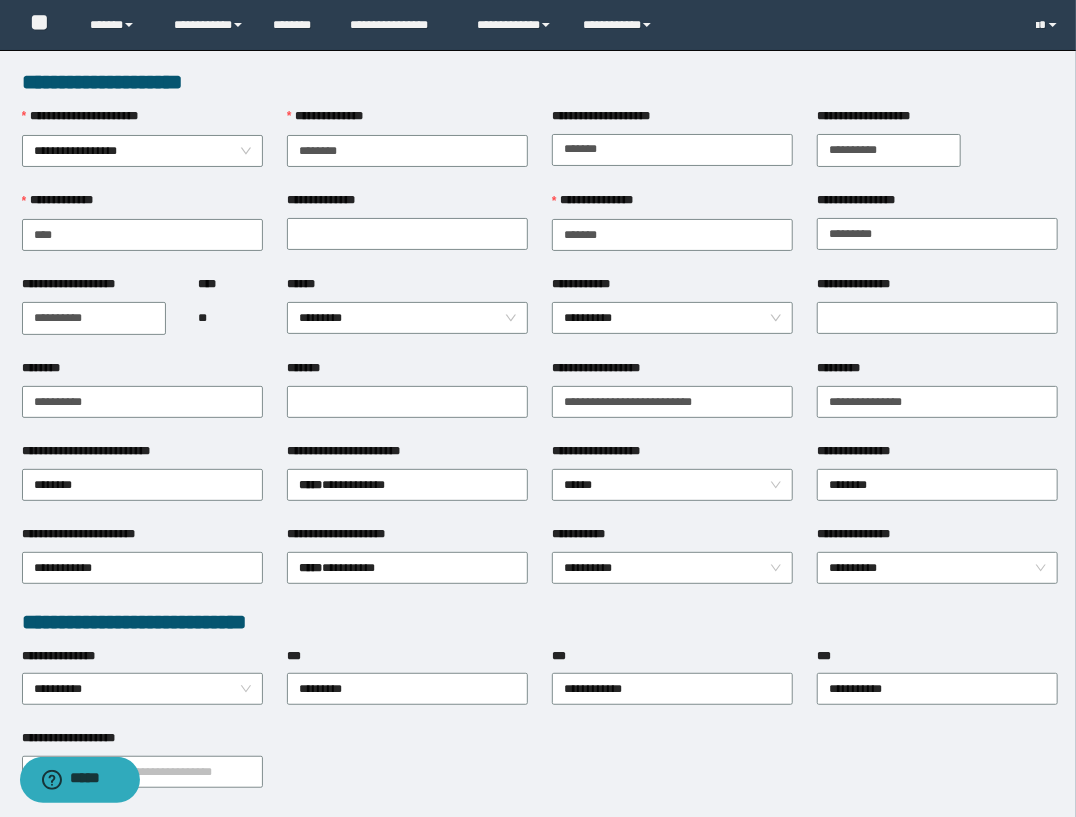 scroll, scrollTop: 363, scrollLeft: 0, axis: vertical 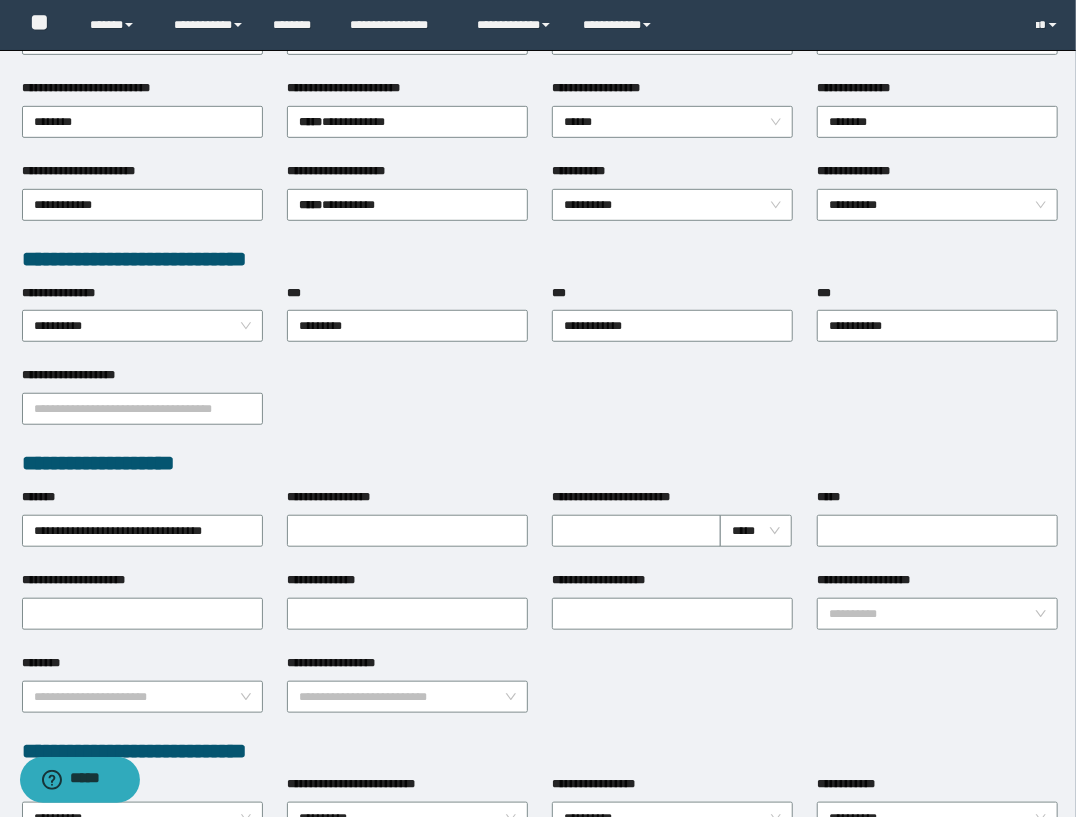 click on "**********" at bounding box center (540, 463) 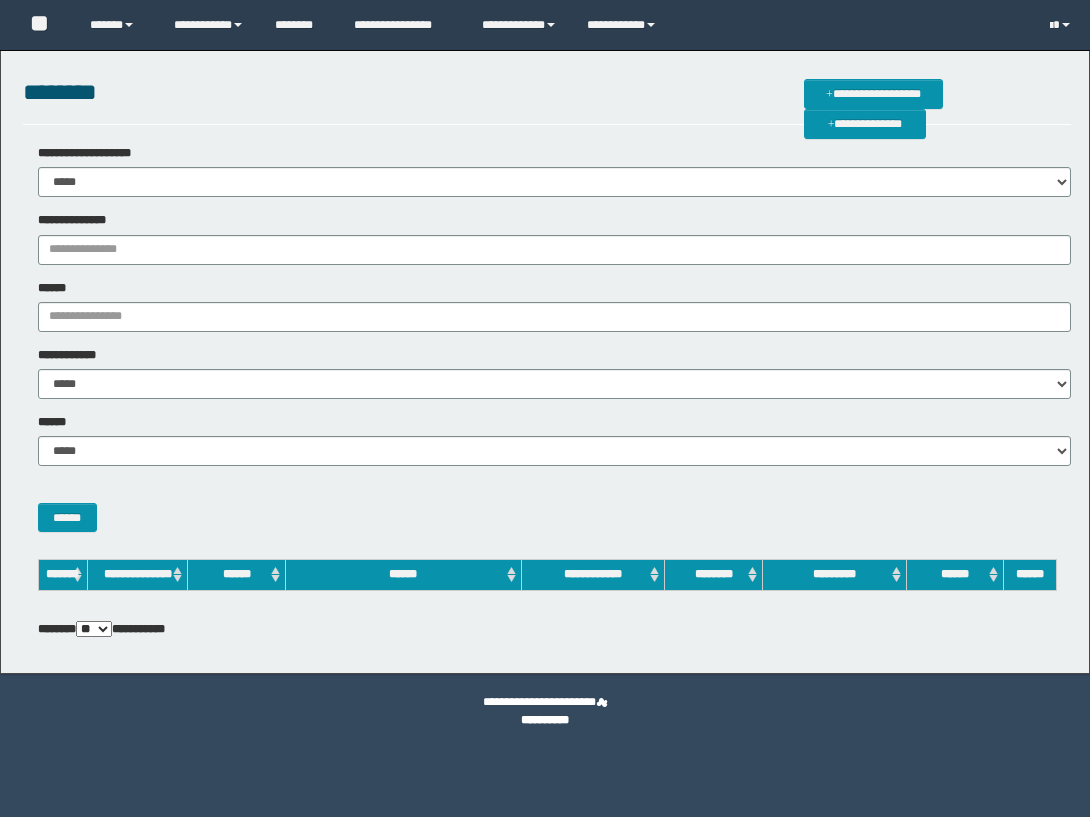 scroll, scrollTop: 0, scrollLeft: 0, axis: both 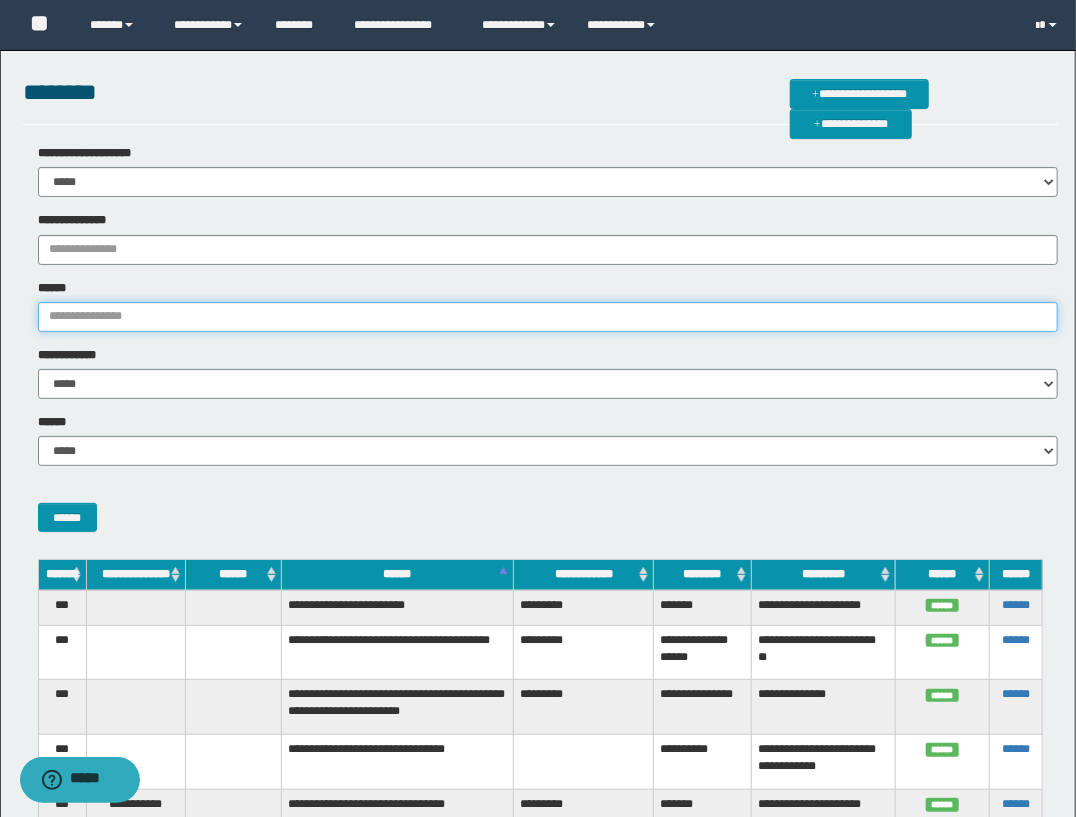 click on "******" at bounding box center [548, 317] 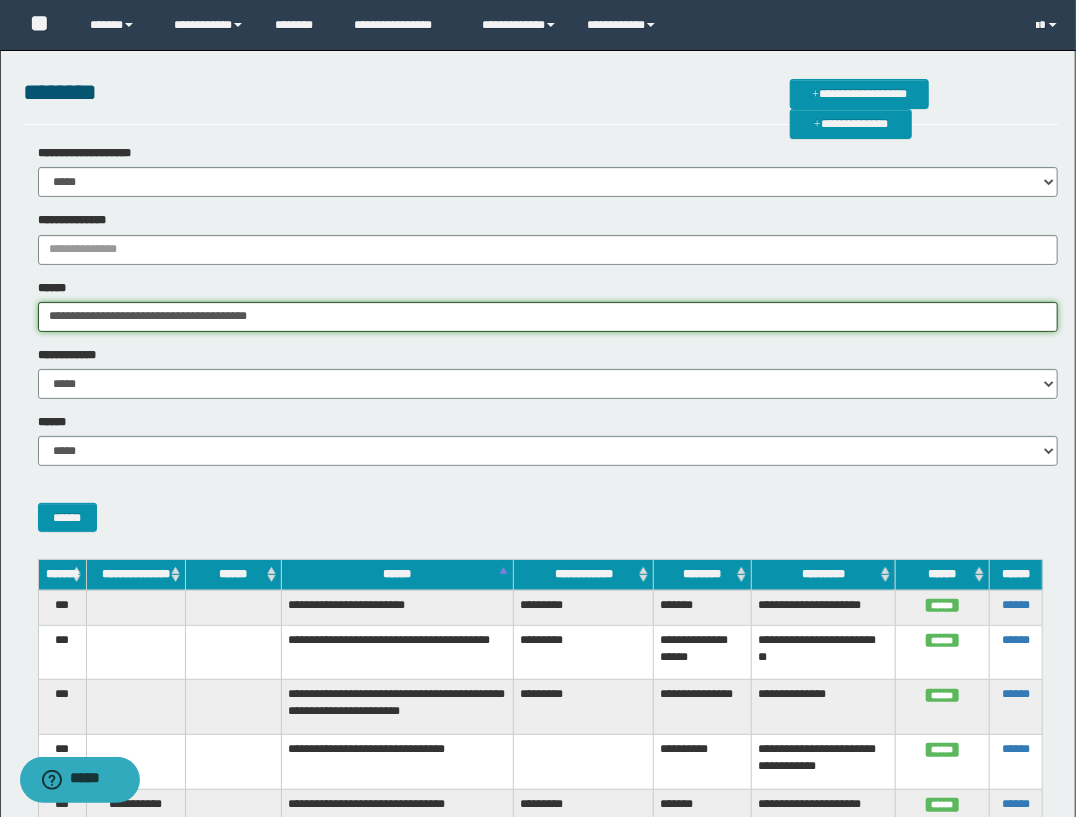 click on "**********" at bounding box center [548, 317] 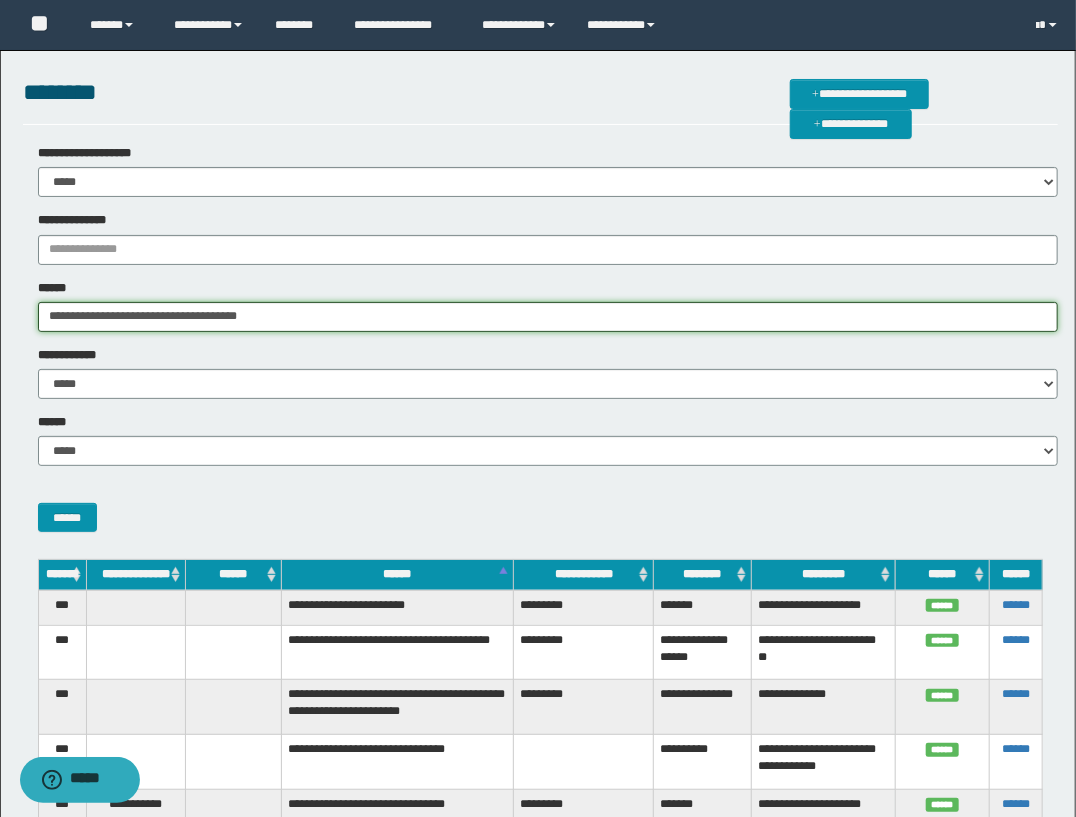 click on "**********" at bounding box center [548, 317] 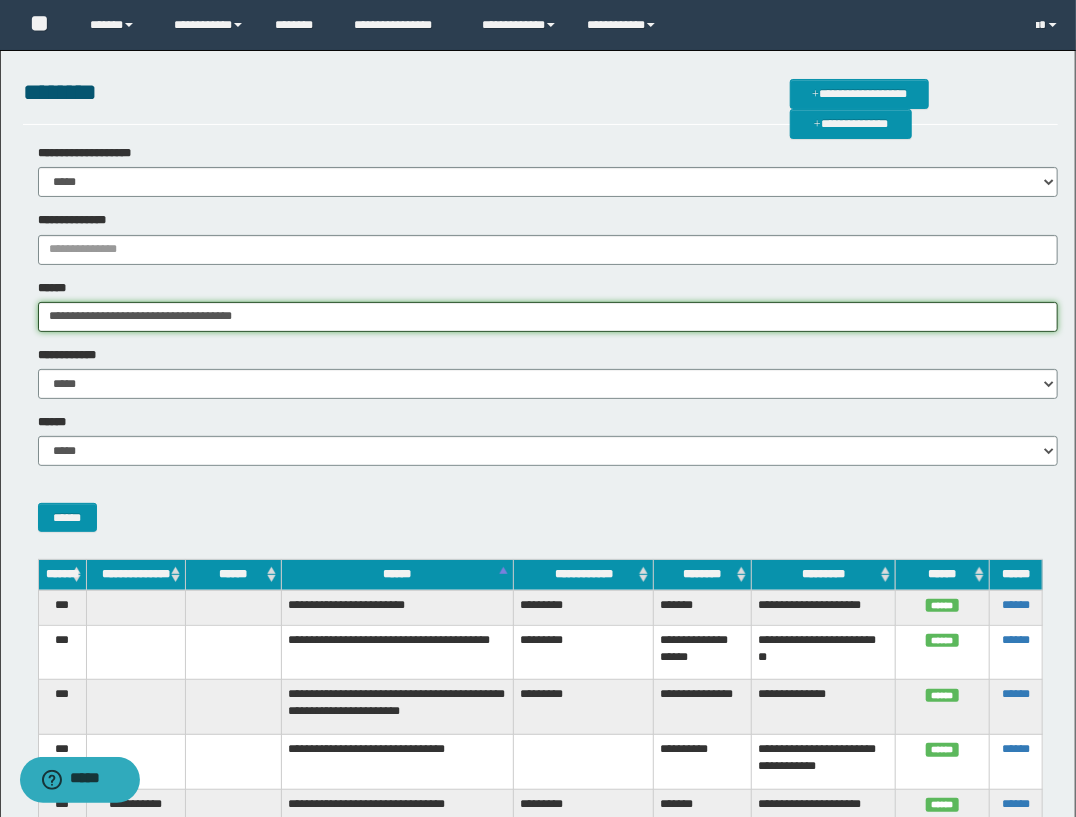 click on "**********" at bounding box center [548, 317] 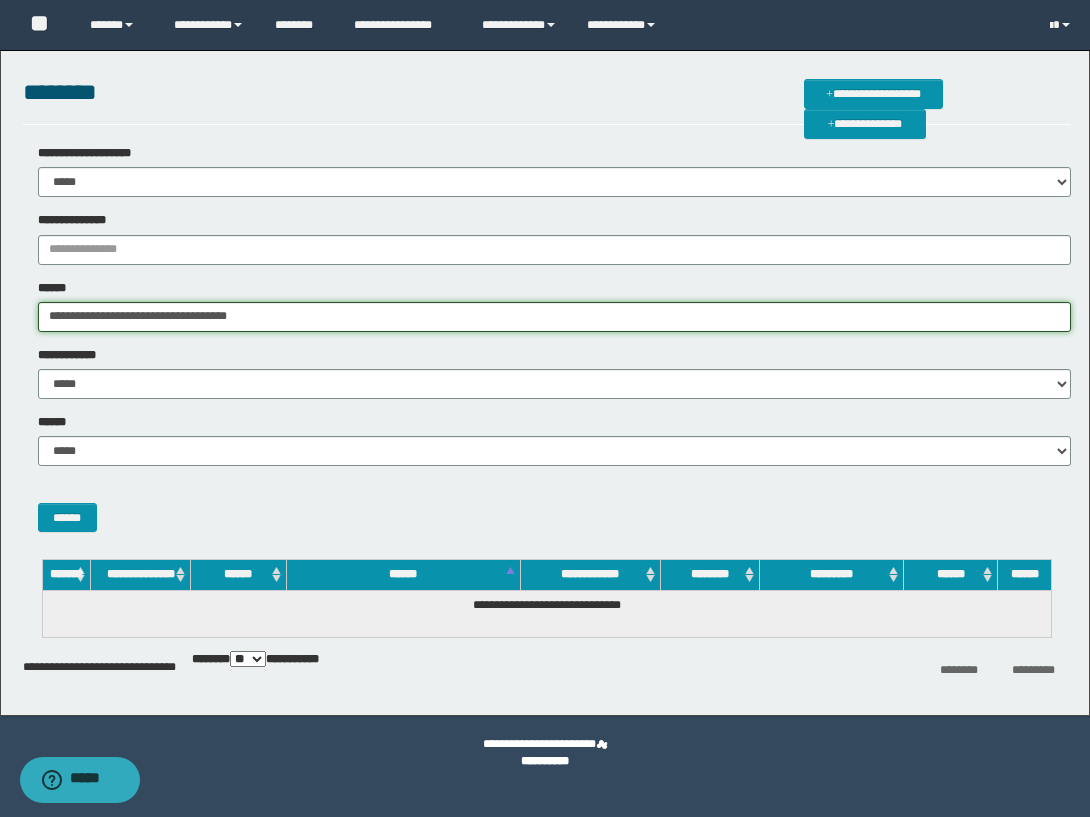 drag, startPoint x: 417, startPoint y: 314, endPoint x: 170, endPoint y: 310, distance: 247.03238 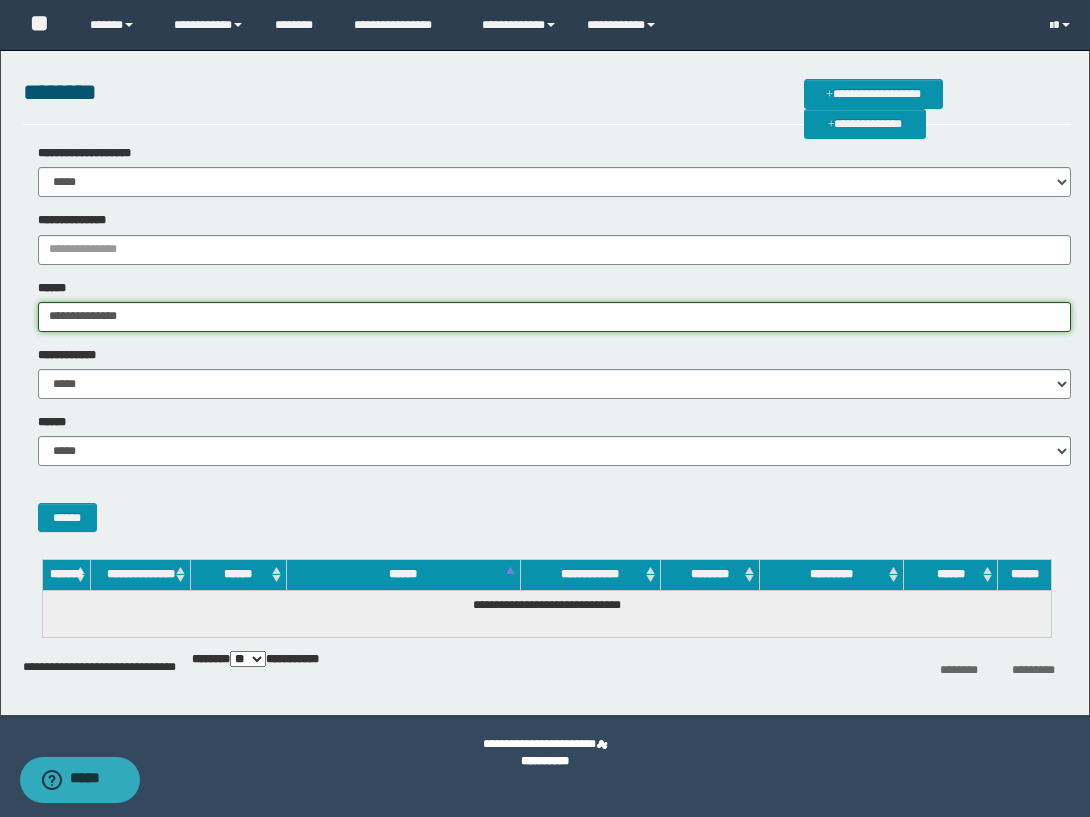 type on "**********" 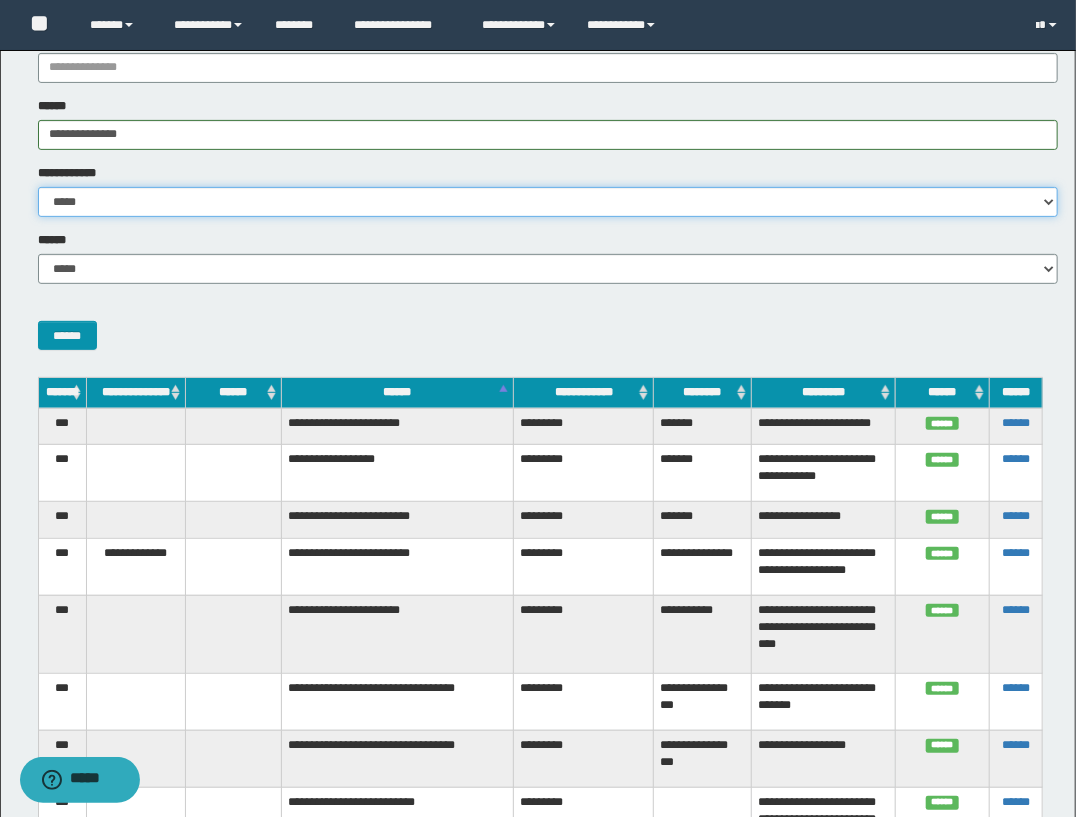 scroll, scrollTop: 272, scrollLeft: 0, axis: vertical 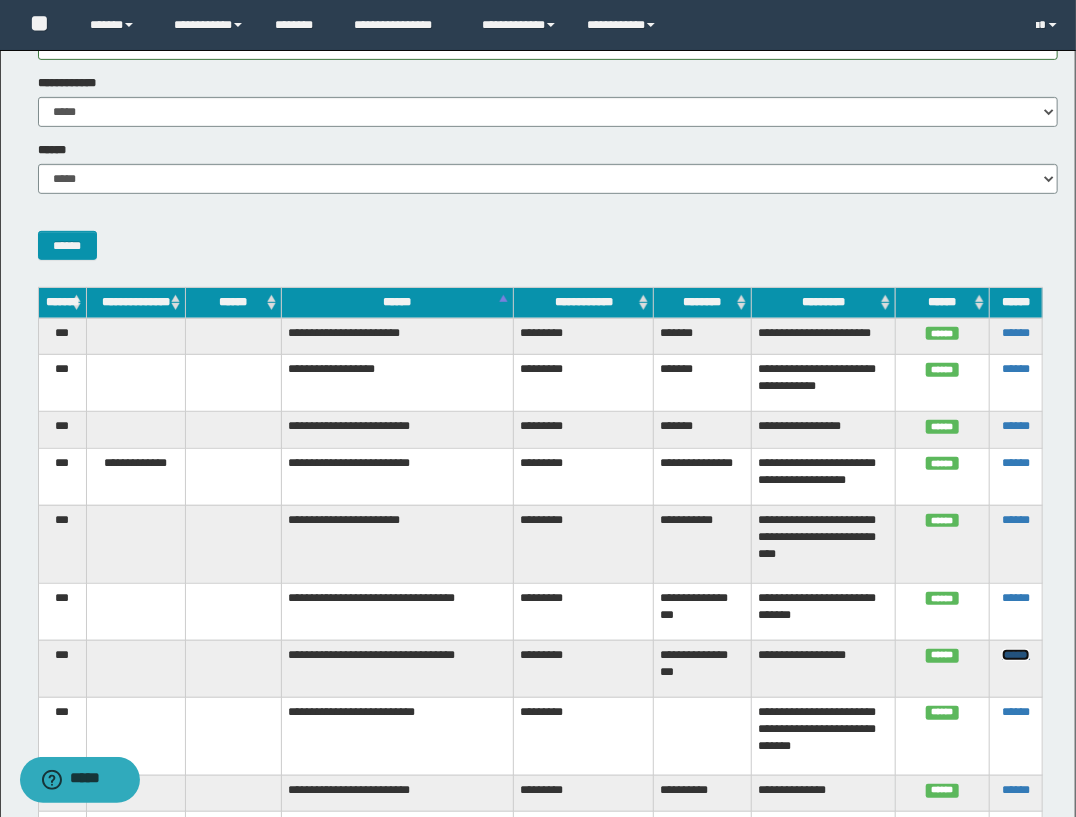 click on "******" at bounding box center [1016, 655] 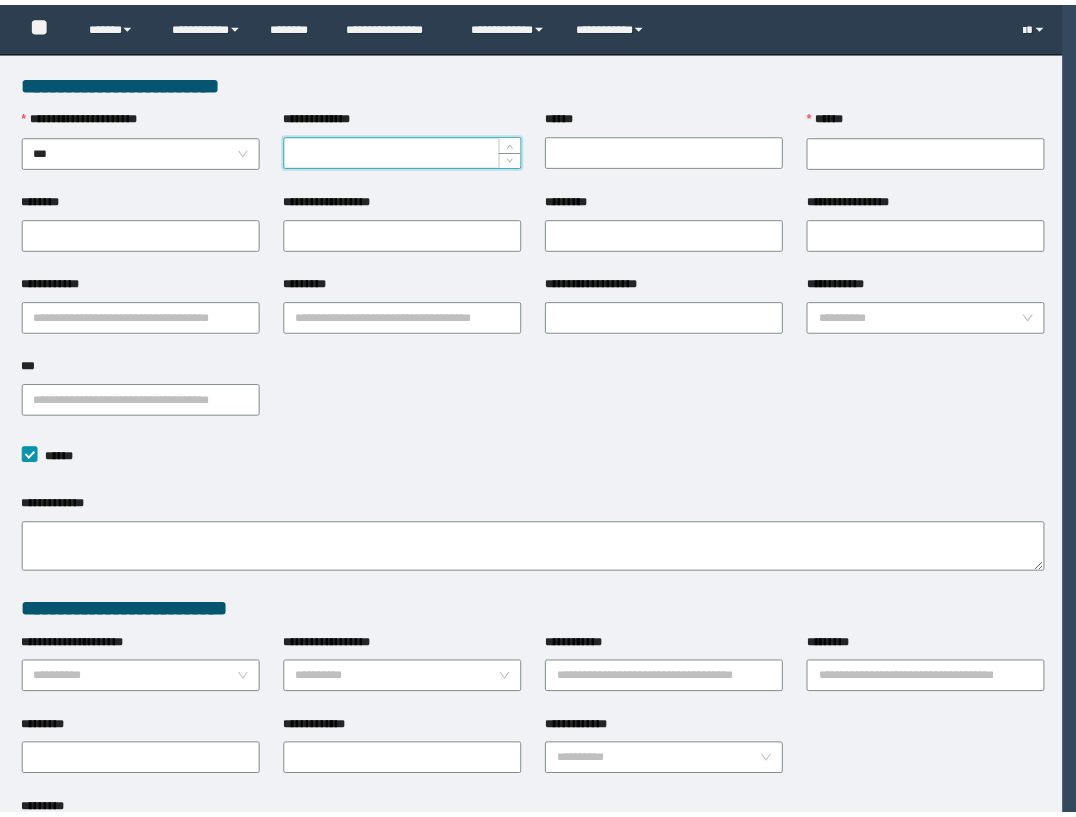 scroll, scrollTop: 0, scrollLeft: 0, axis: both 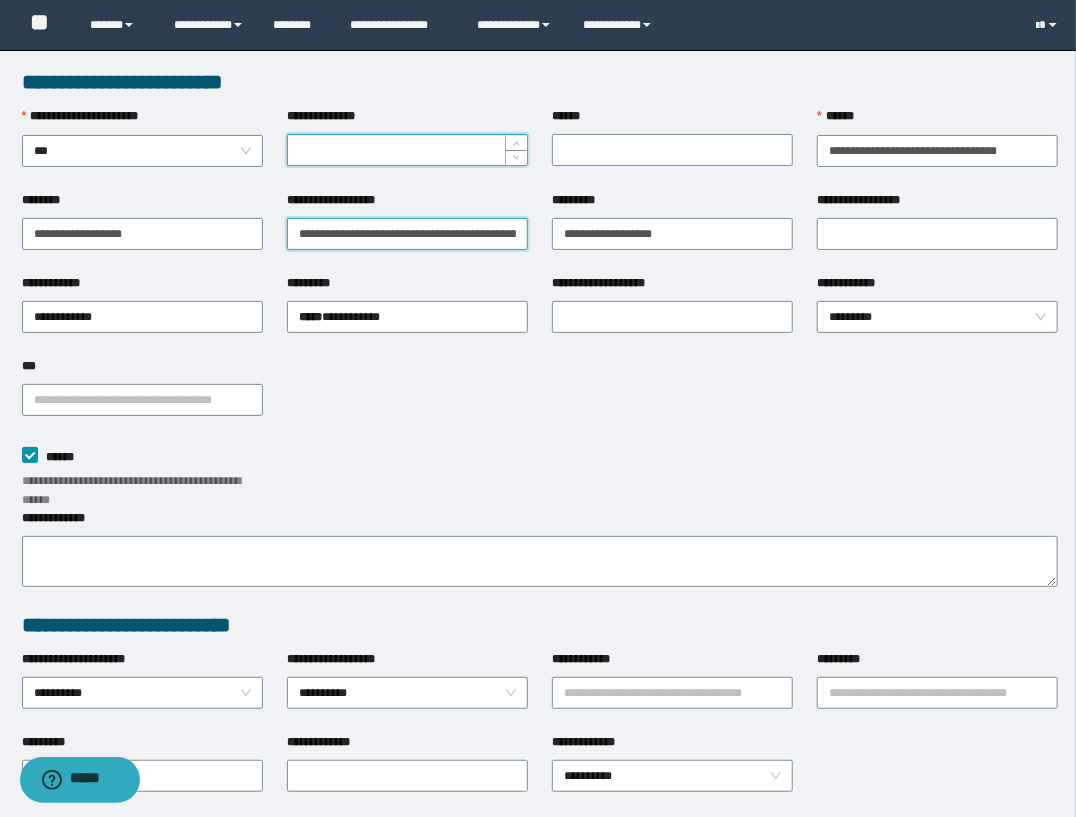click on "**********" at bounding box center (407, 234) 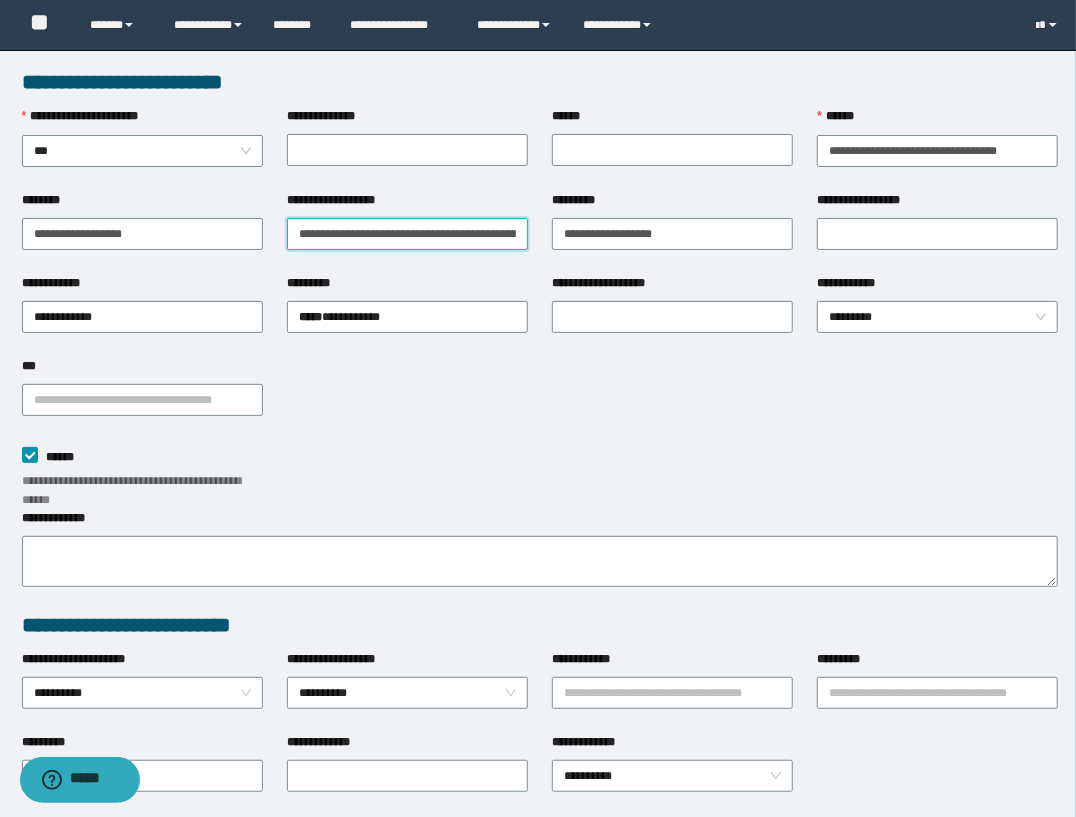click on "**********" at bounding box center (407, 234) 